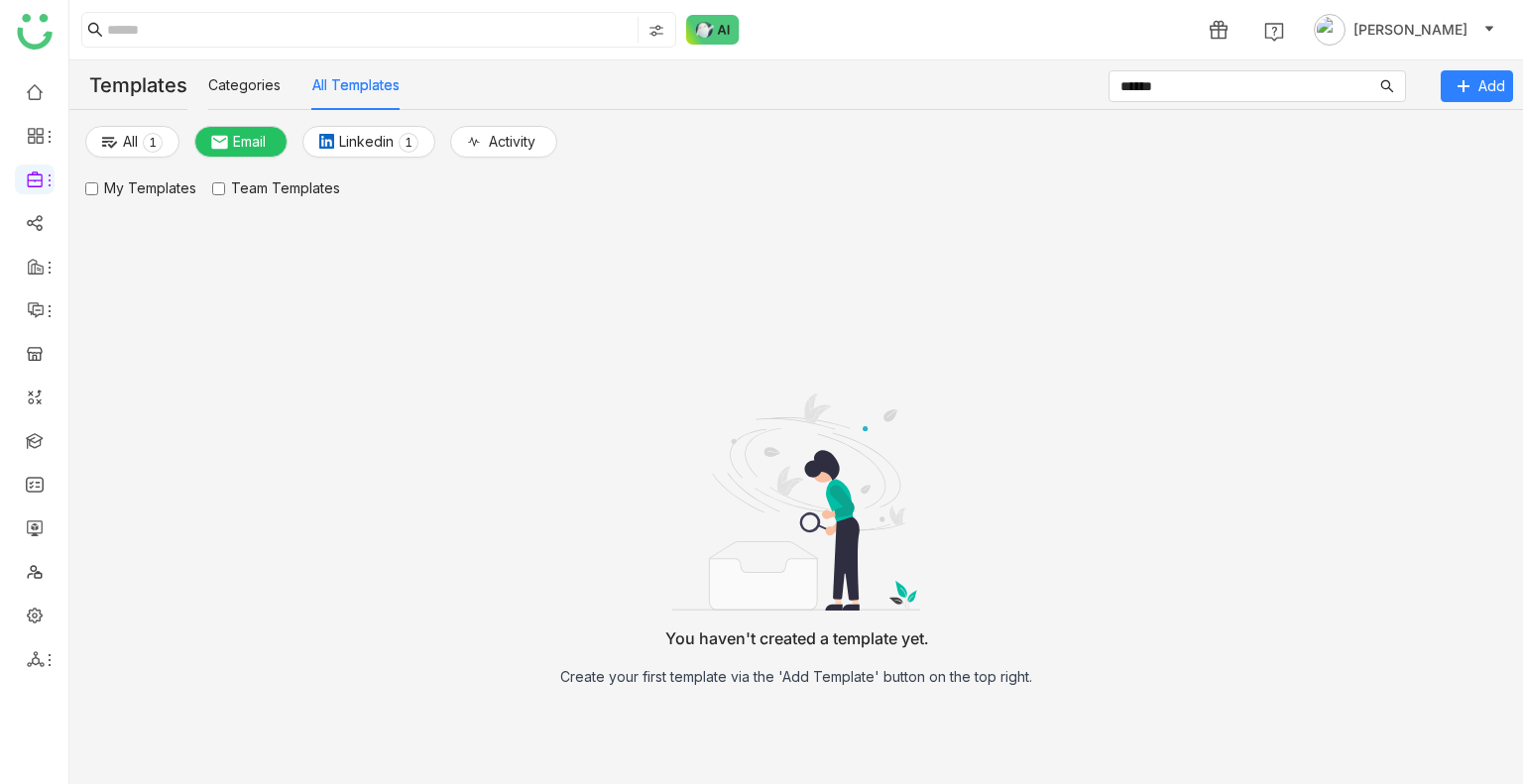 scroll, scrollTop: 0, scrollLeft: 0, axis: both 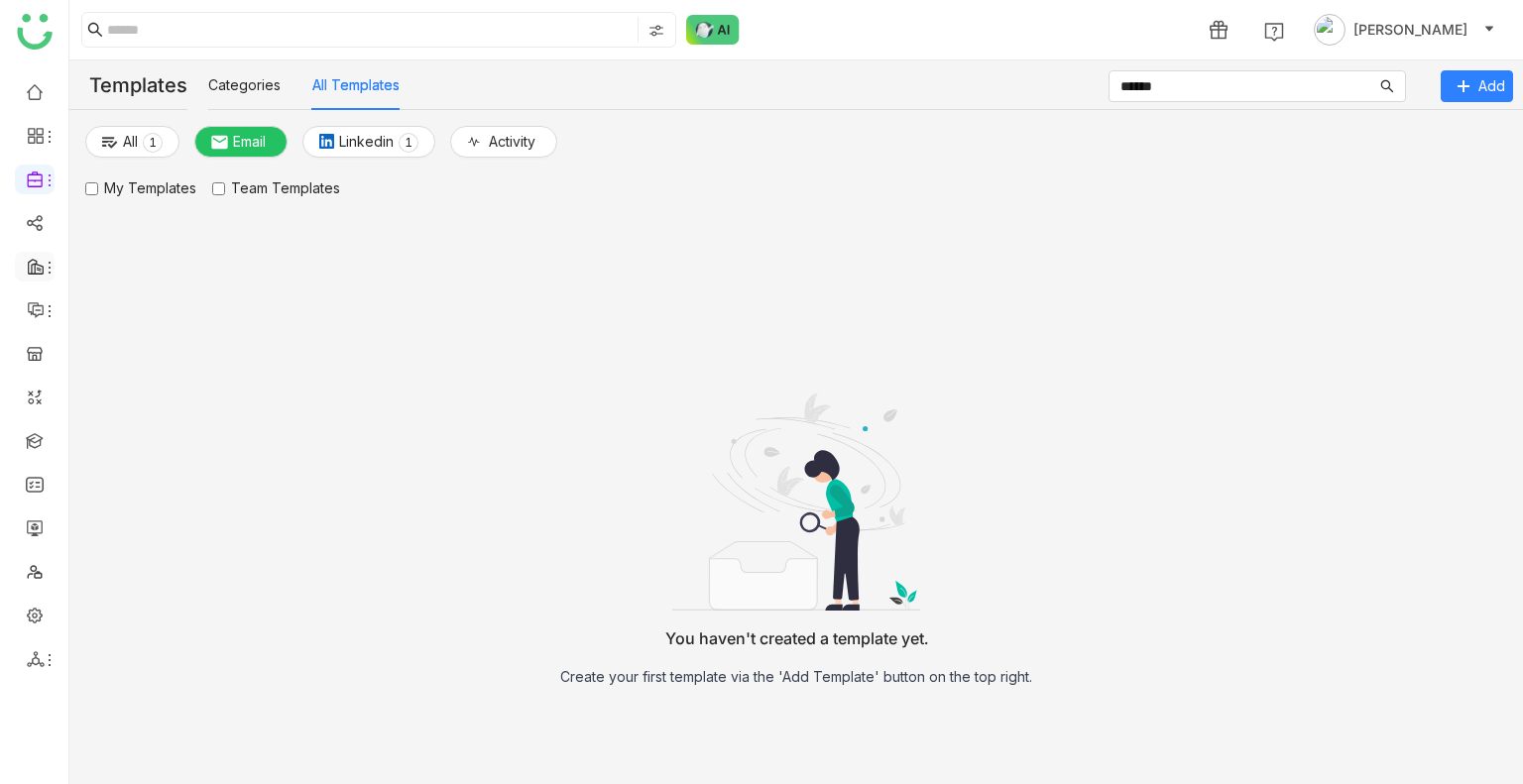 click at bounding box center (35, 267) 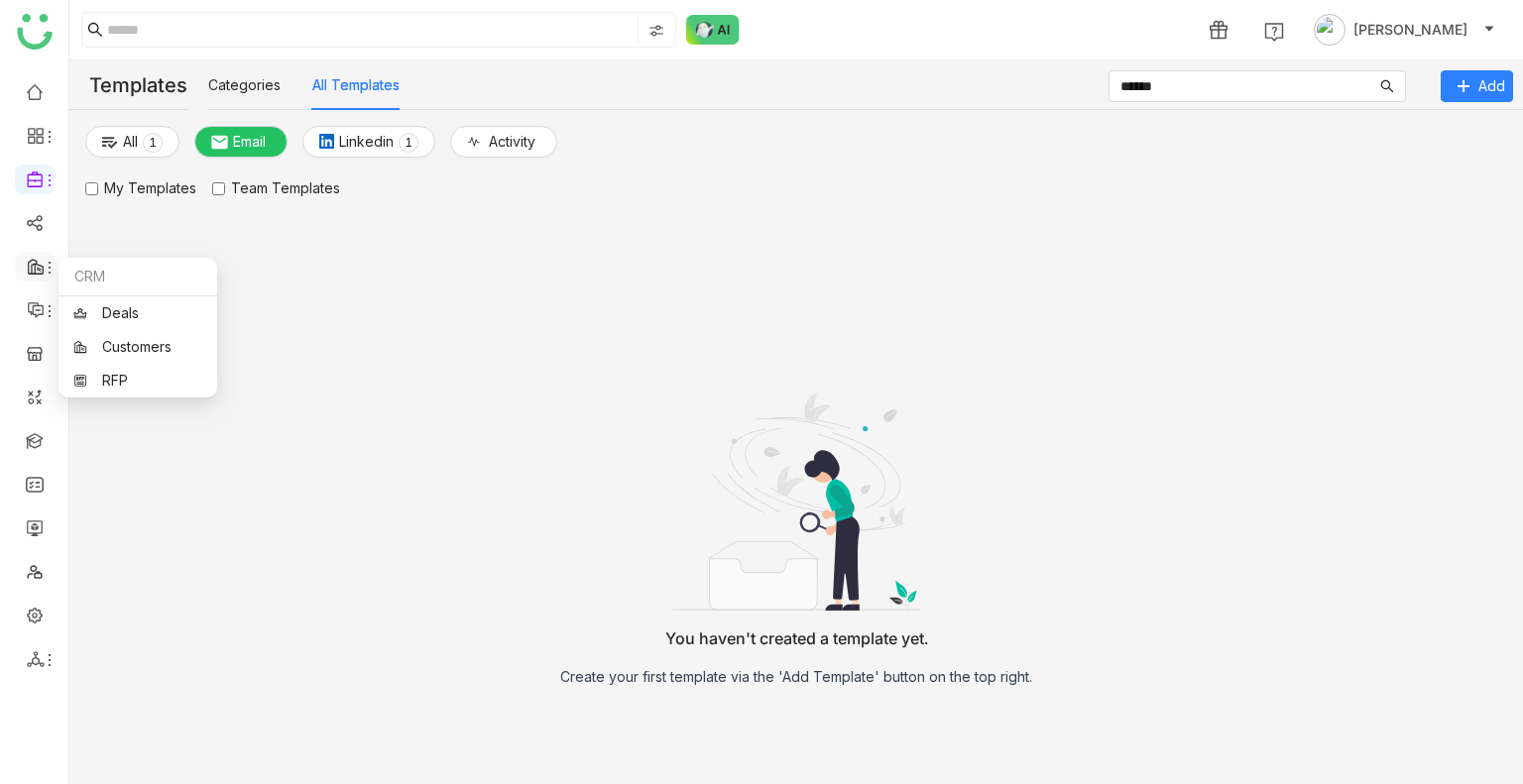 click 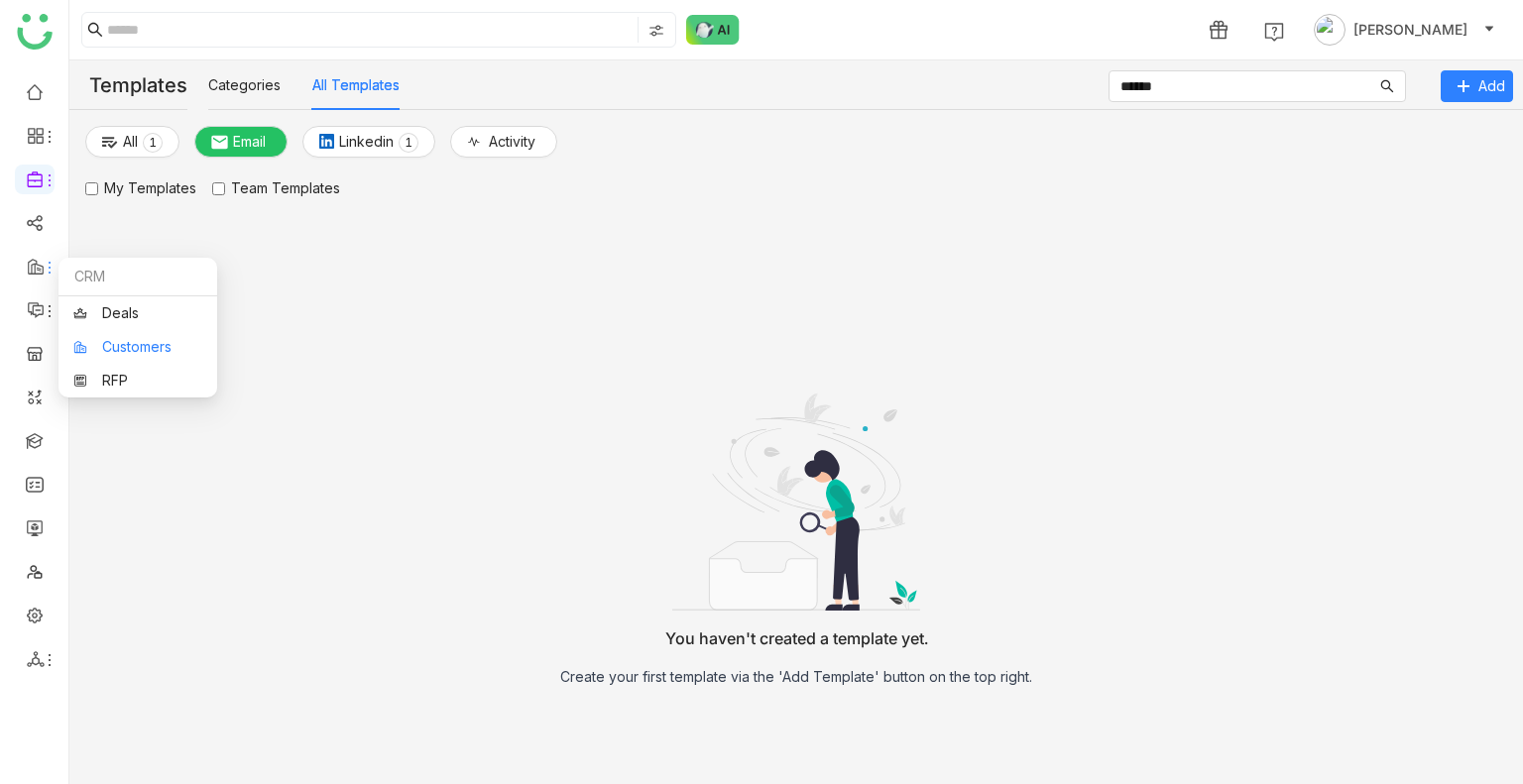click on "Customers" at bounding box center [138, 347] 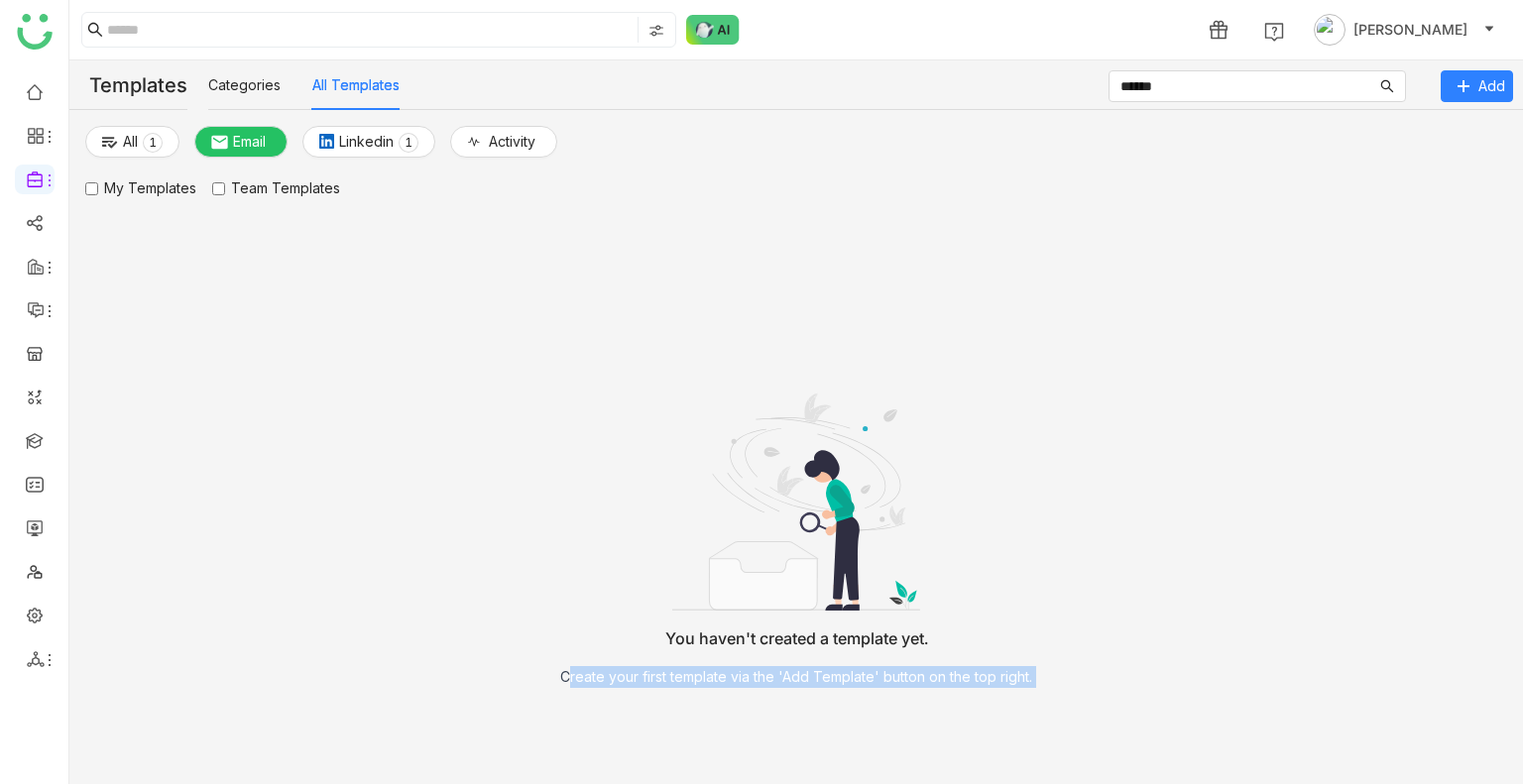 click on "You haven't created a template yet.  Create your first template via the 'Add Template' button on the top right." at bounding box center (796, 530) 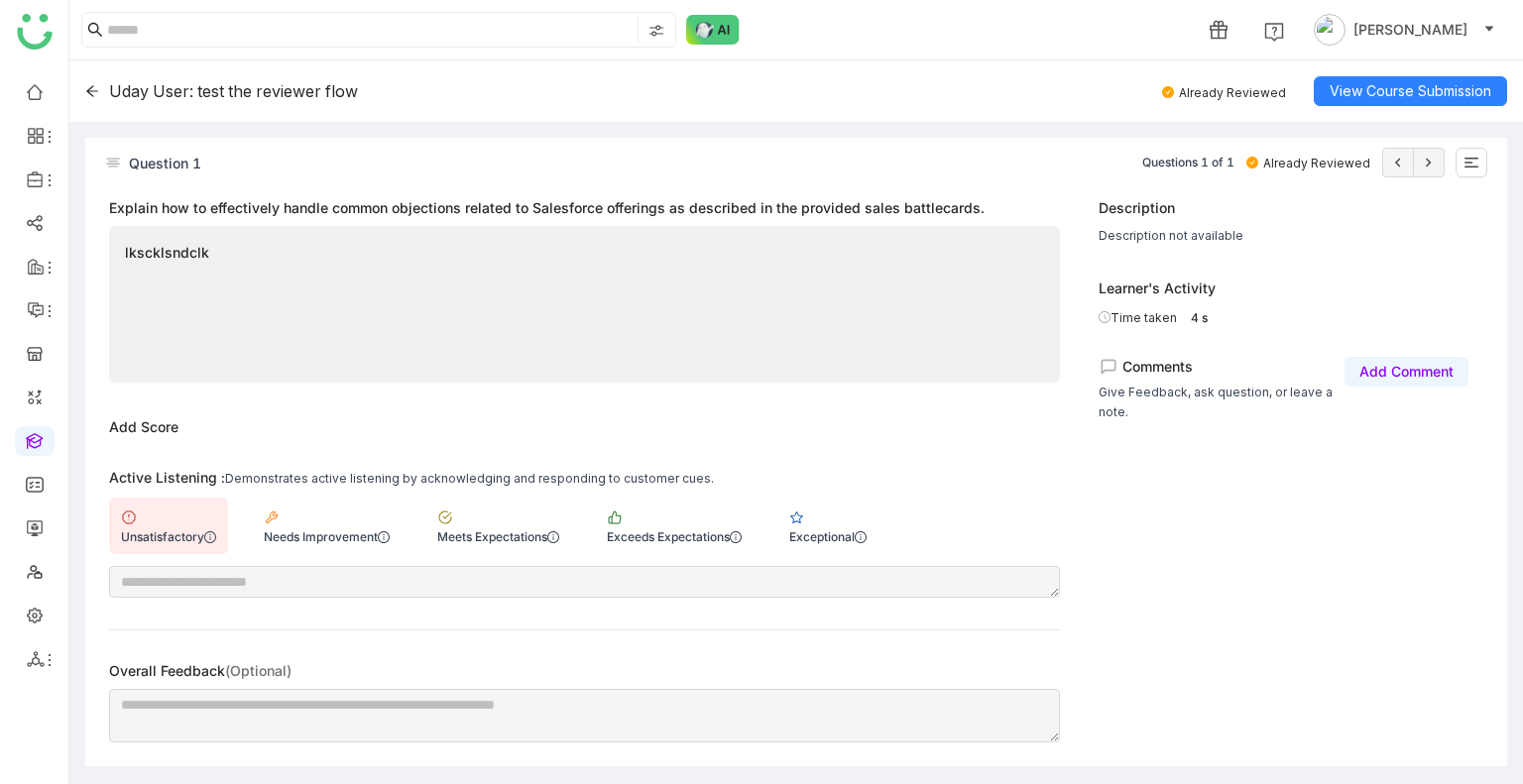 scroll, scrollTop: 0, scrollLeft: 0, axis: both 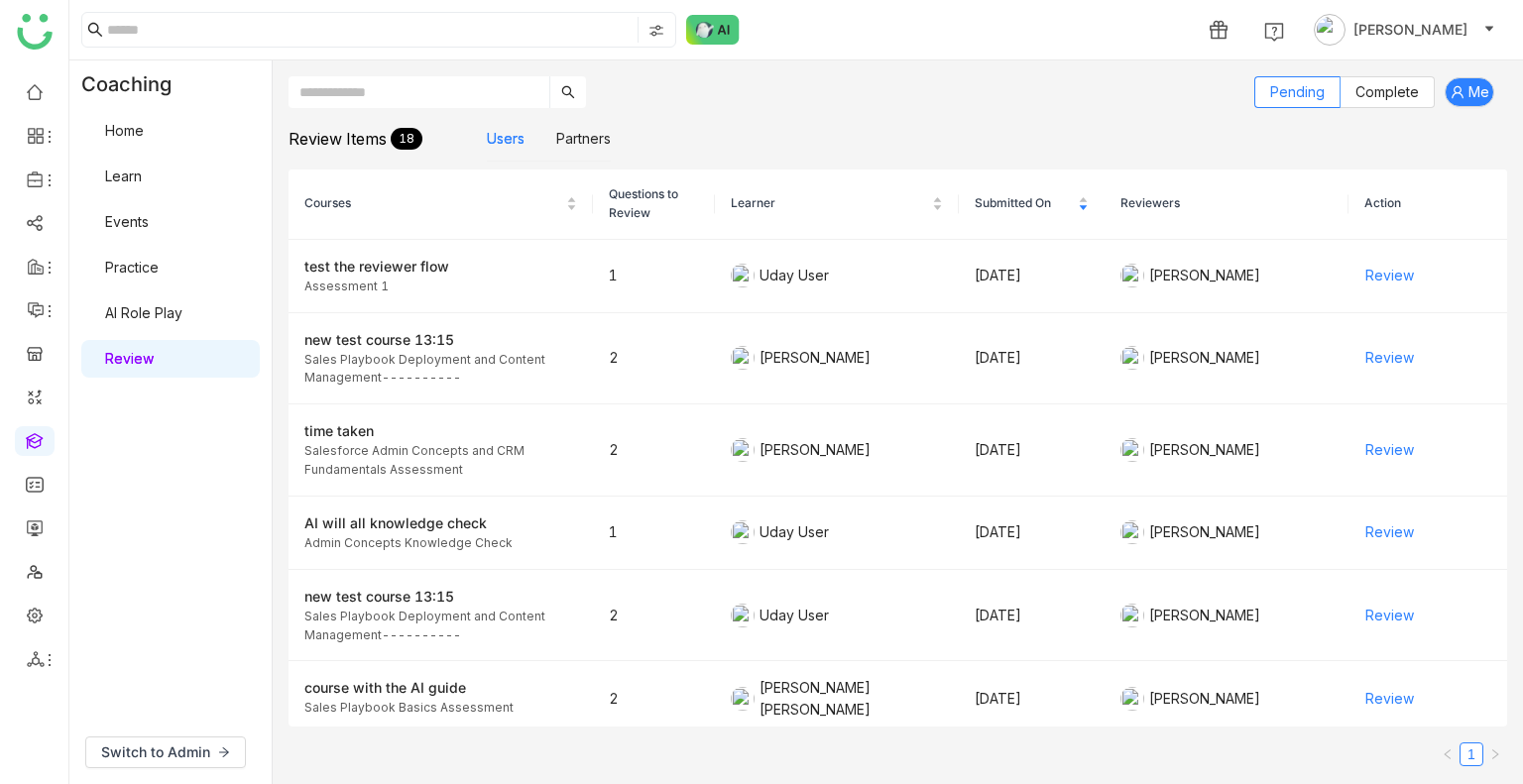 click on "Learn" at bounding box center [123, 175] 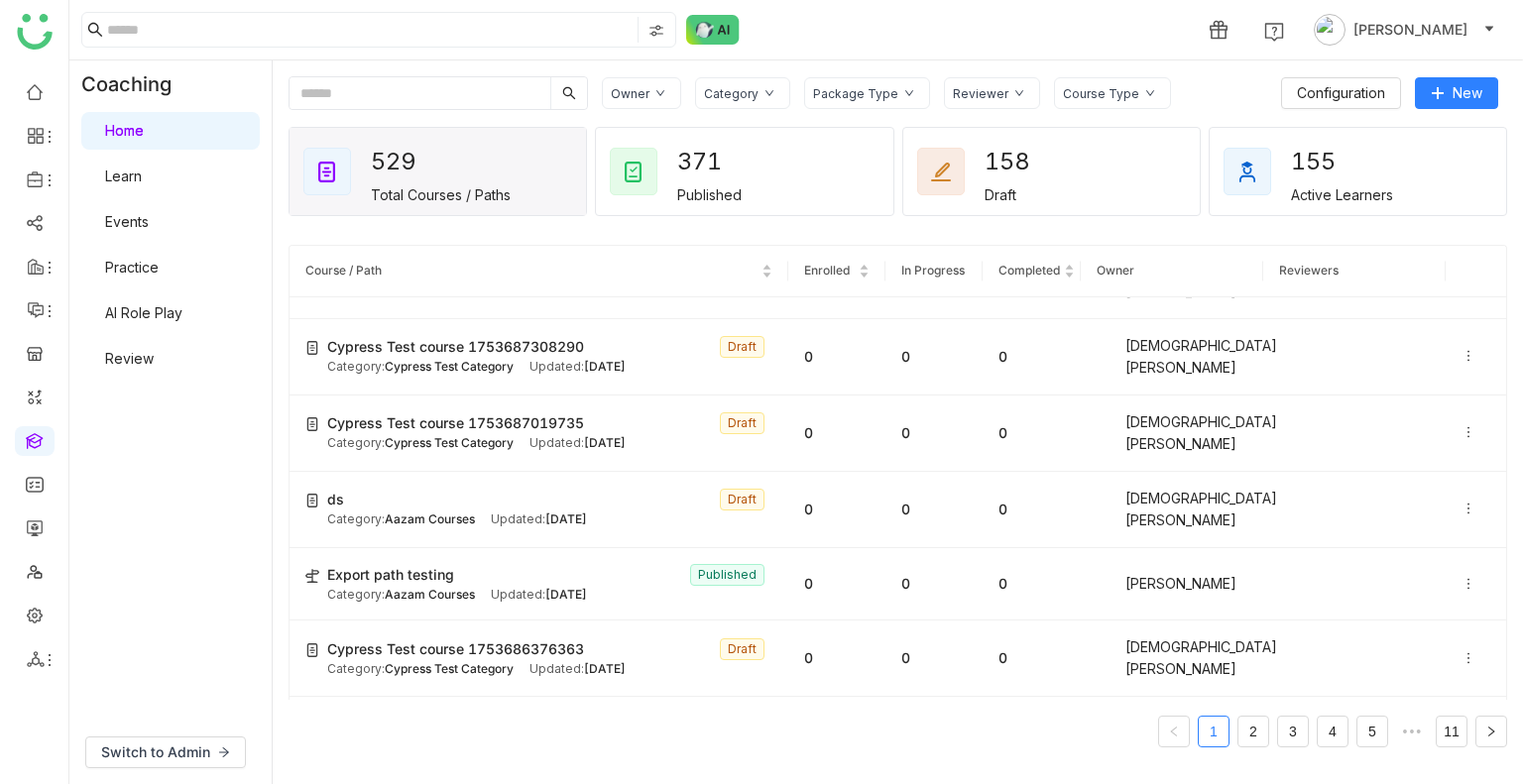 scroll, scrollTop: 1328, scrollLeft: 0, axis: vertical 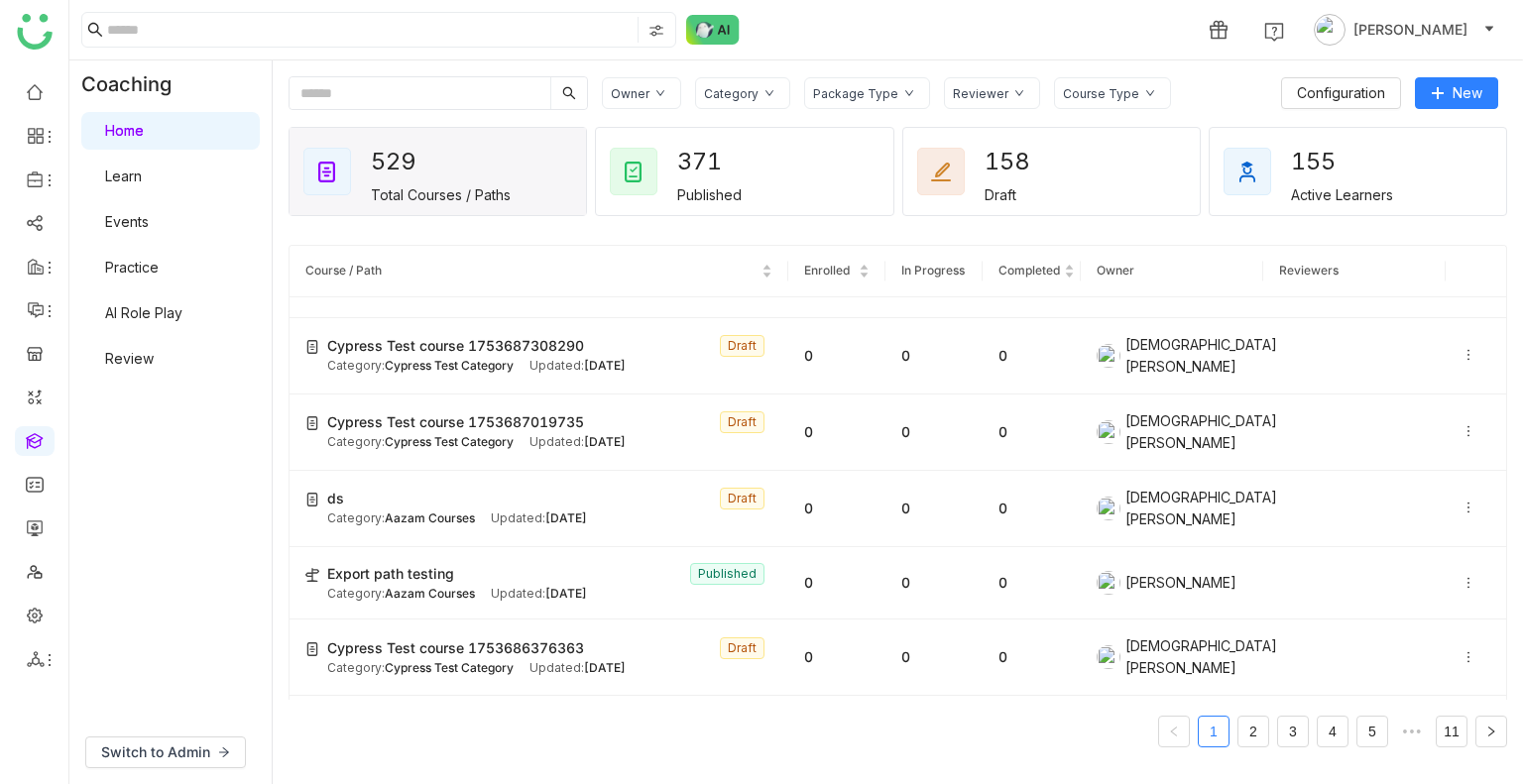 click on "Category" 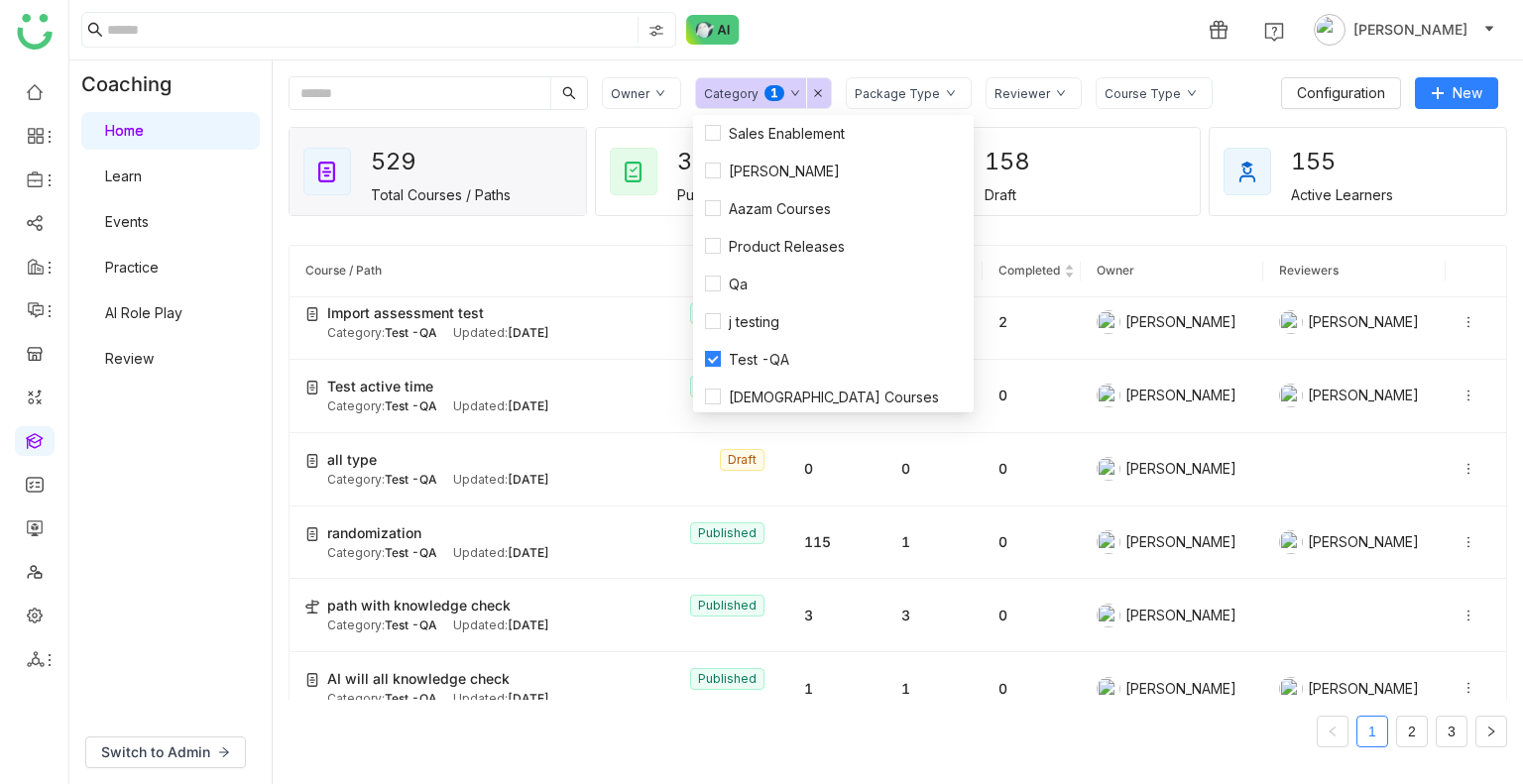 click on "1 Uday Bhanu" 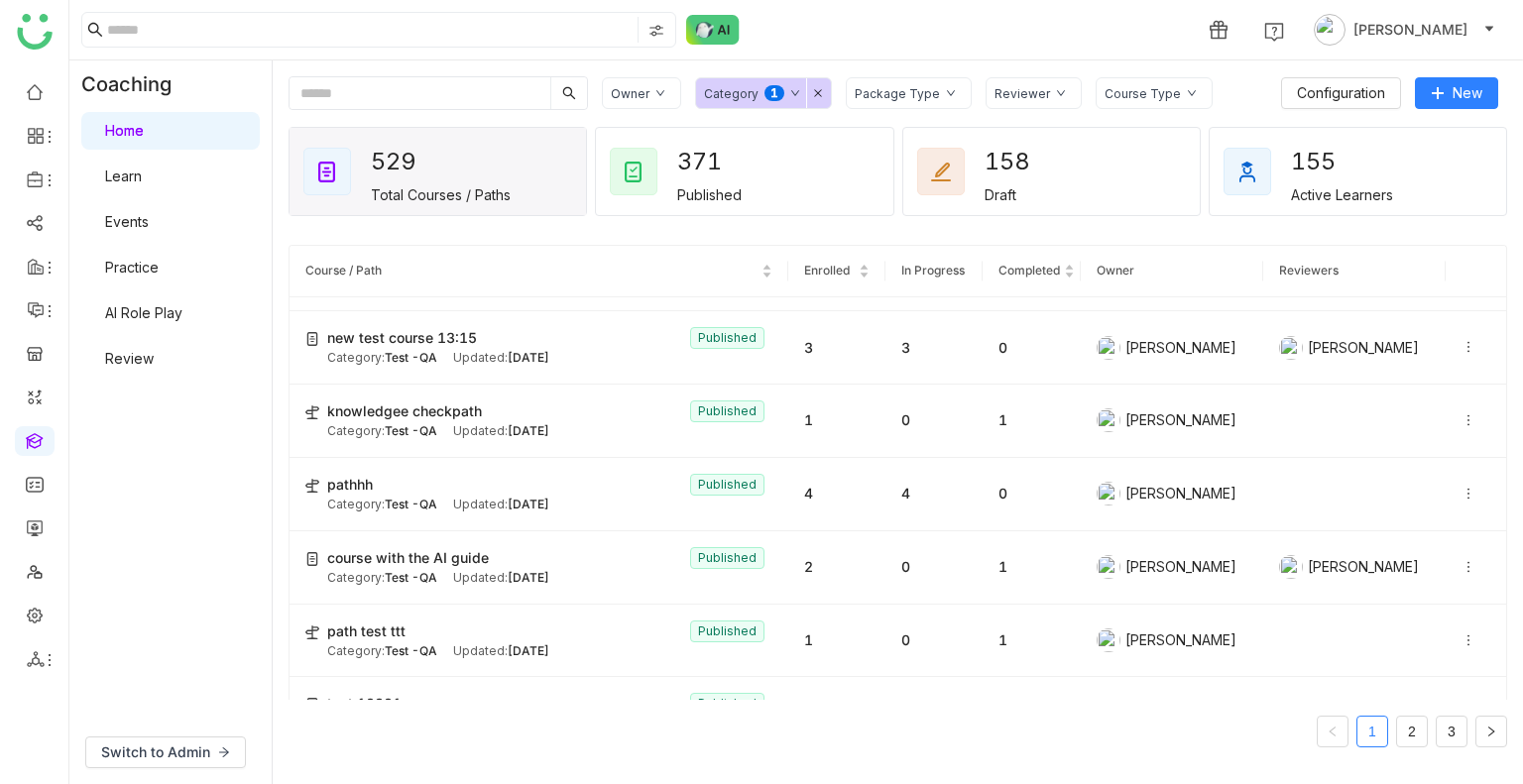 scroll, scrollTop: 2617, scrollLeft: 0, axis: vertical 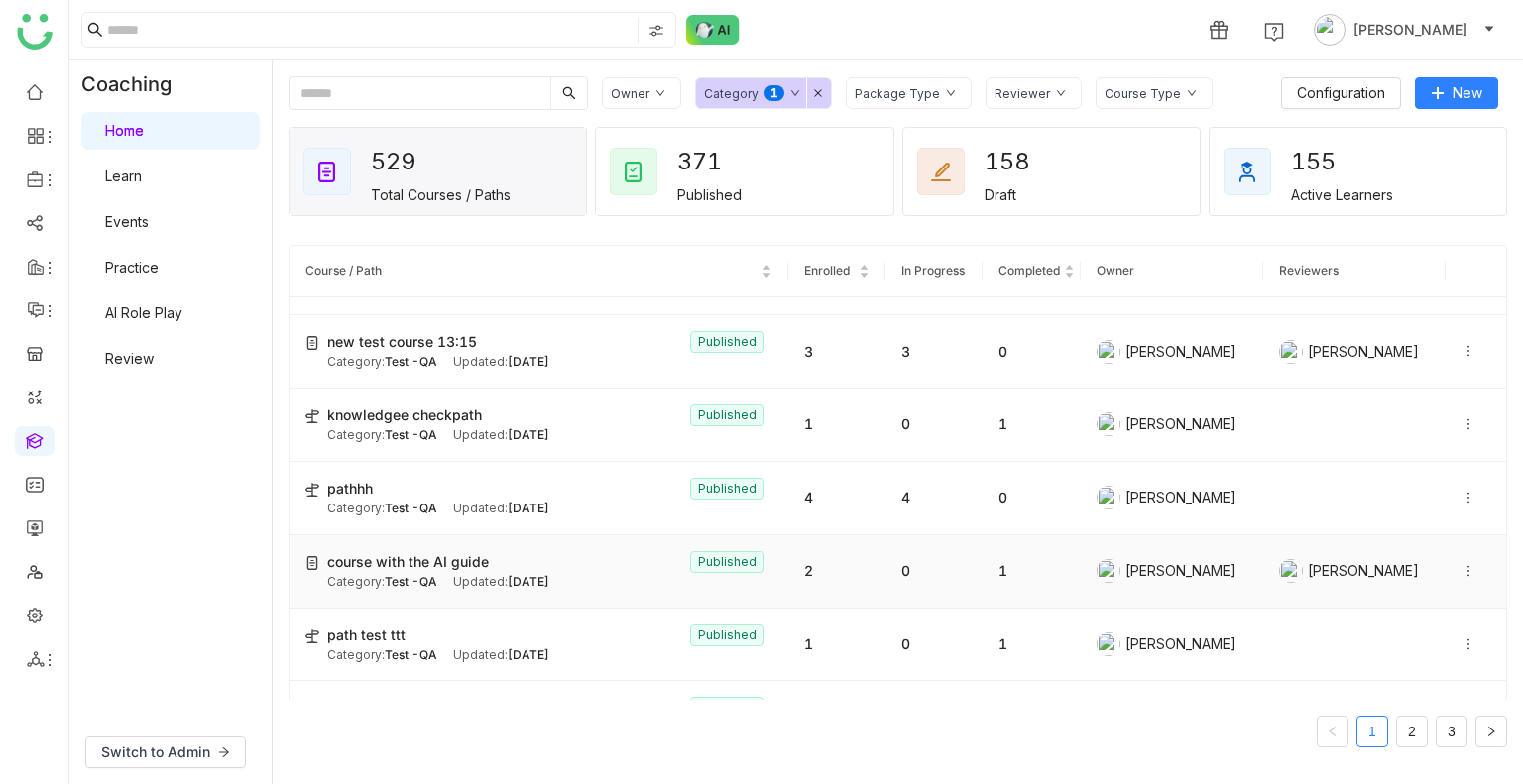 click 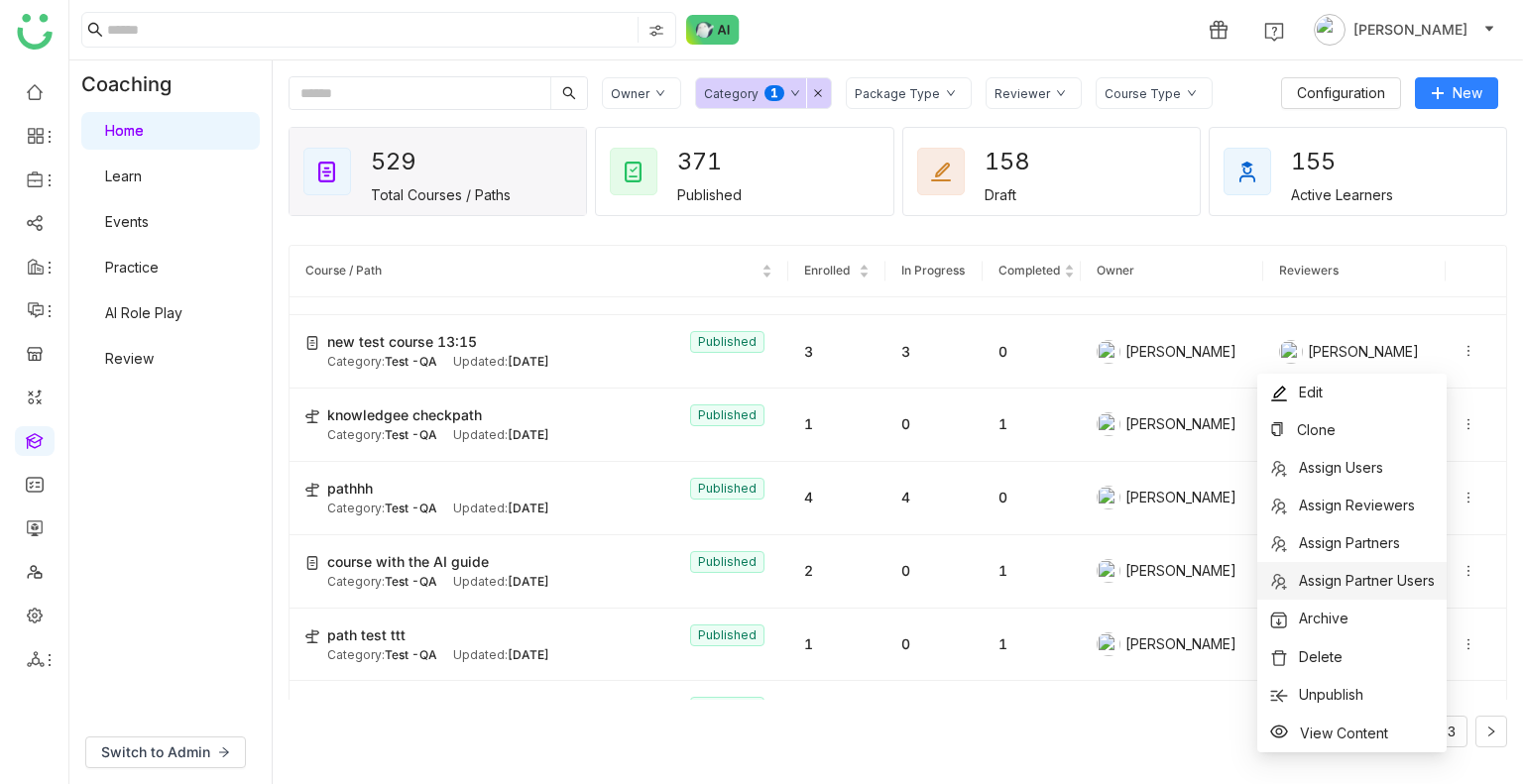 click on "Assign Partner Users" at bounding box center (1366, 580) 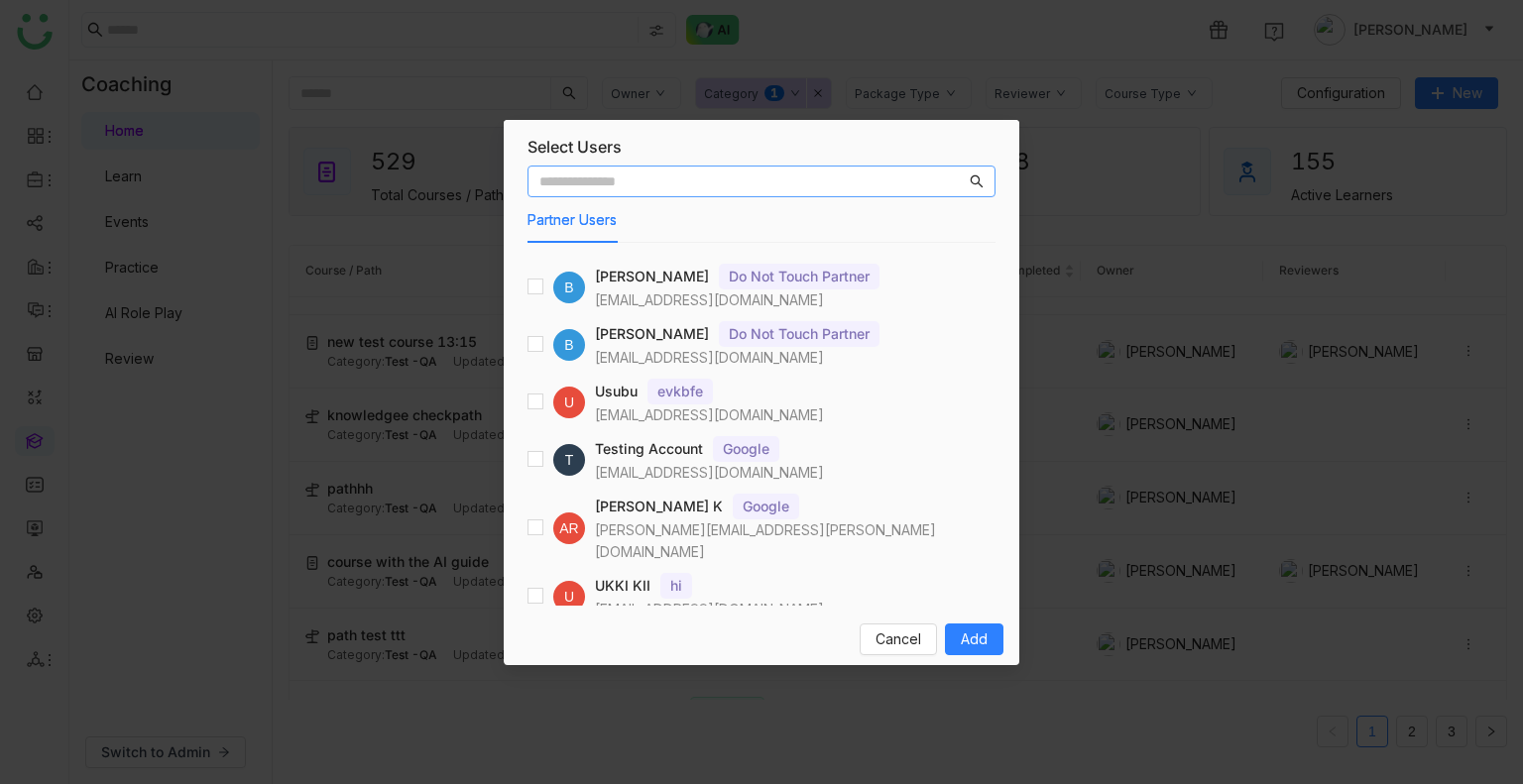 click at bounding box center [753, 181] 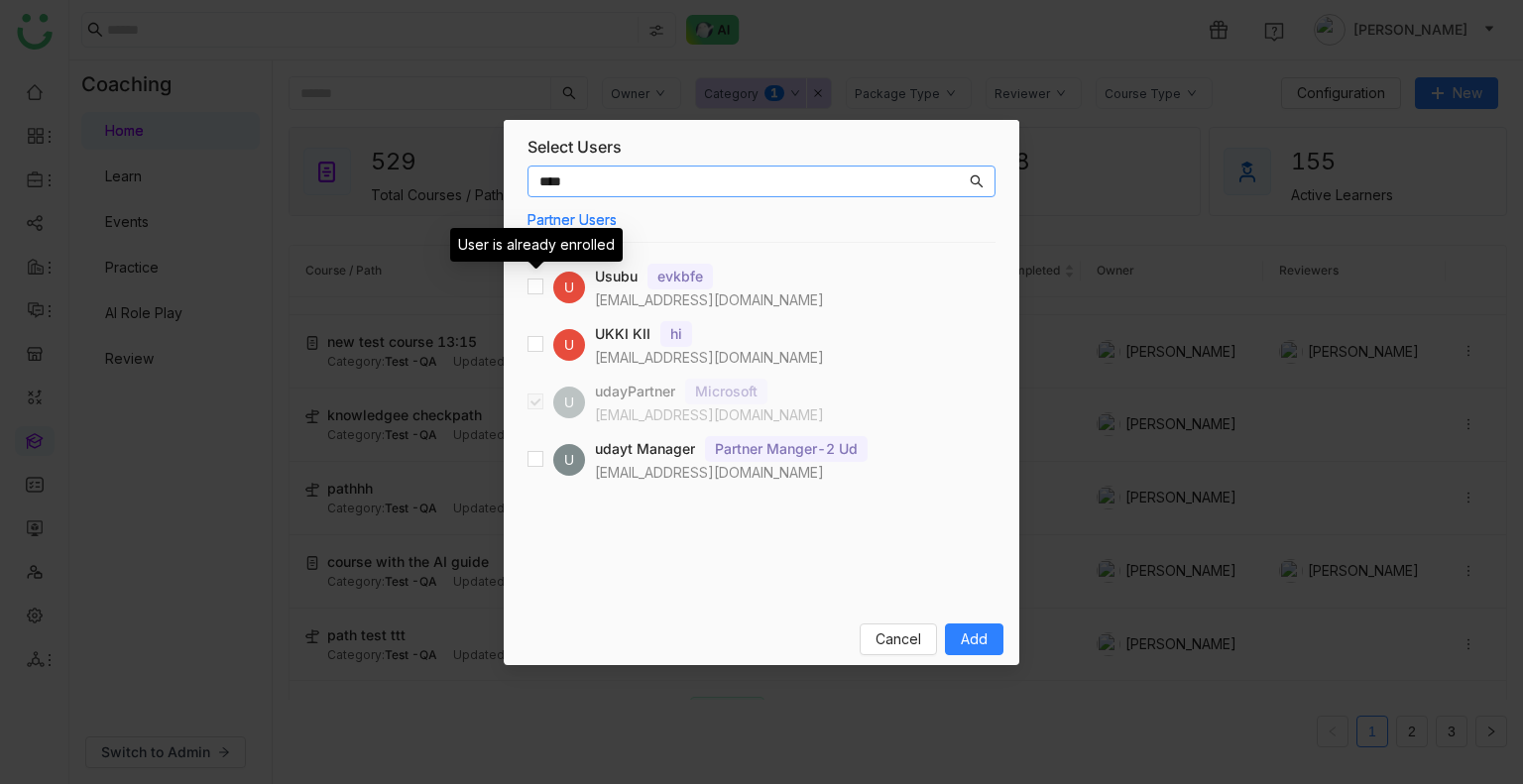 type on "****" 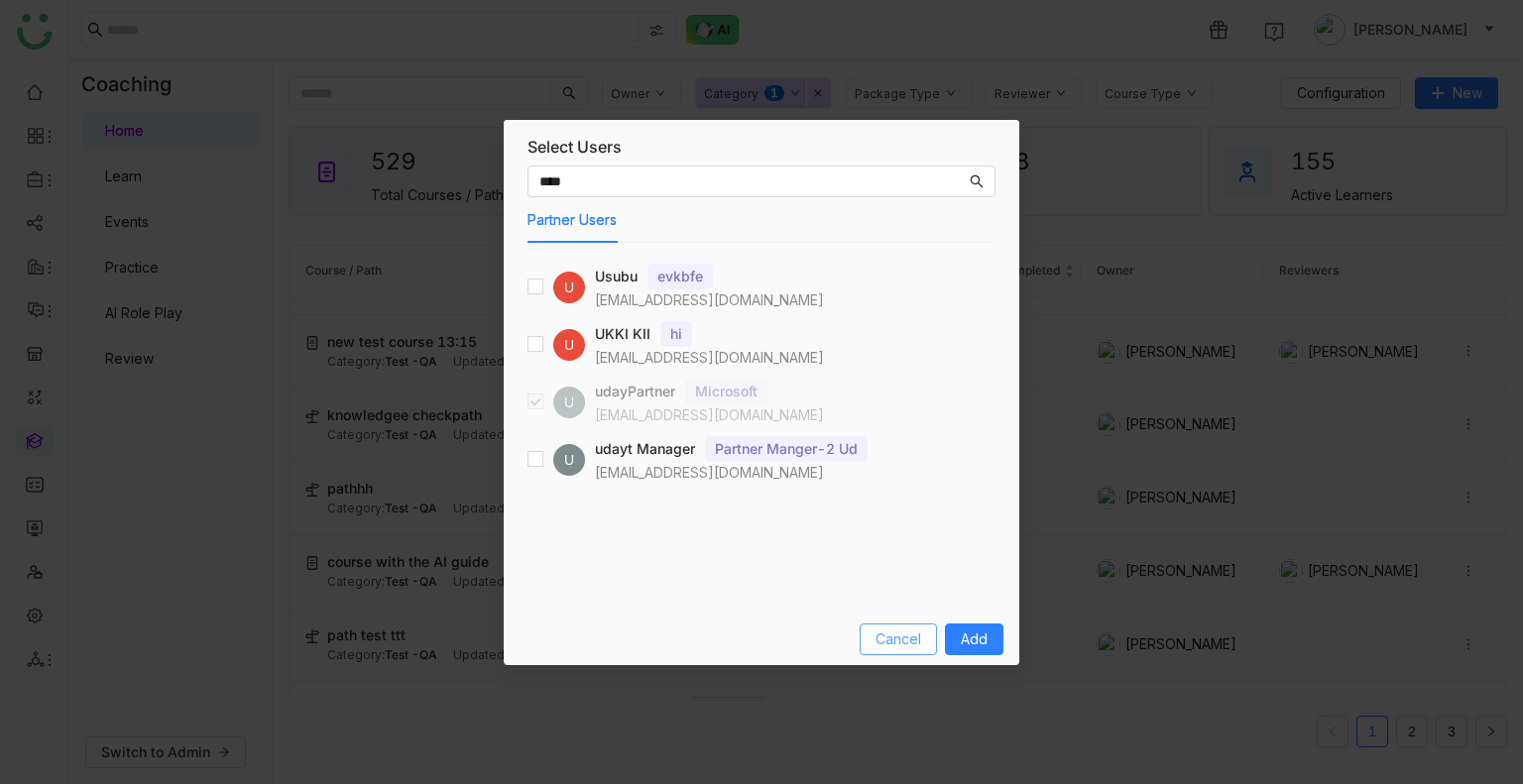 click on "Cancel" at bounding box center [898, 639] 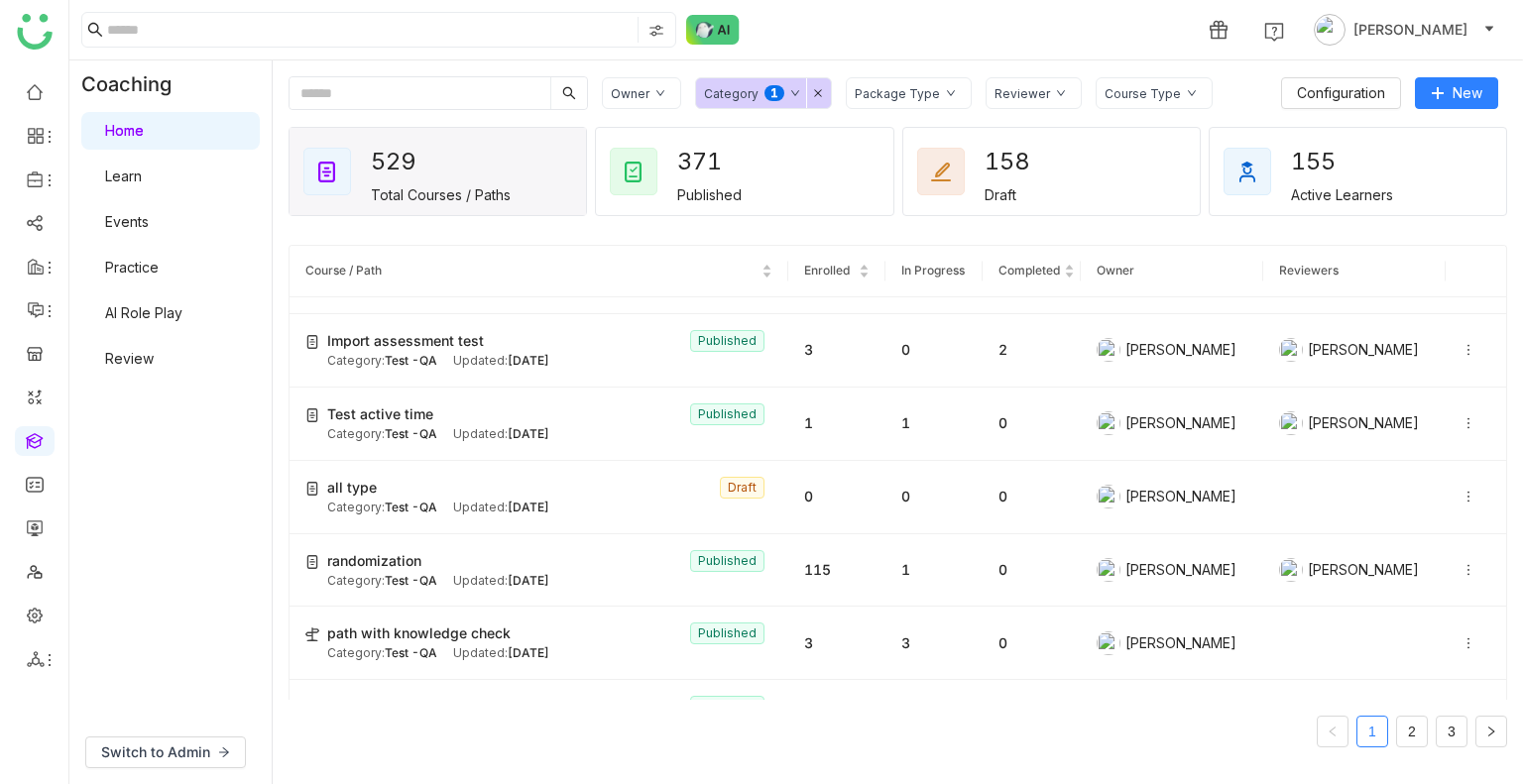 scroll, scrollTop: 1299, scrollLeft: 0, axis: vertical 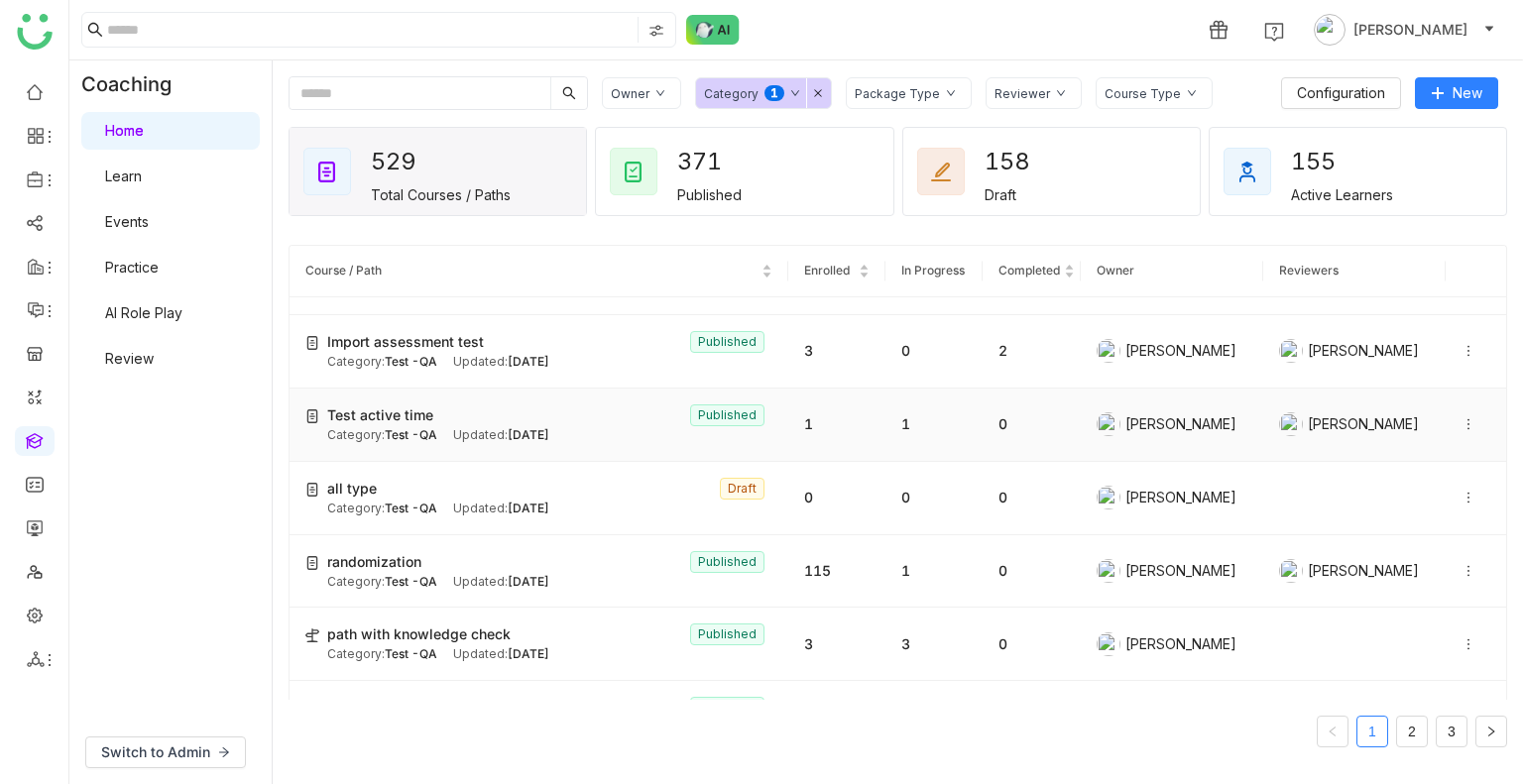 click 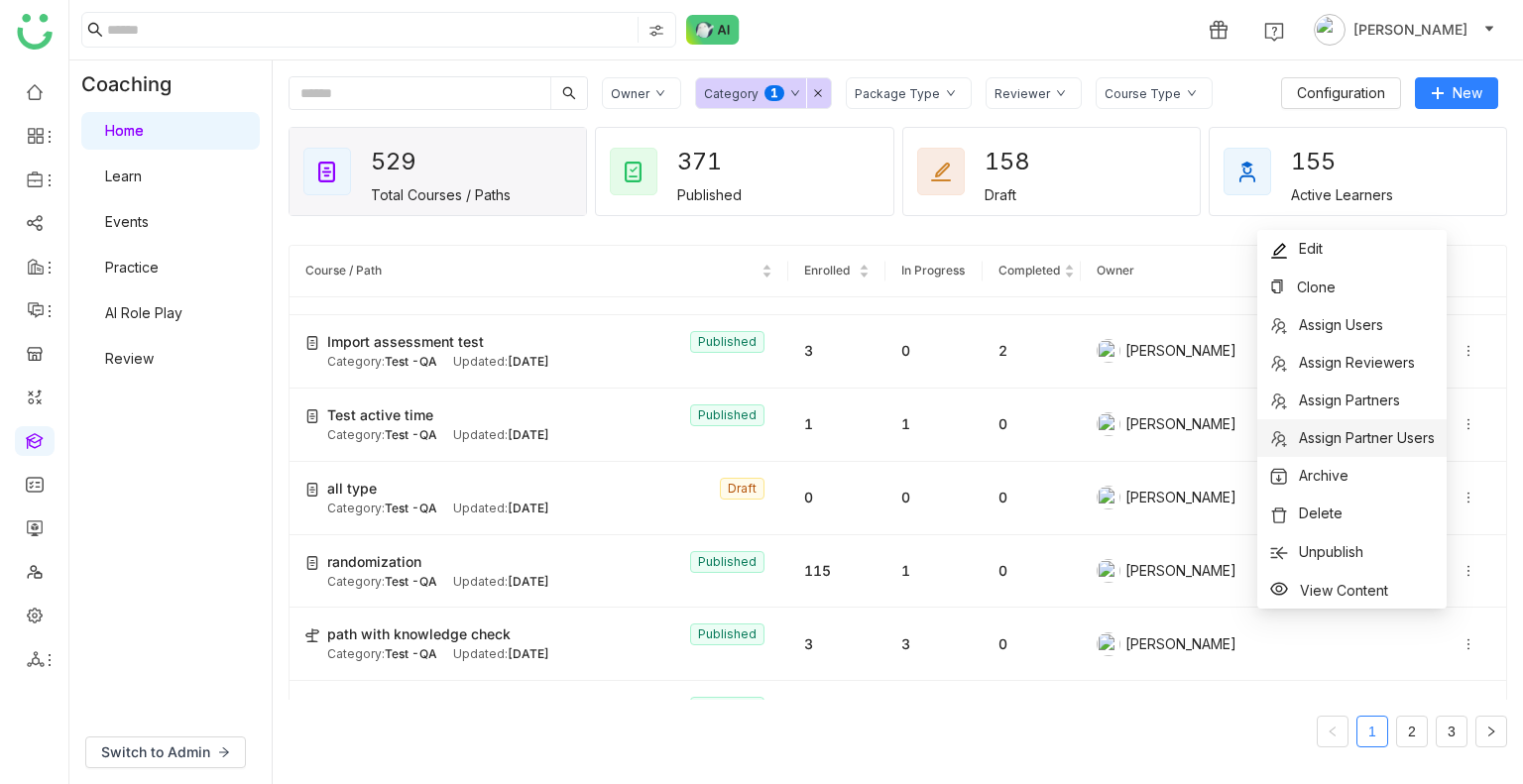 click on "Assign Partner Users" at bounding box center [1366, 437] 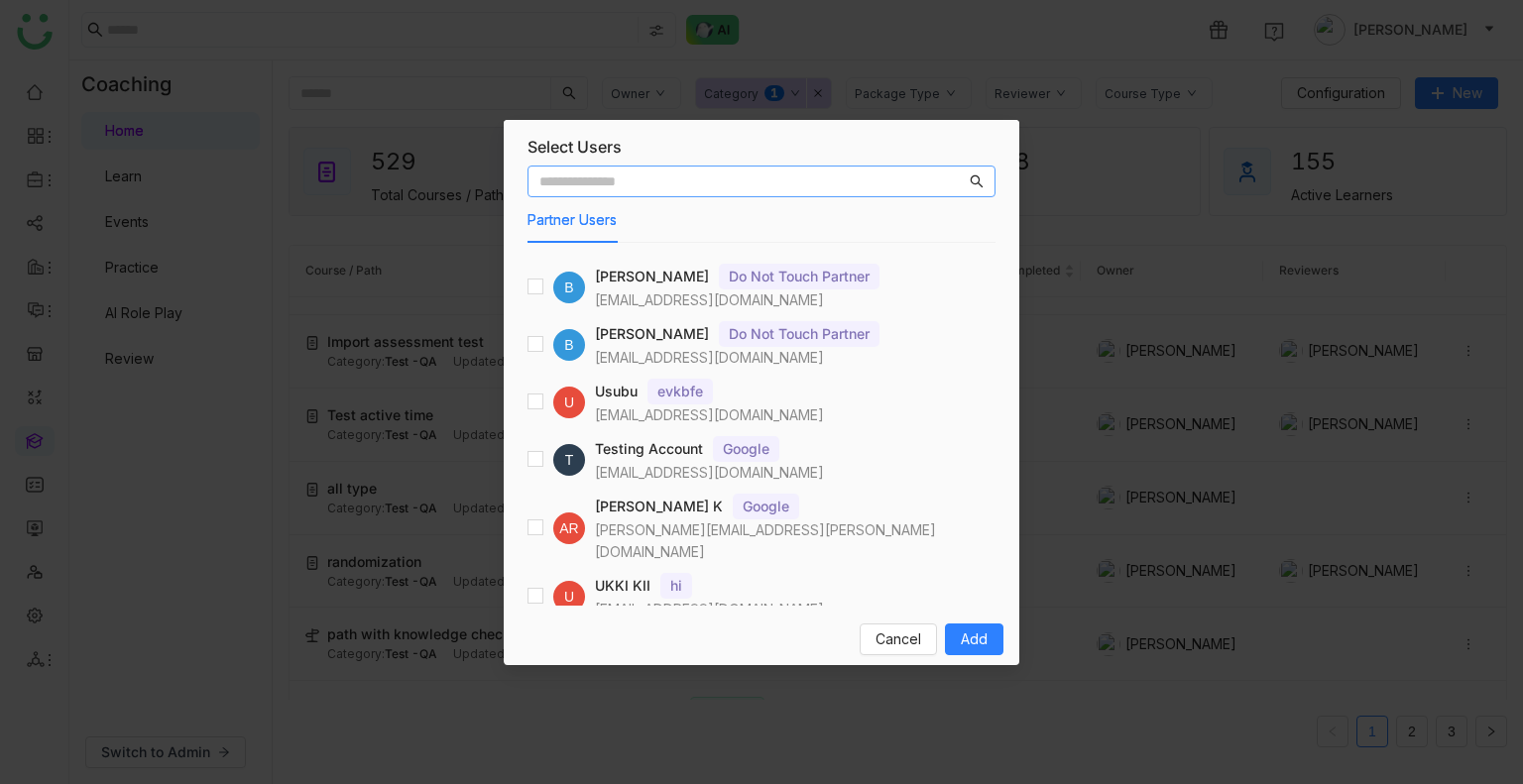 click at bounding box center [753, 181] 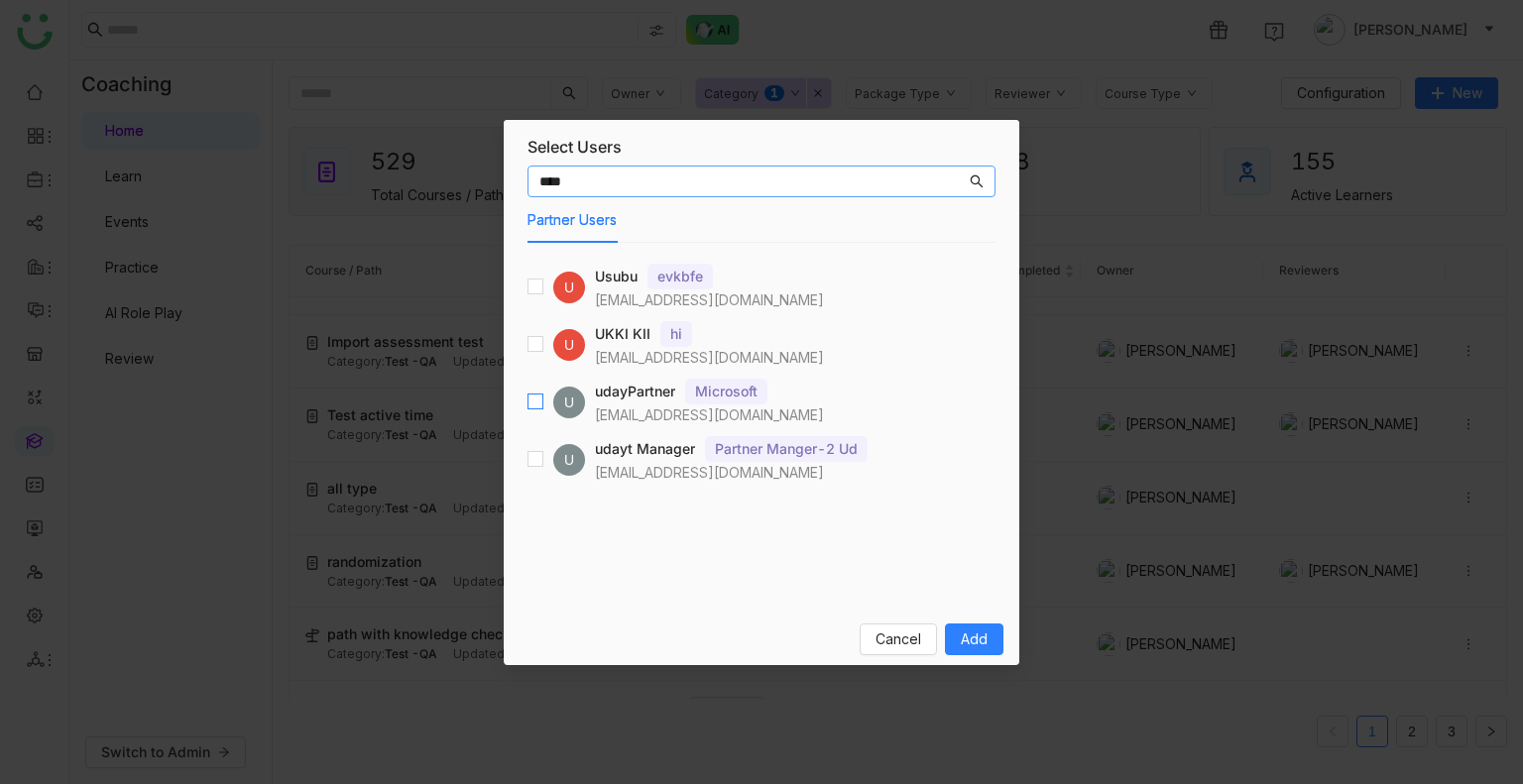 type on "****" 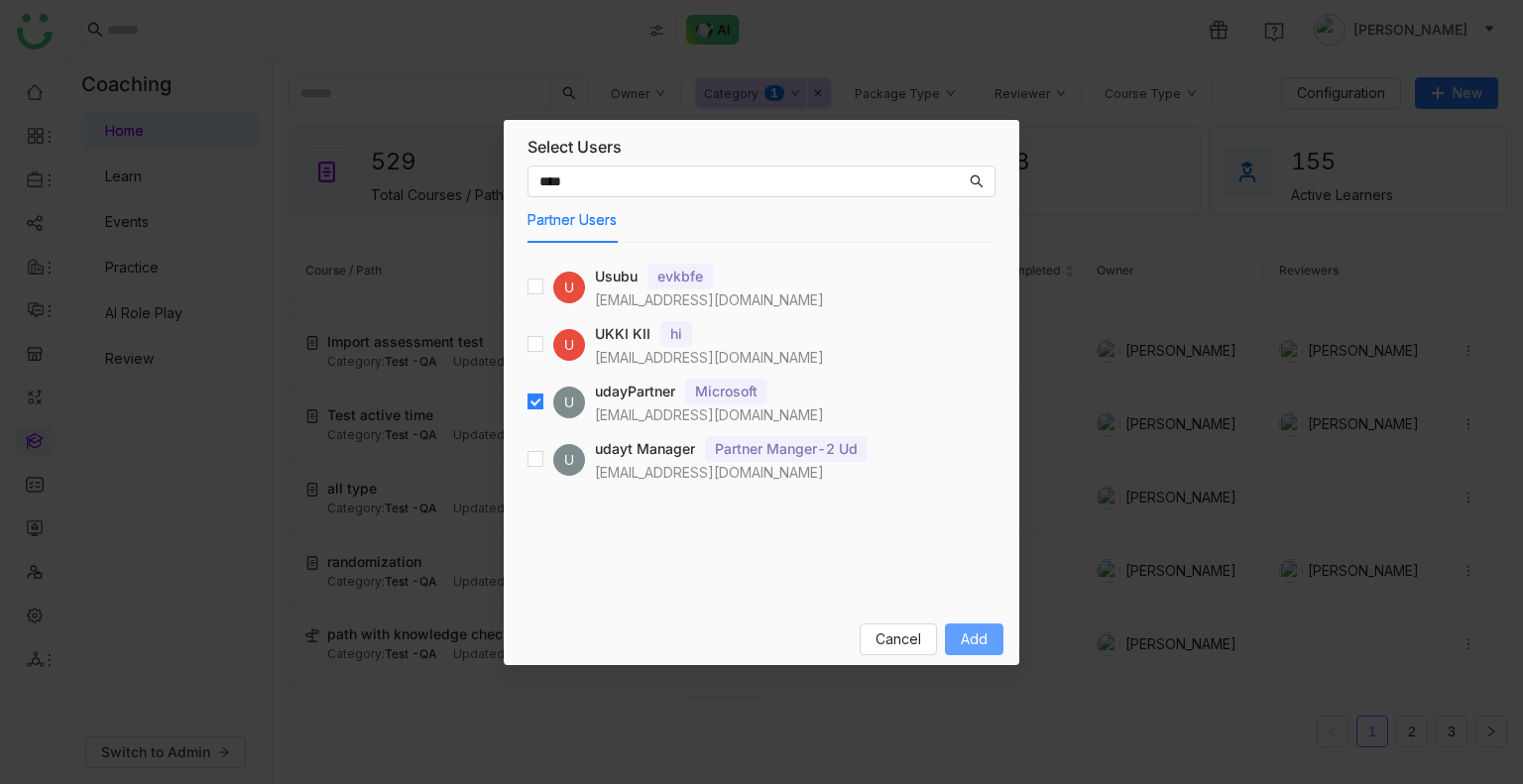 click on "Add" at bounding box center [974, 639] 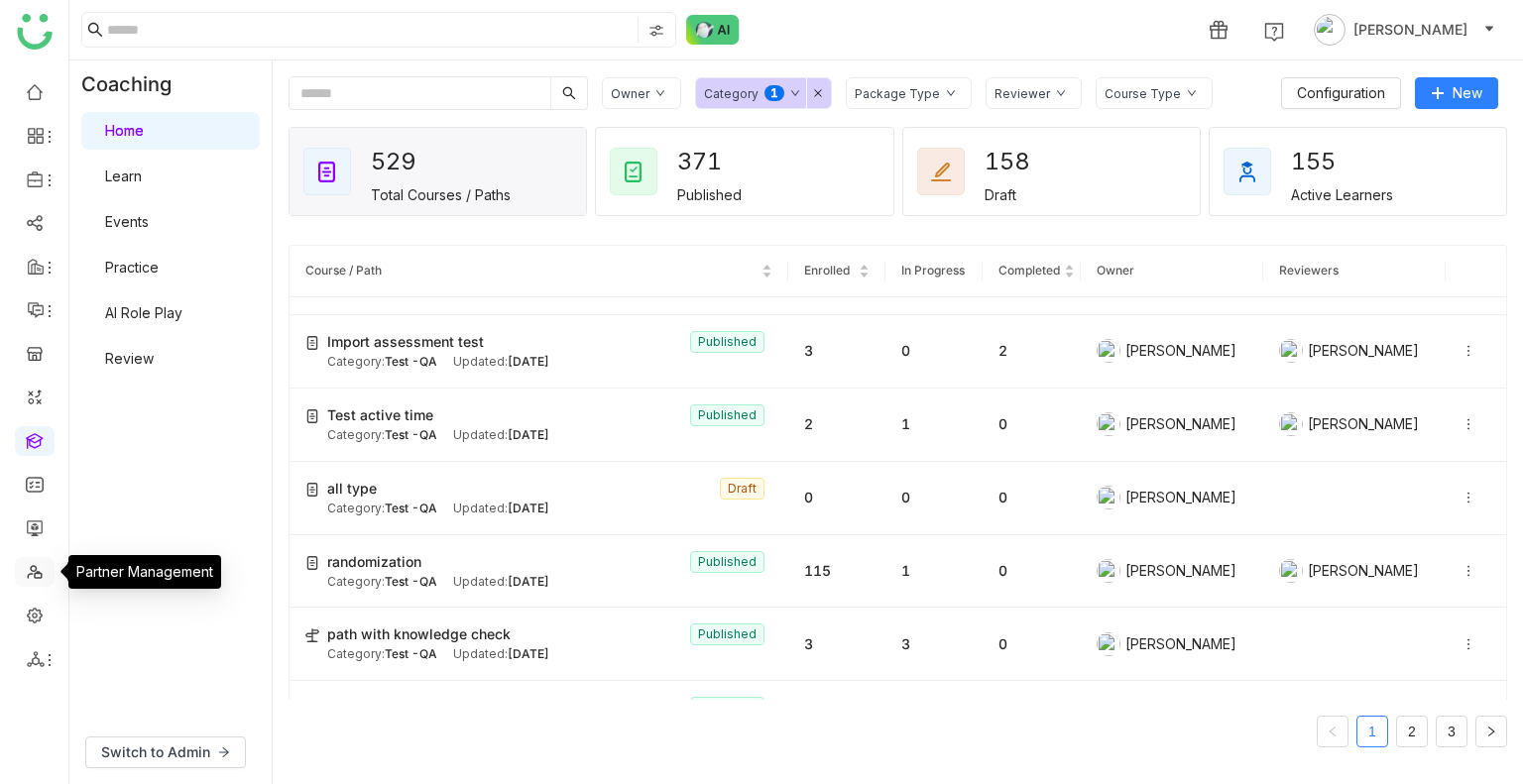 click at bounding box center (35, 570) 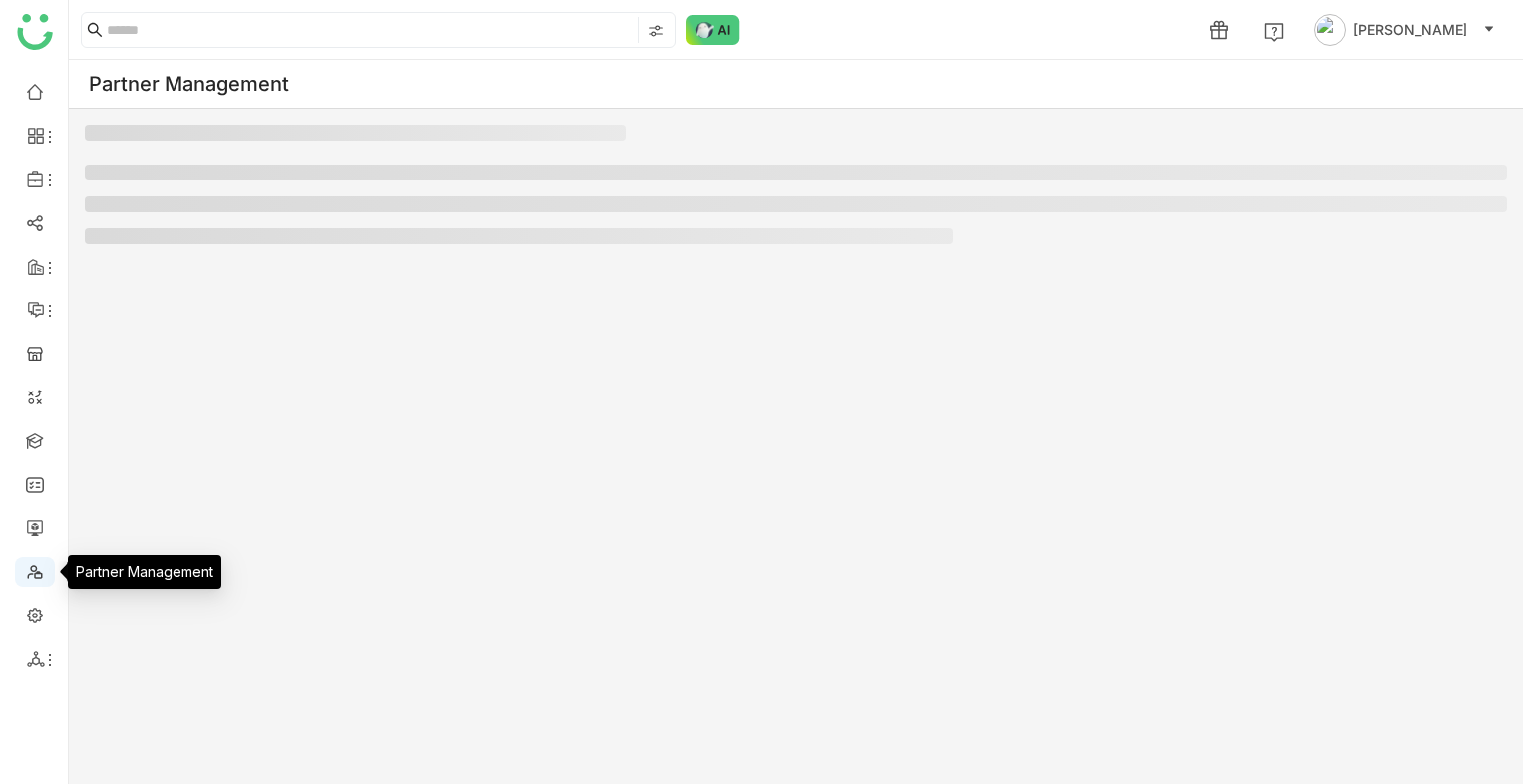 click at bounding box center [35, 570] 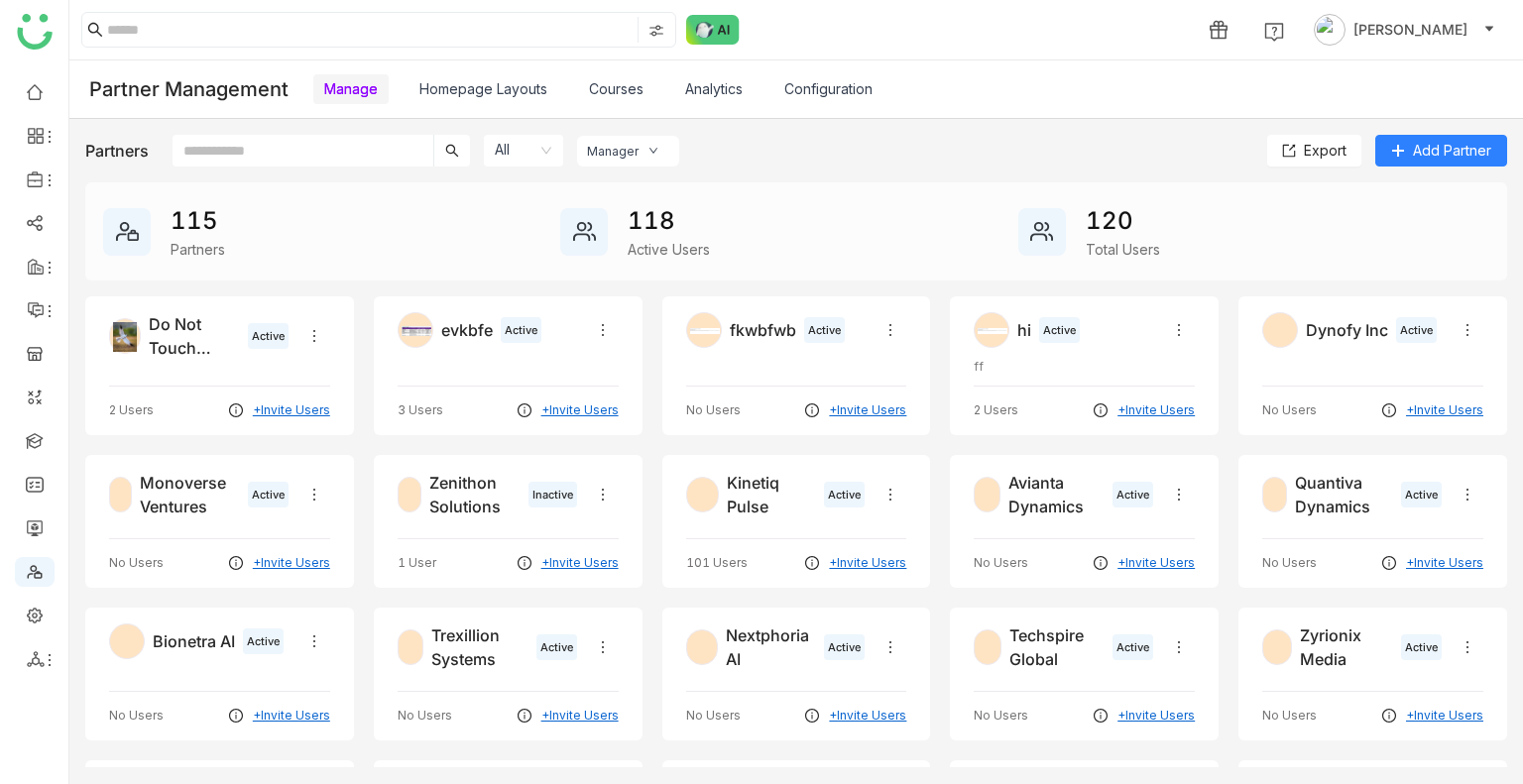 click on "Courses" at bounding box center (616, 88) 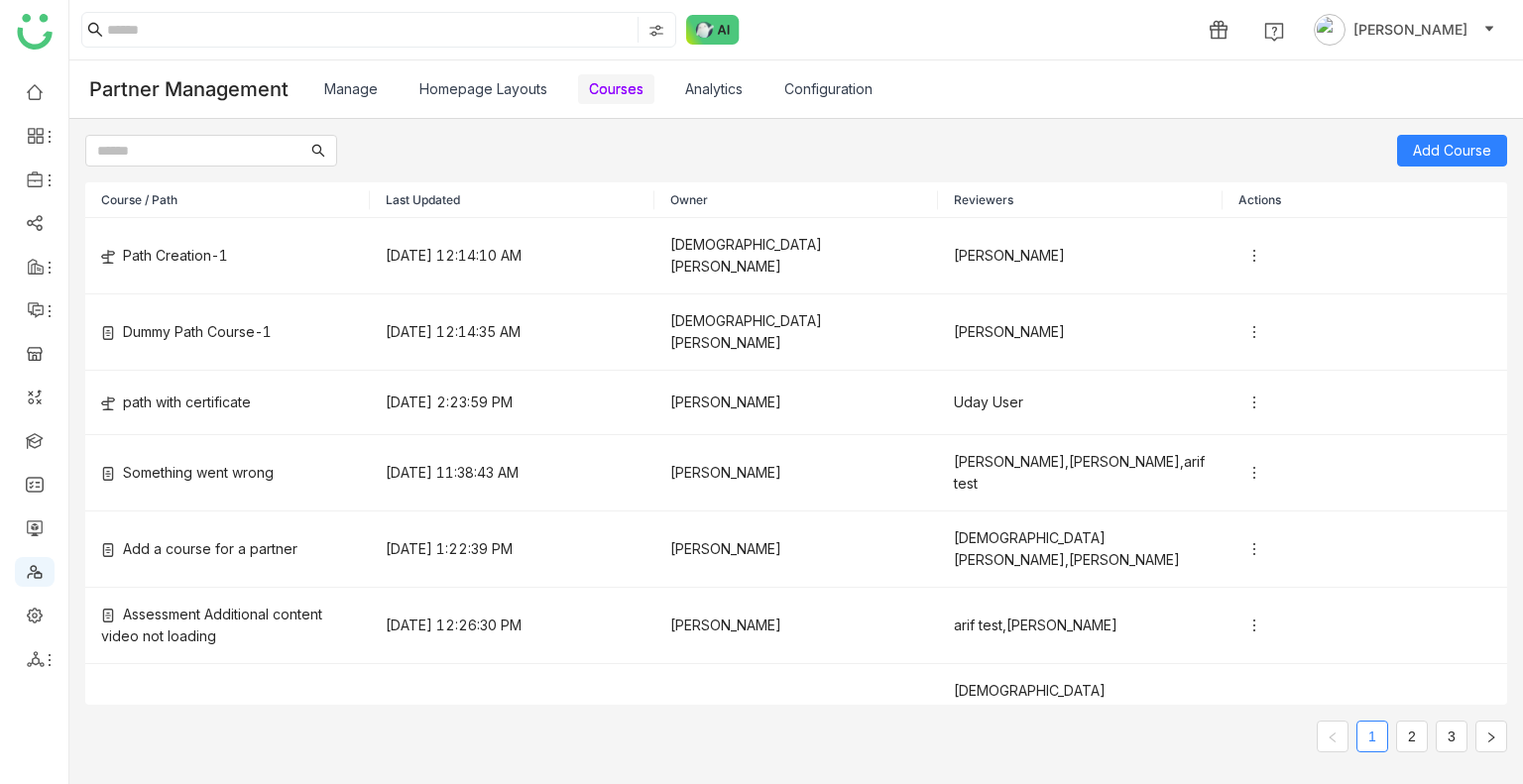 click on "Add Course Course / Path Last Updated Owner Reviewers Actions Path Creation-1  Jul 10, 2025, 12:14:10 AM   Vishnu Vardhan   chiru balaya Dummy Path Course-1  Jul 10, 2025, 12:14:35 AM   Vishnu Vardhan   chiru balaya path with certificate  Jul 4, 2025, 2:23:59 PM   Uday Bhanu   Uday User Something went wrong   Jul 15, 2025, 11:38:43 AM   Arif uddin   Azam Hussain ,   Uday Bhanu ,   arif test Add a course for a partner  Jul 21, 2025, 1:22:39 PM   Arif uddin   Vishnu Vardhan ,   Uday Kiran Assessment Additional content video not loading  Jul 7, 2025, 12:26:30 PM   Arif uddin   arif test ,   Azam Hussain Course Time to Completion-Quiz  Jul 10, 2025, 12:13:51 AM   Vishnu Vardhan   Vishnu Vardhan ,   Bhupendra Singh Bhandari ,   Anil Reddy Kesireddy course with GTM   Jul 3, 2025, 5:26:00 PM   Uday Bhanu   Uday User creating a course with AI and assigning it to a partner   Jul 5, 2025, 2:34:28 AM   Arif uddin   Arif  Testing Dont touch course page builder  Jun 13, 2025, 1:50:18 PM   Azam Hussain   Azam Hussain 1 2 3" 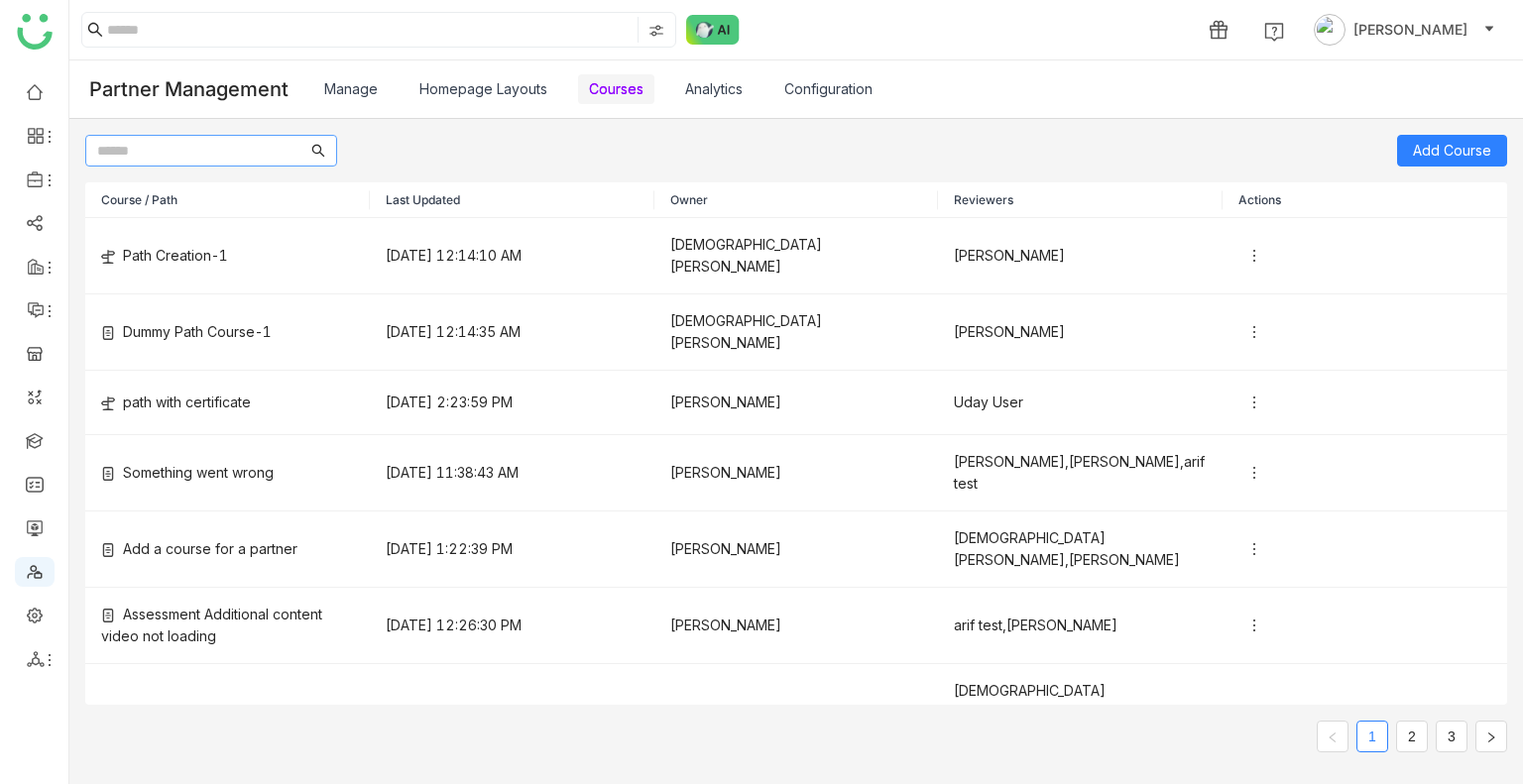 click 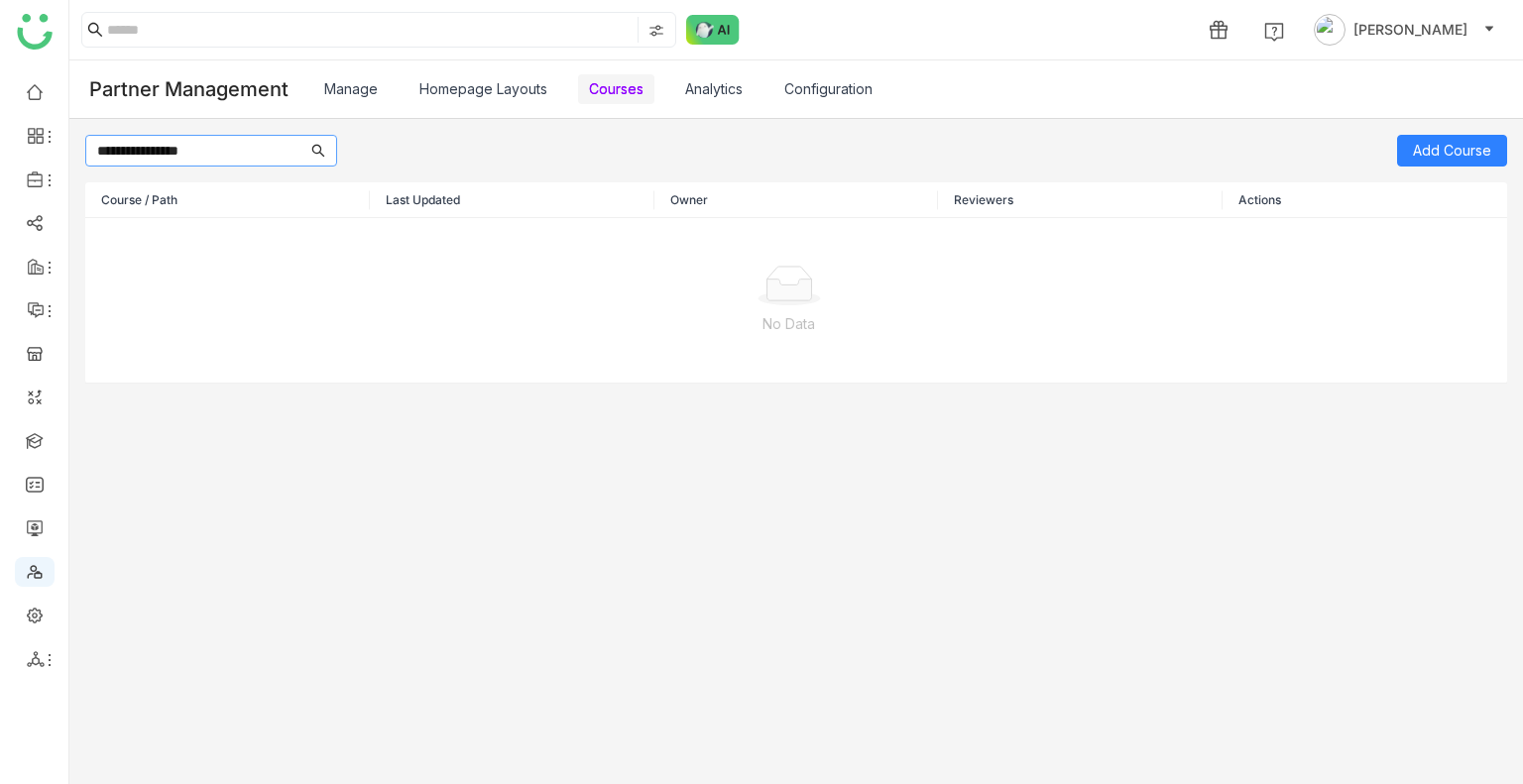 click on "**********" 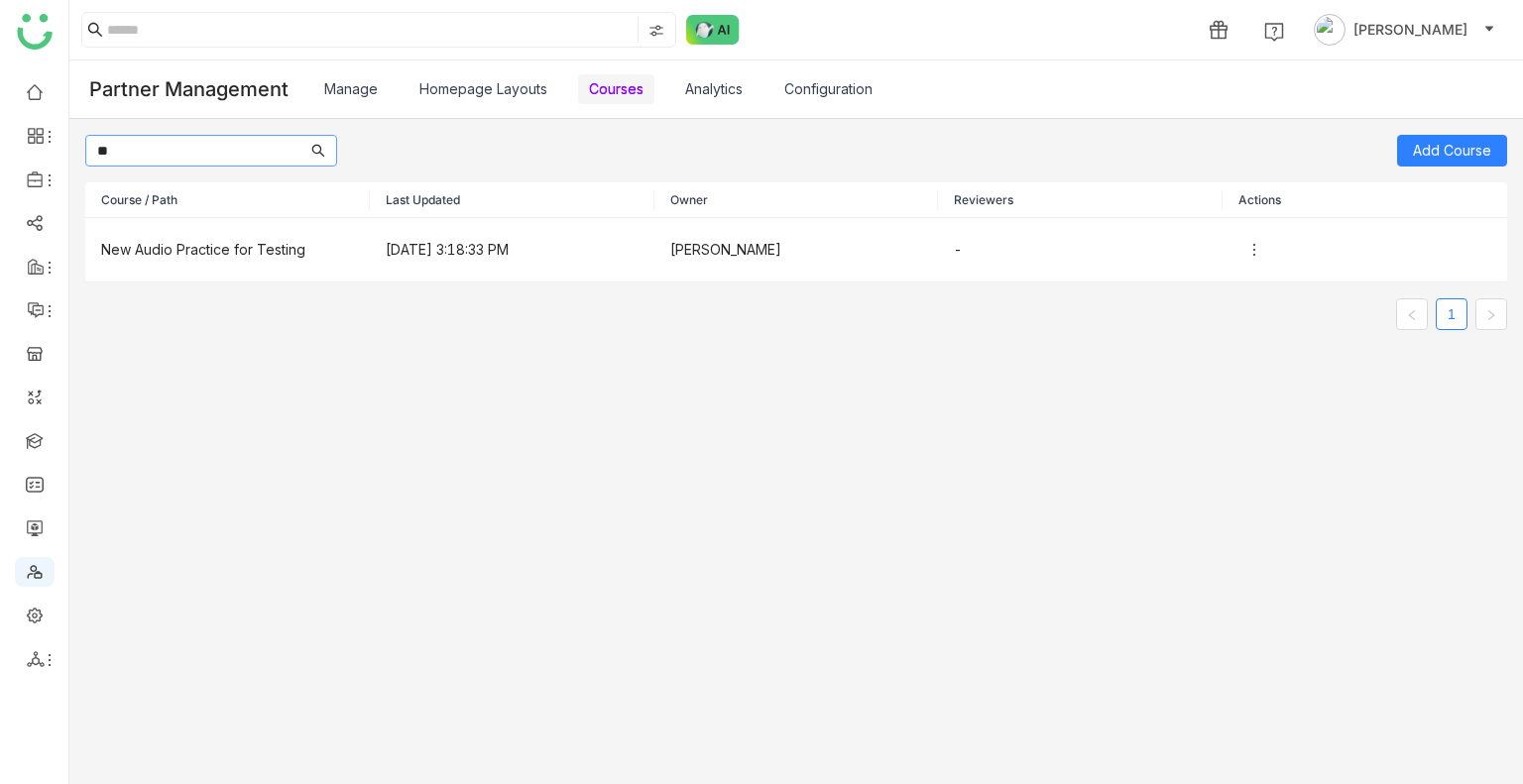 type on "*" 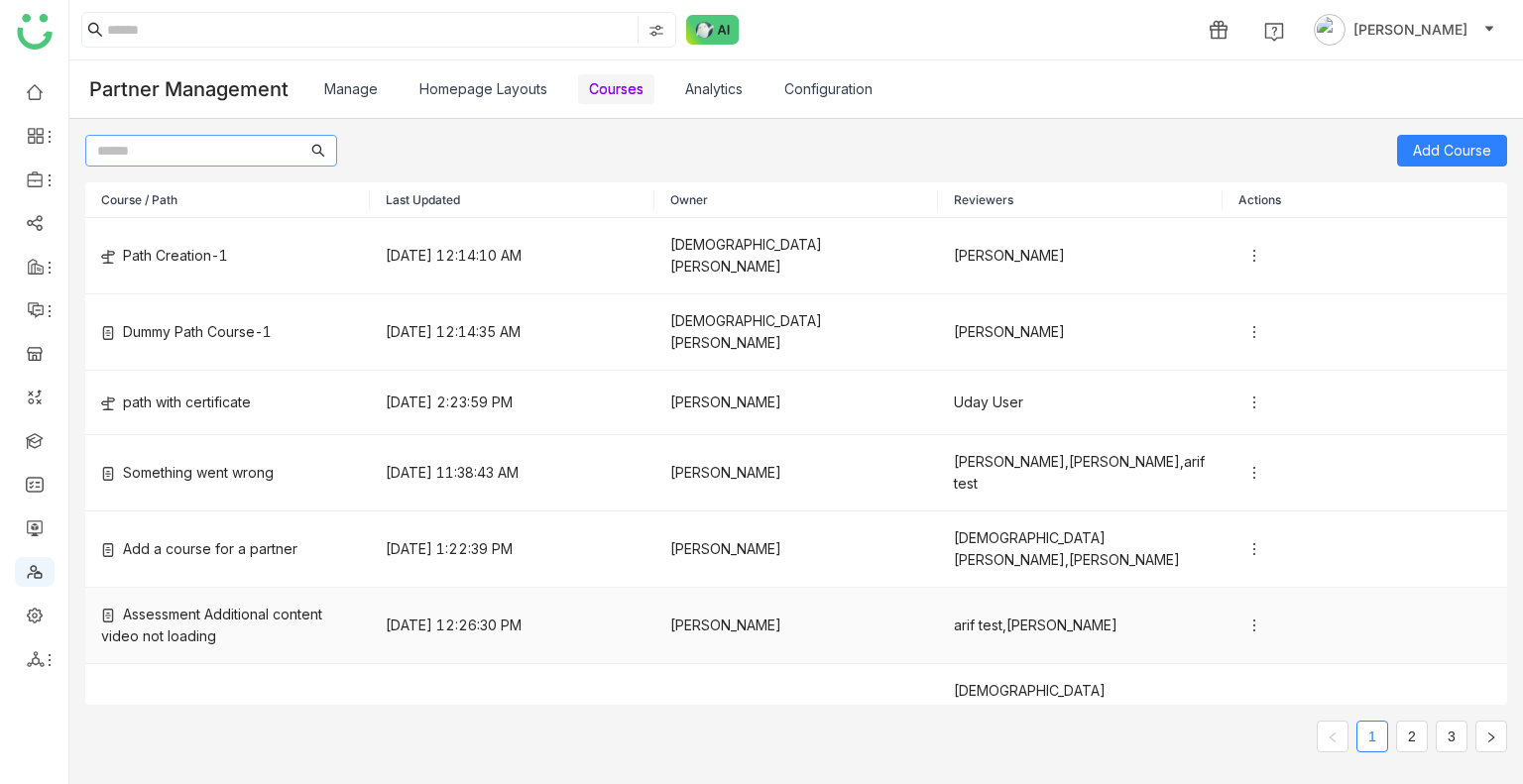 scroll, scrollTop: 190, scrollLeft: 0, axis: vertical 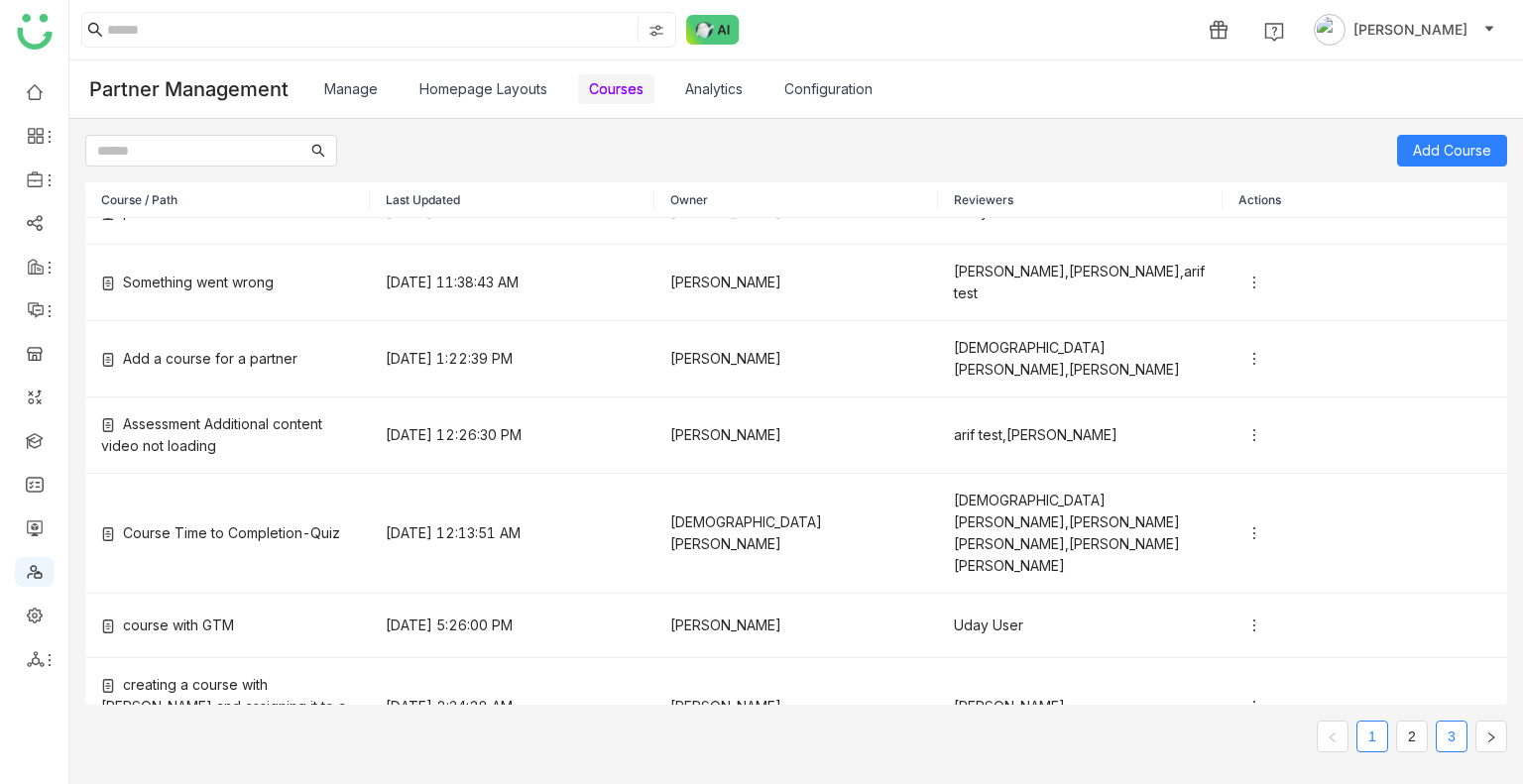 click on "3" 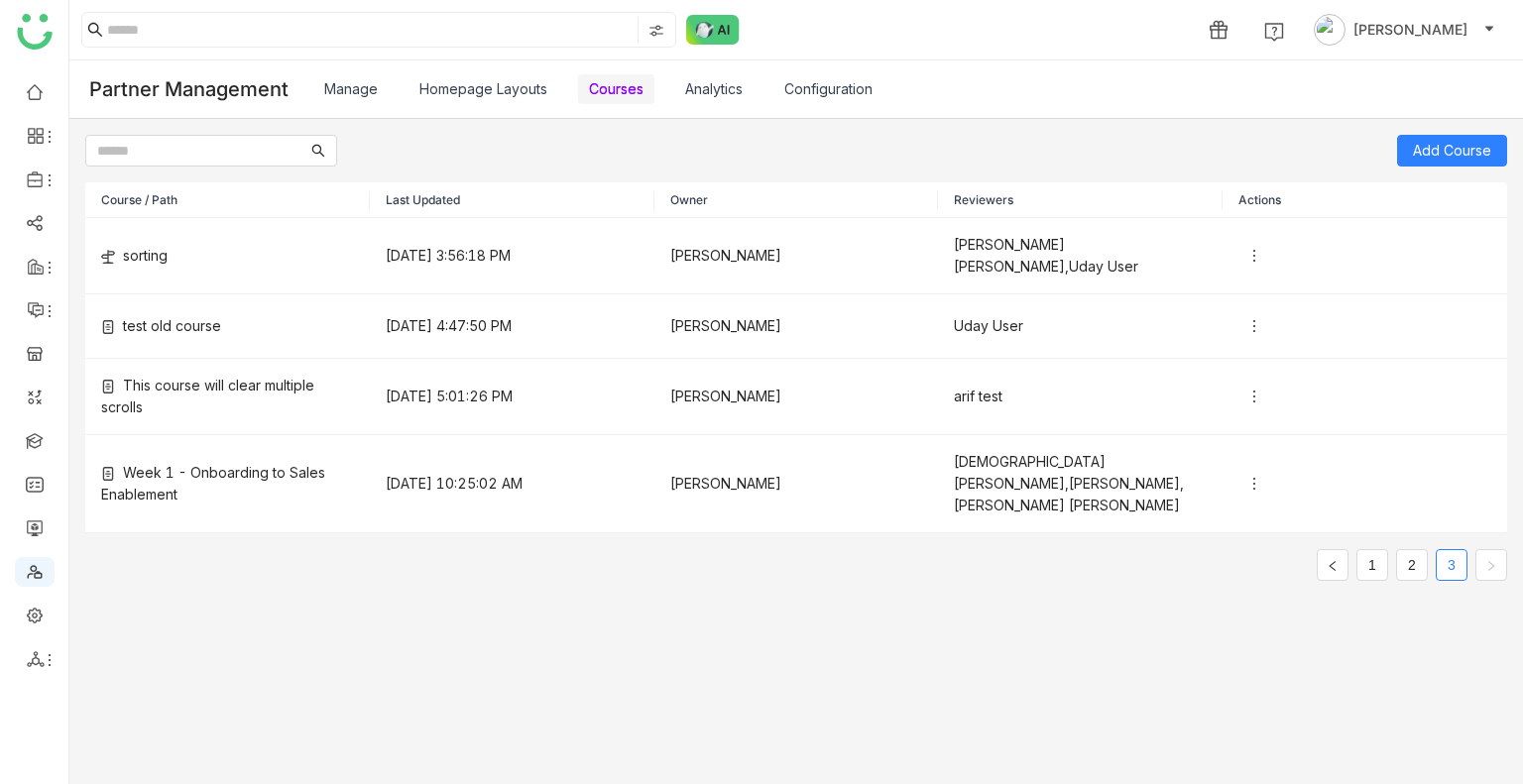 scroll, scrollTop: 0, scrollLeft: 0, axis: both 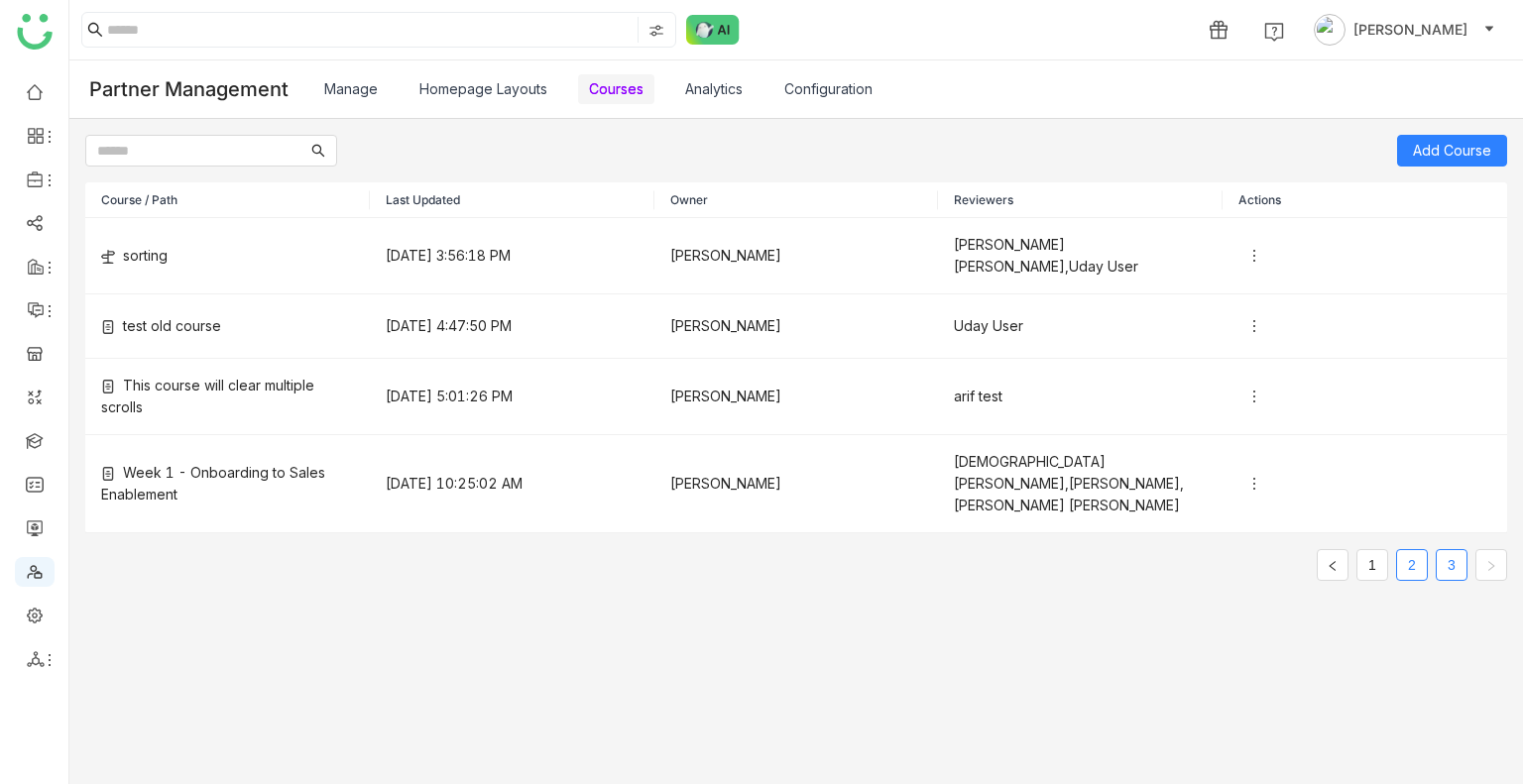 click on "2" 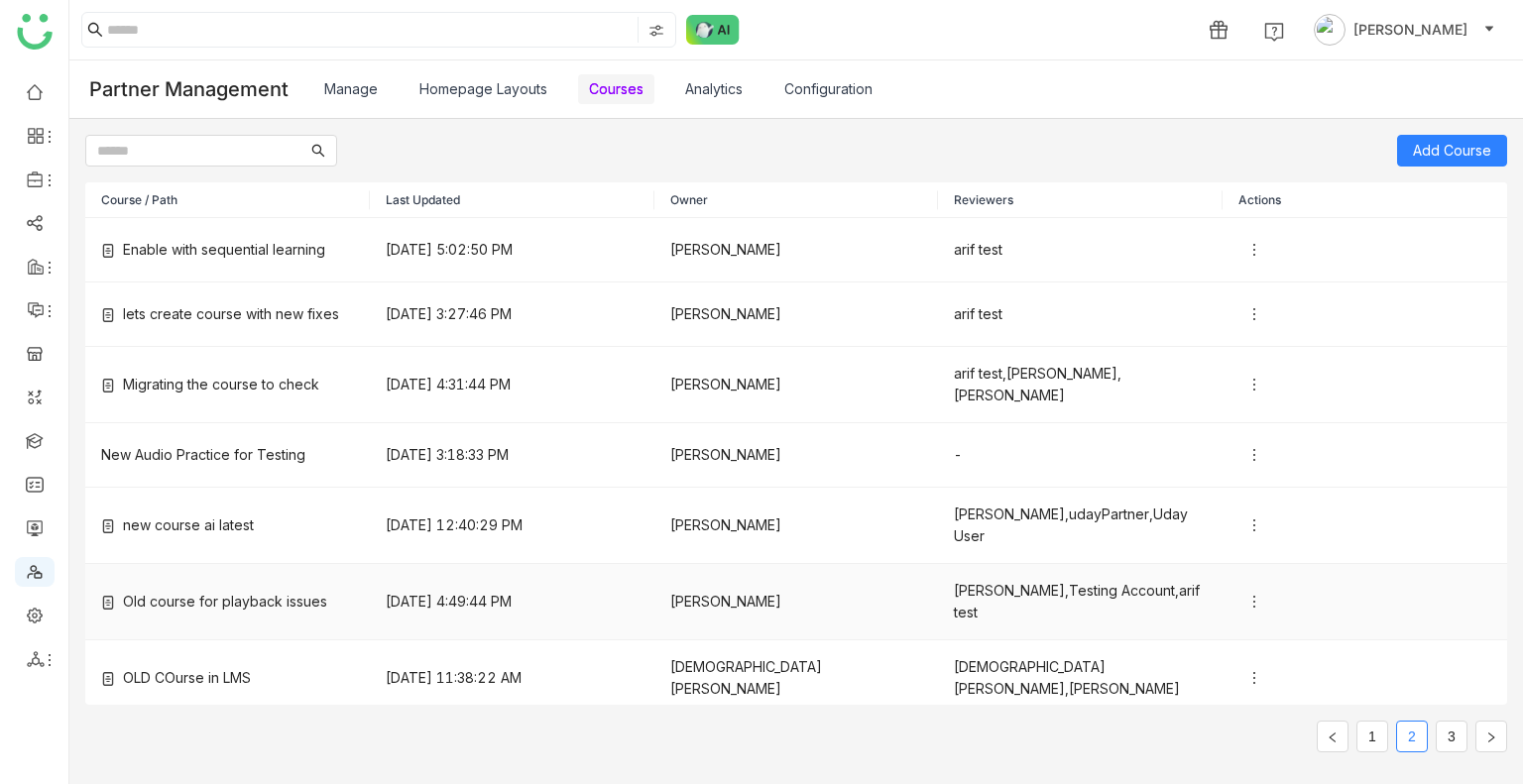 scroll, scrollTop: 178, scrollLeft: 0, axis: vertical 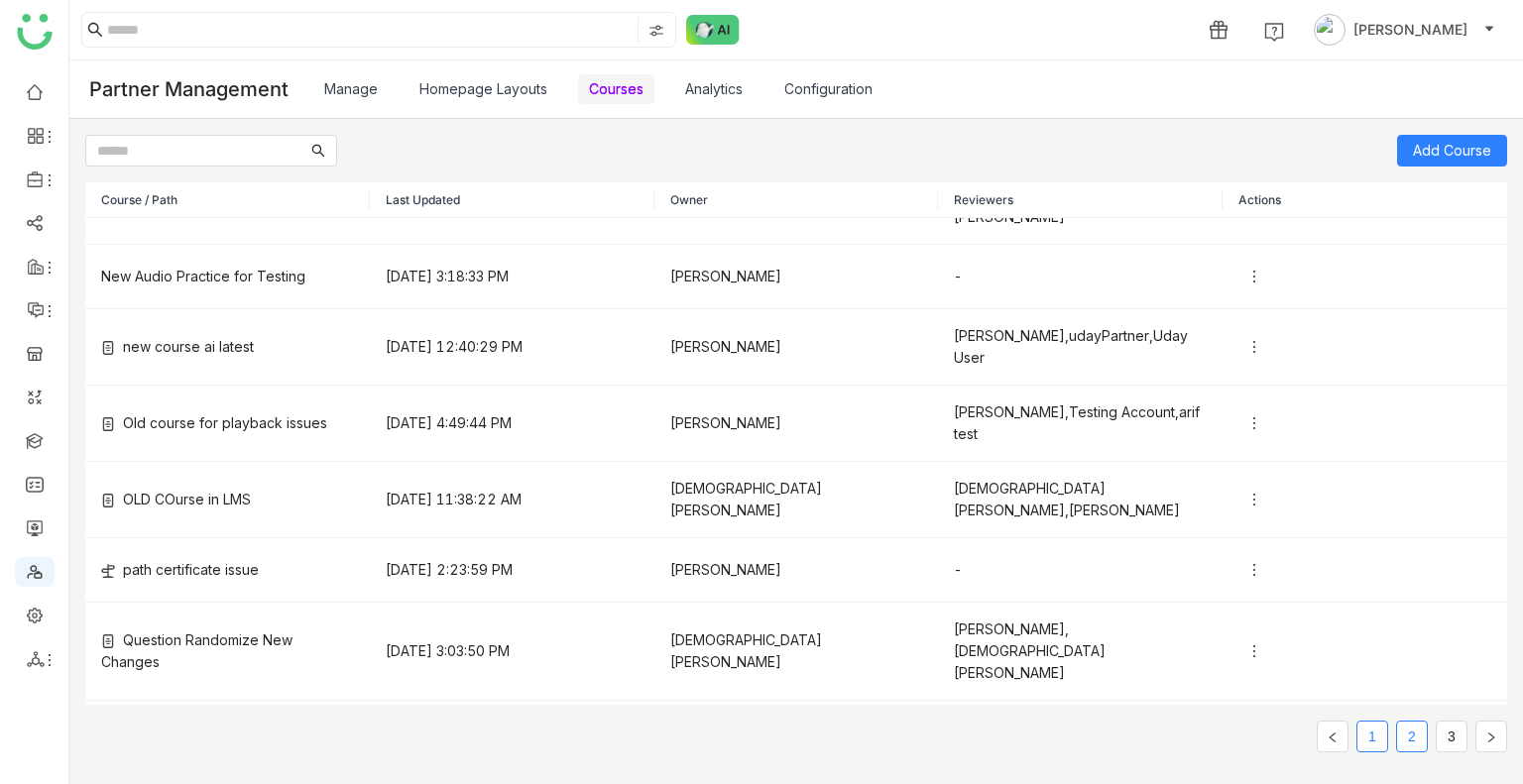 click on "1" 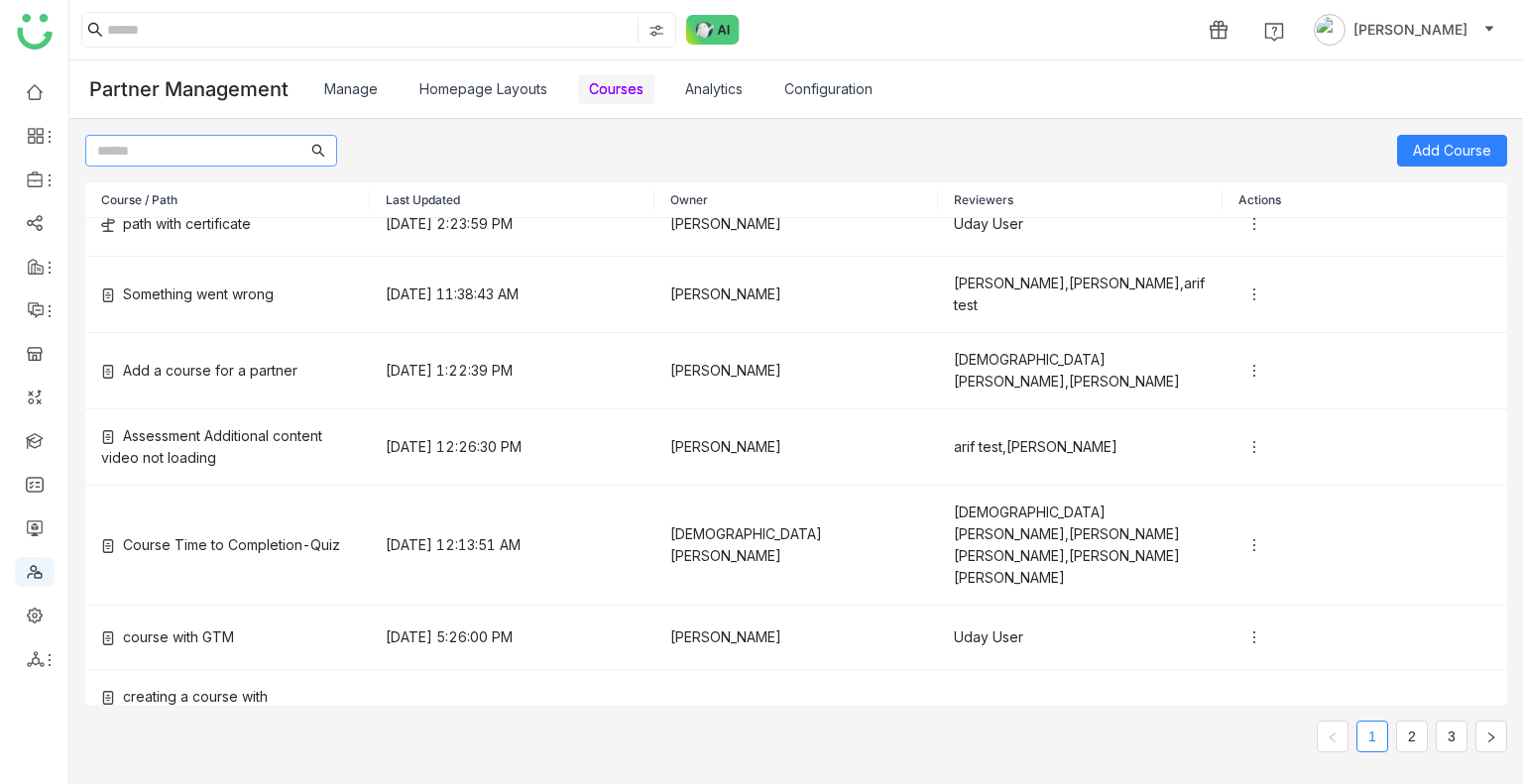 click 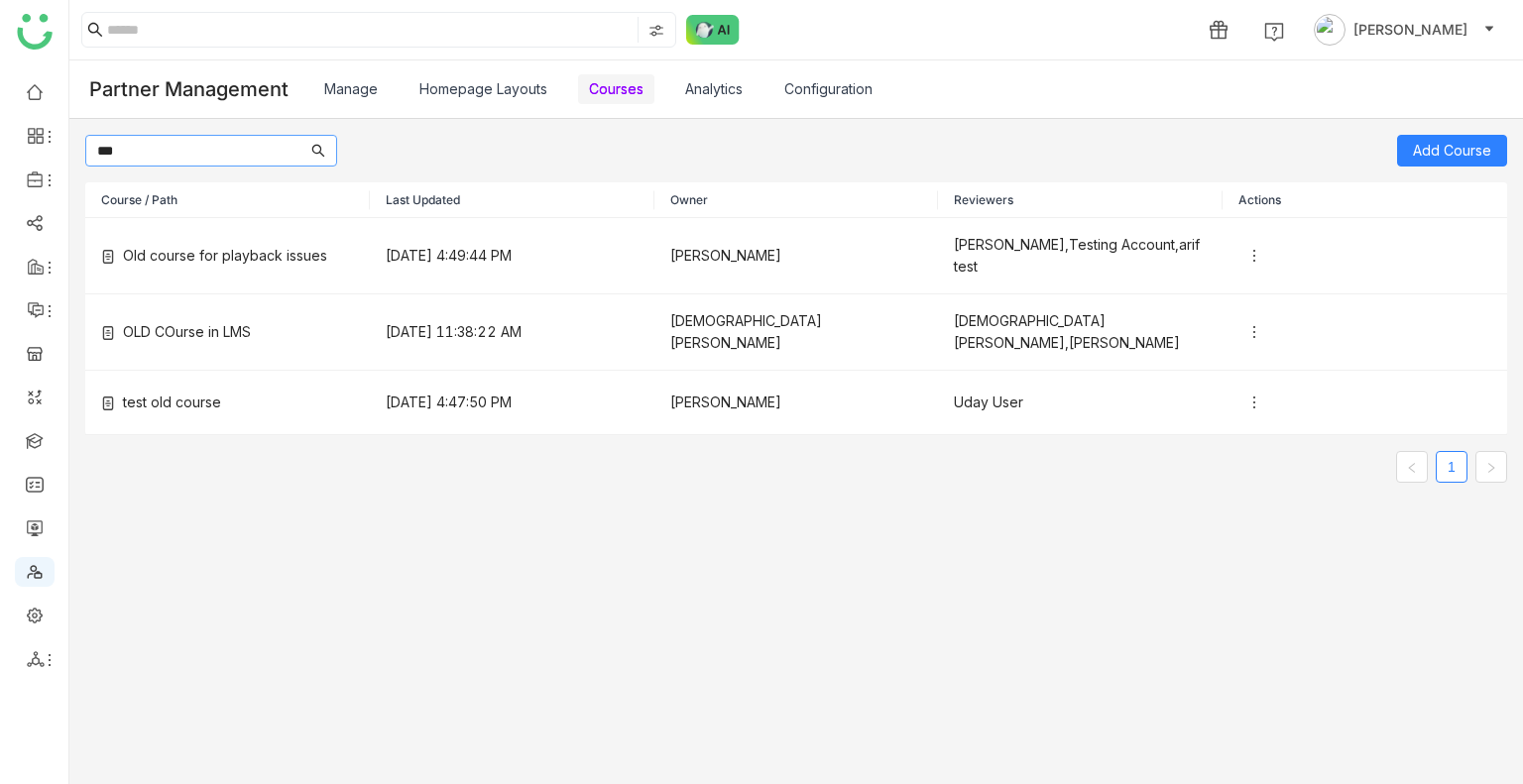 scroll, scrollTop: 0, scrollLeft: 0, axis: both 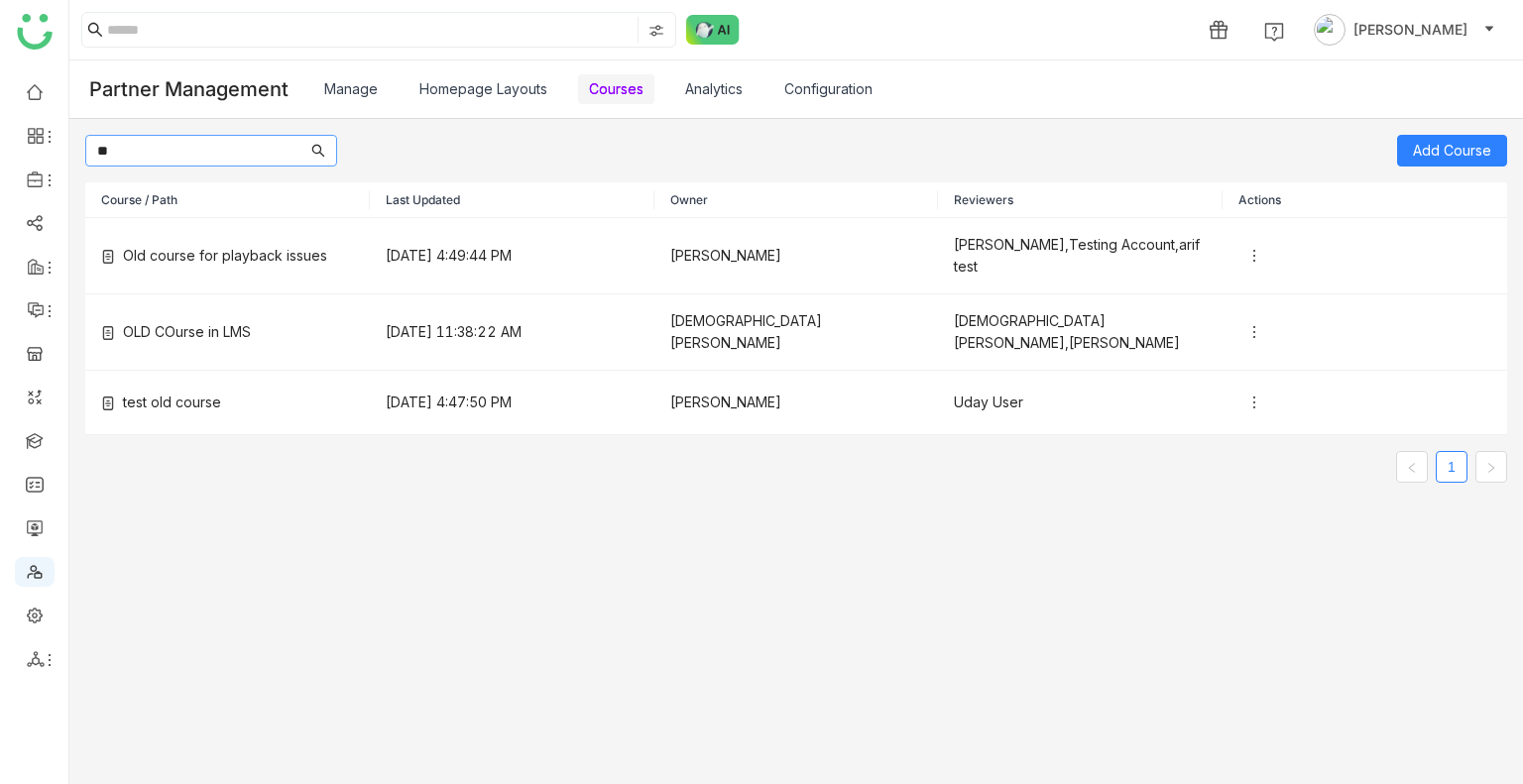 type on "*" 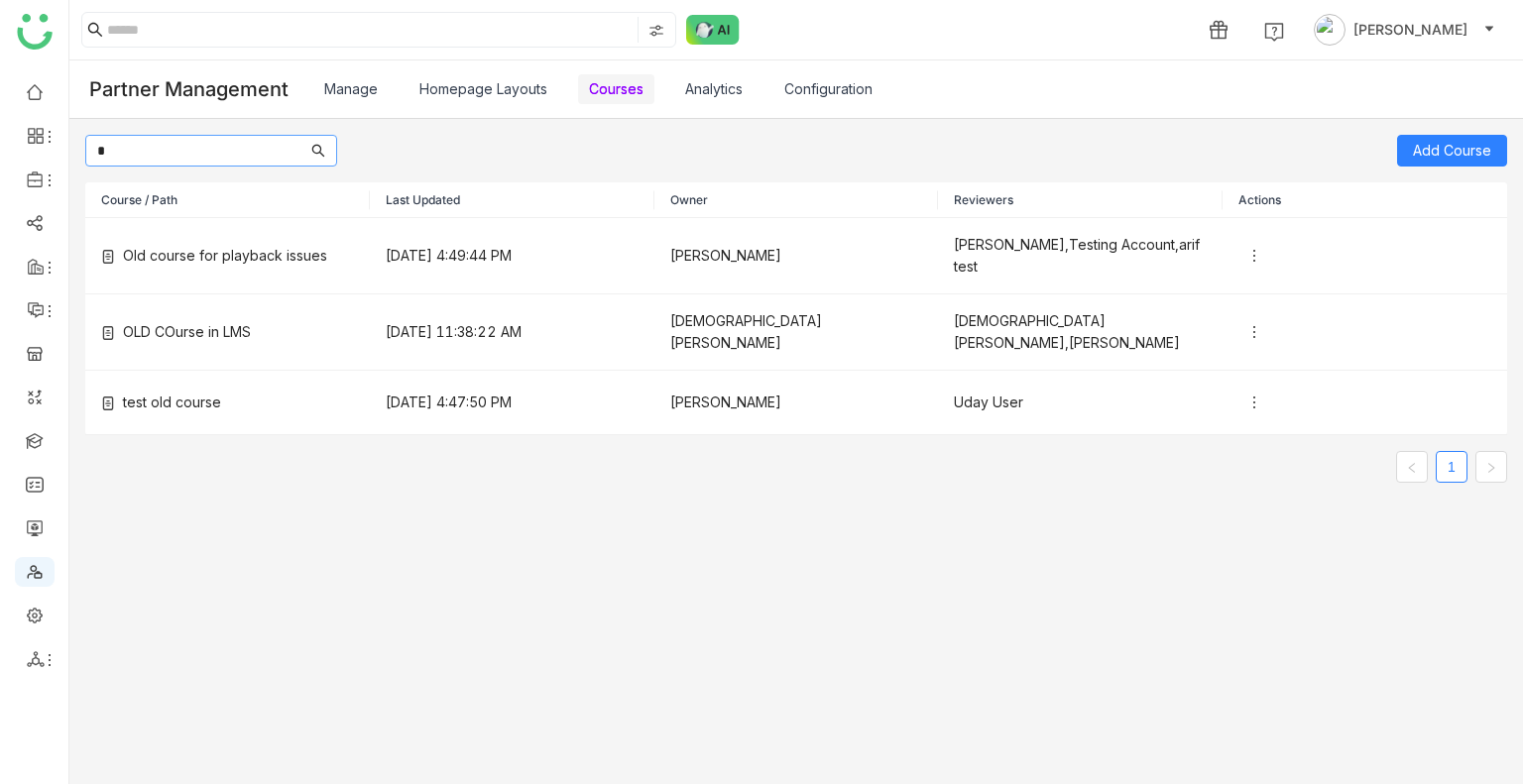 type 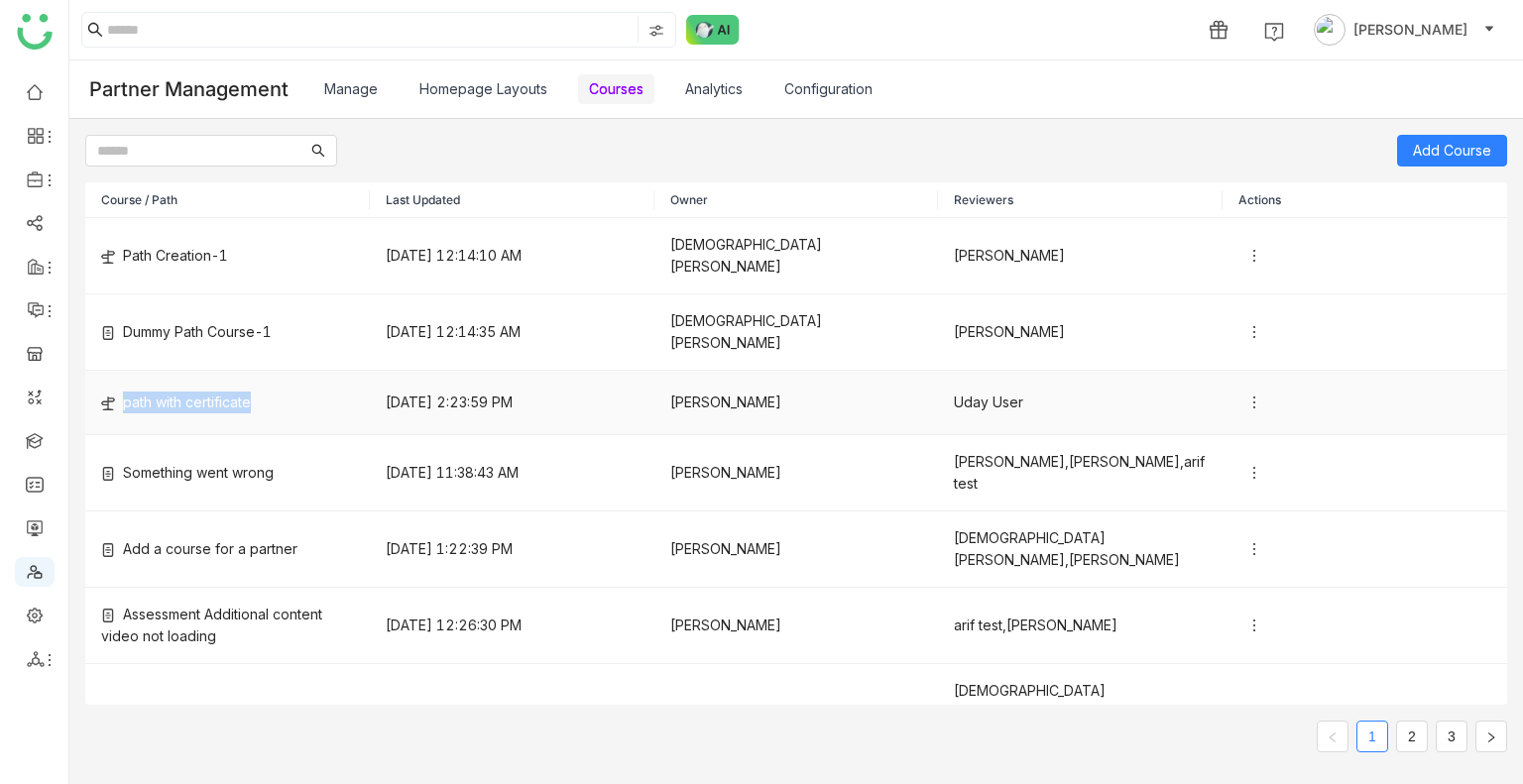 drag, startPoint x: 285, startPoint y: 377, endPoint x: 120, endPoint y: 383, distance: 165.1091 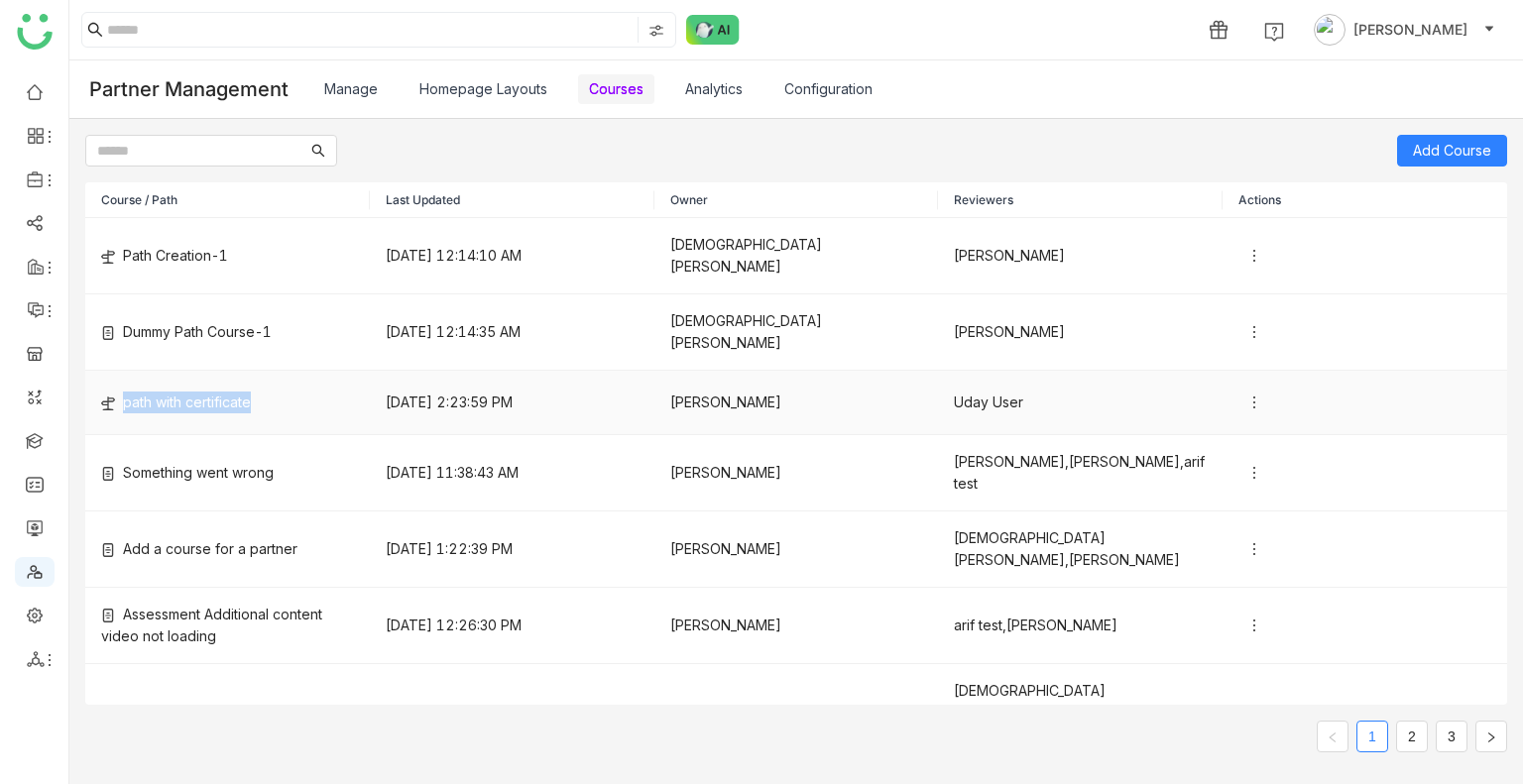 click on "path with certificate" 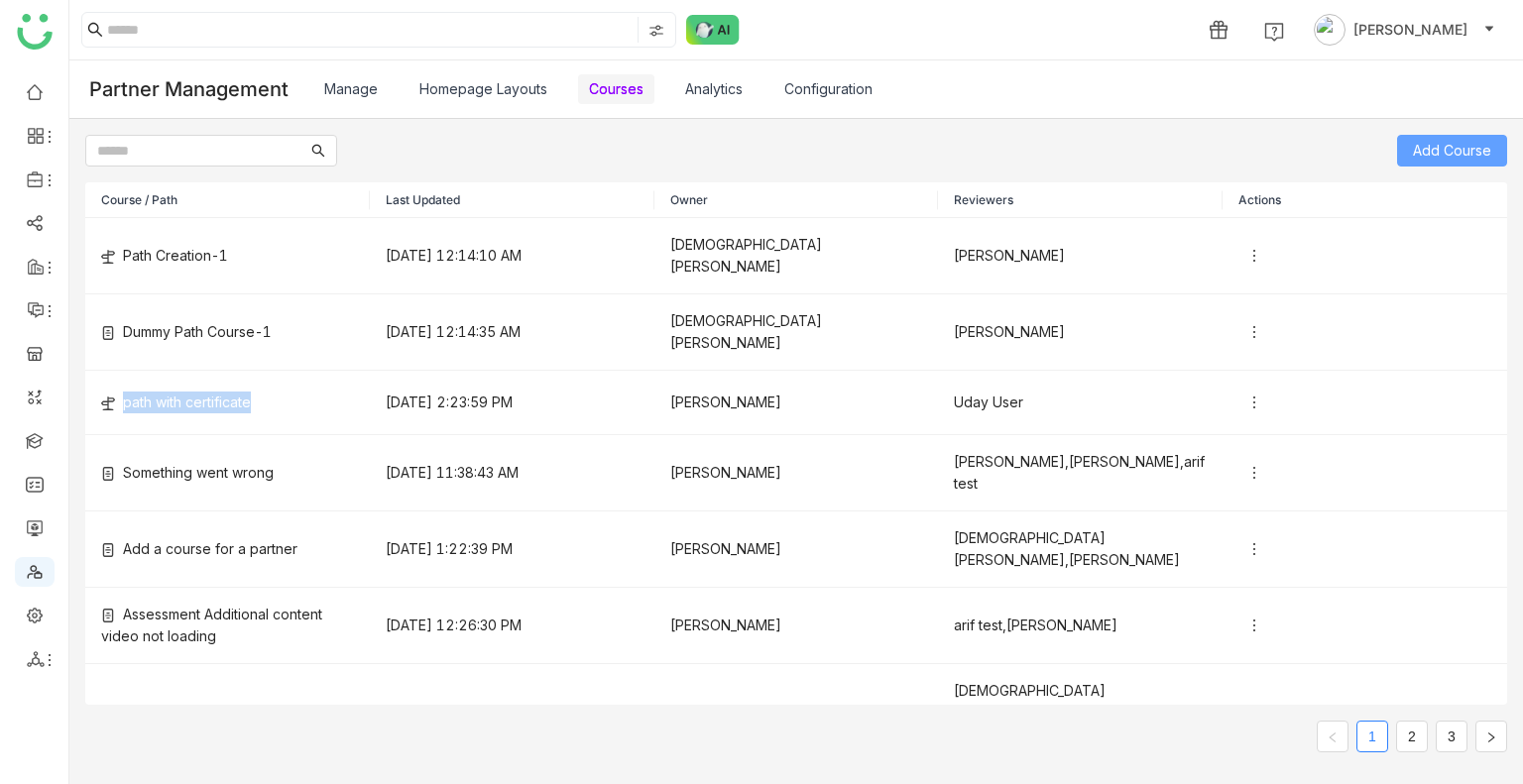 click on "Add Course" 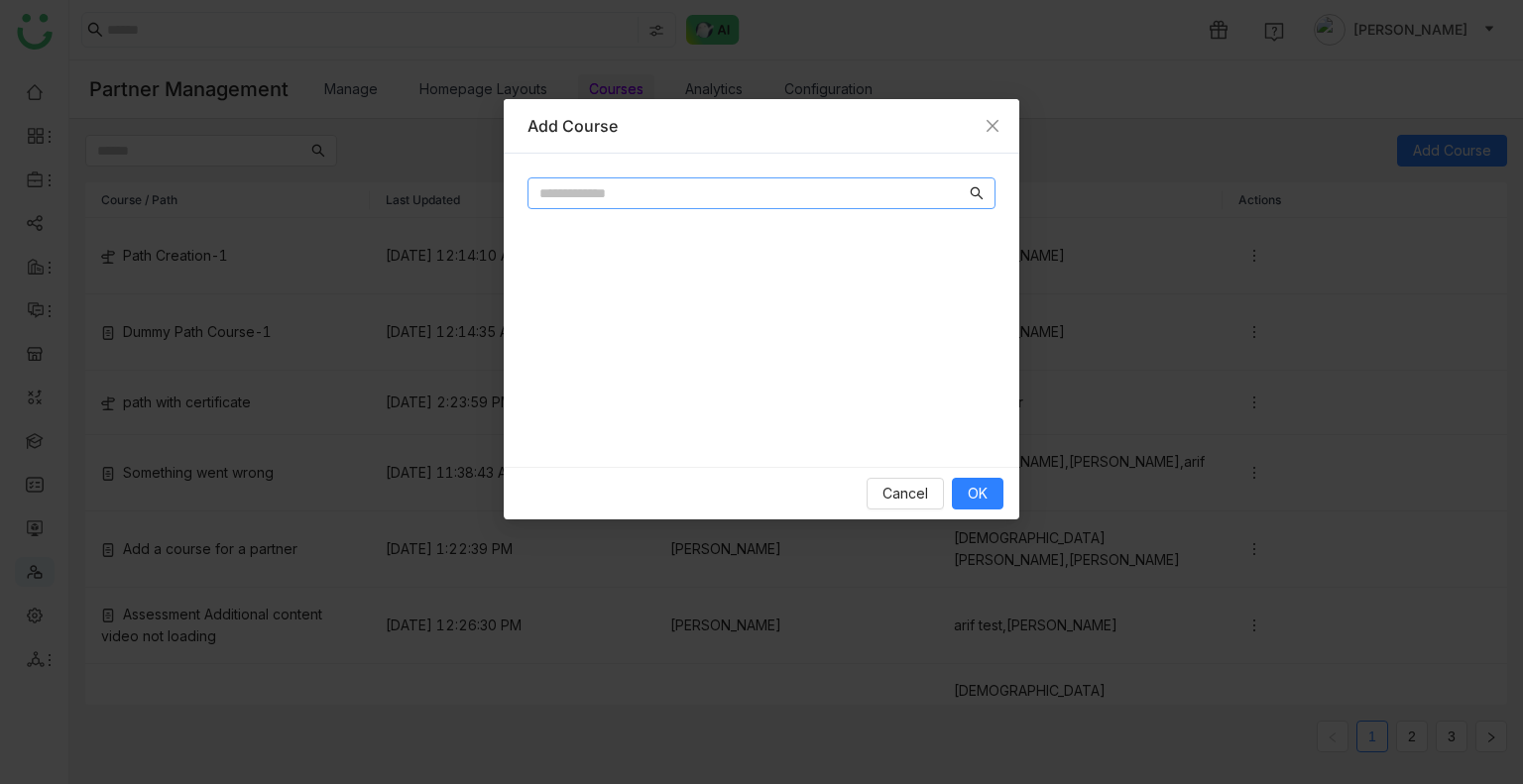 click at bounding box center (762, 193) 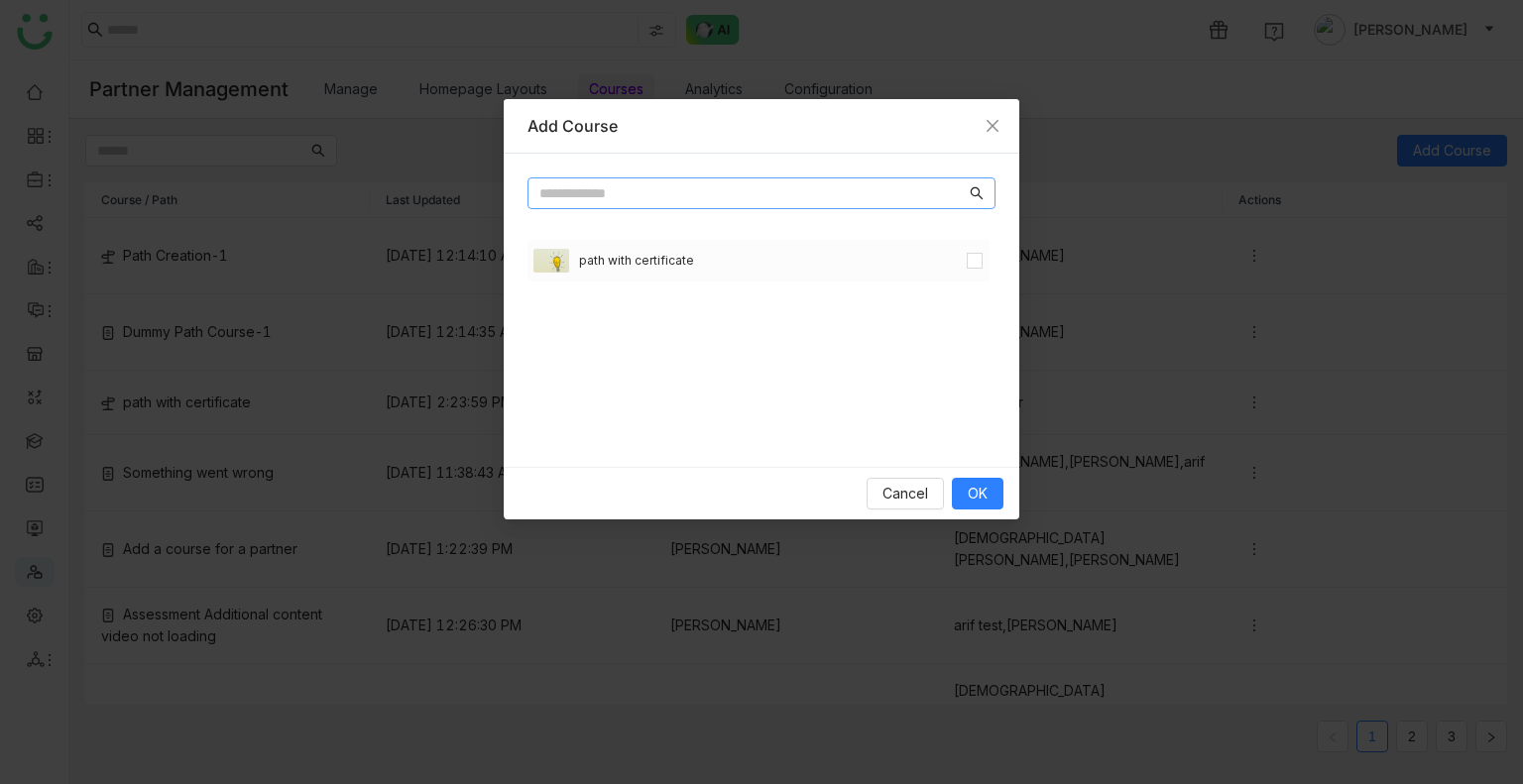 click at bounding box center [753, 193] 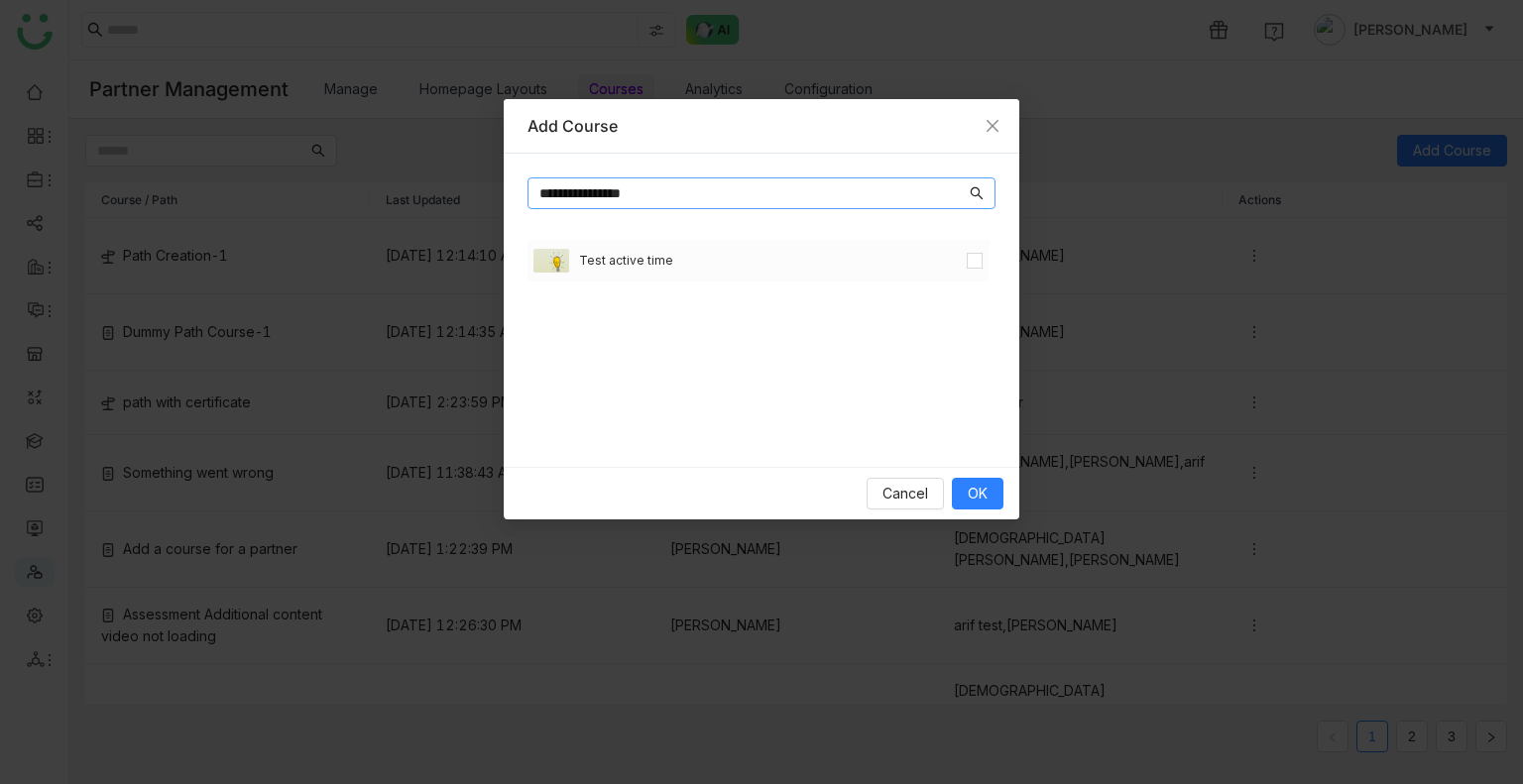 type on "**********" 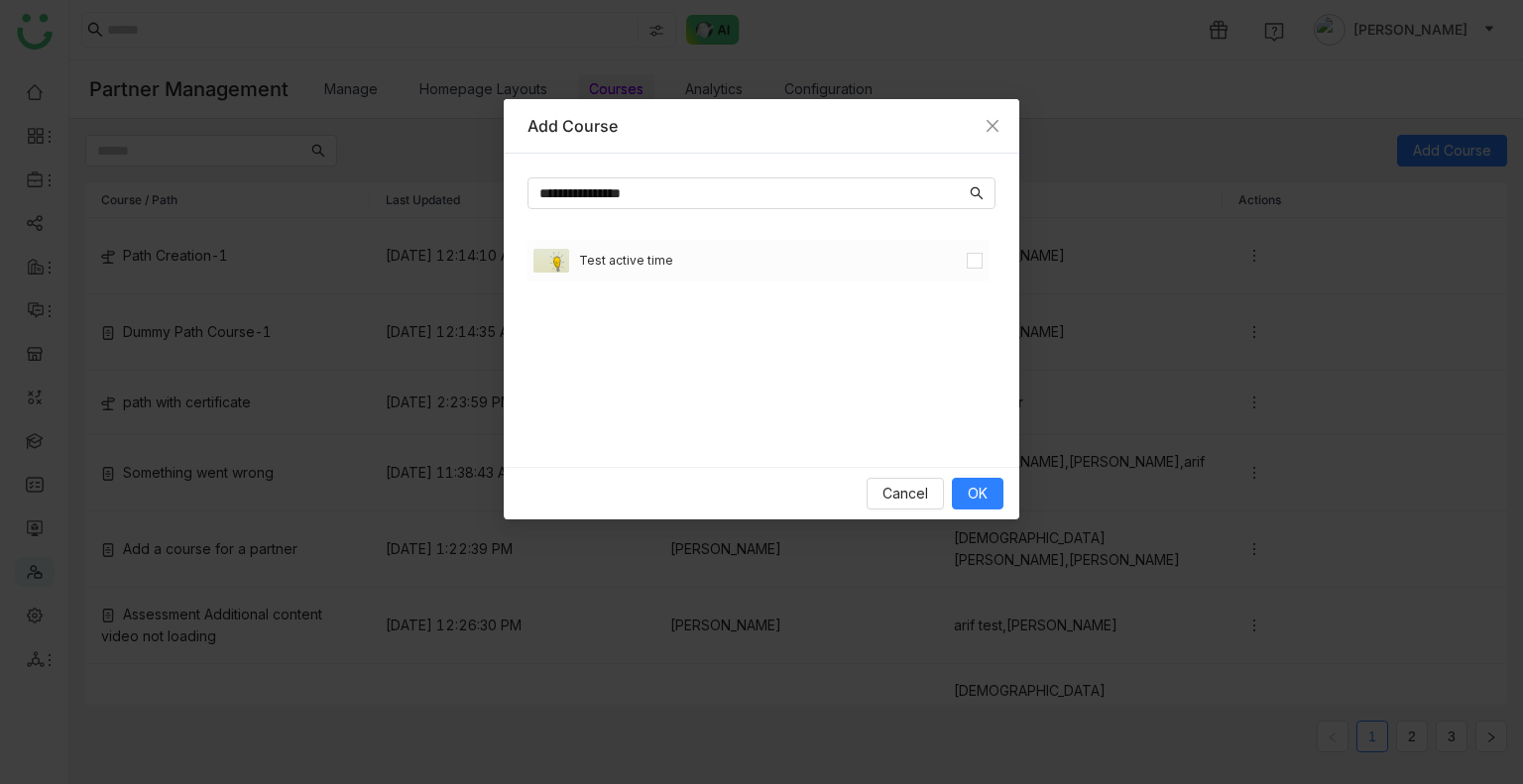 click on "Test active time" at bounding box center (759, 261) 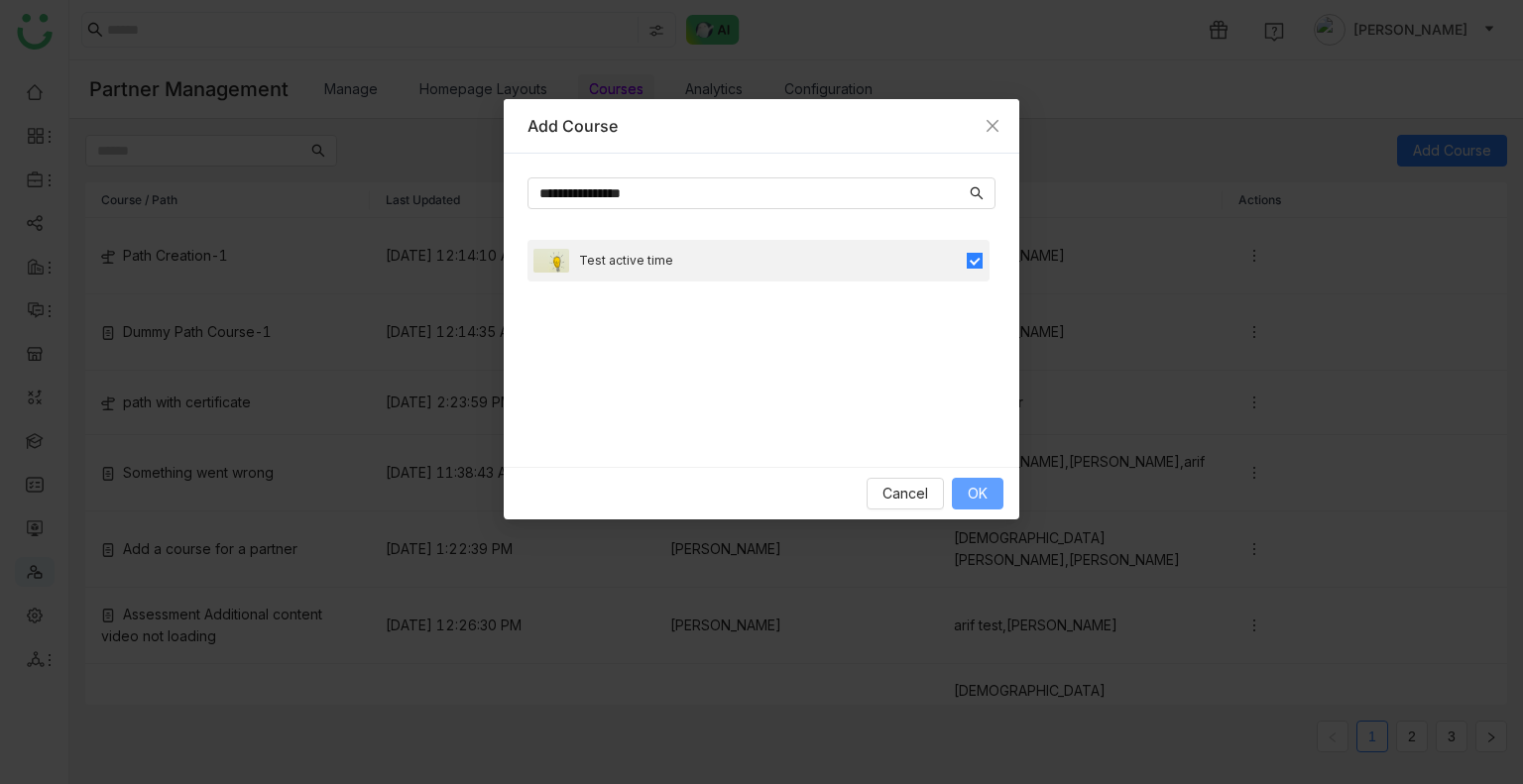 click on "OK" at bounding box center [978, 494] 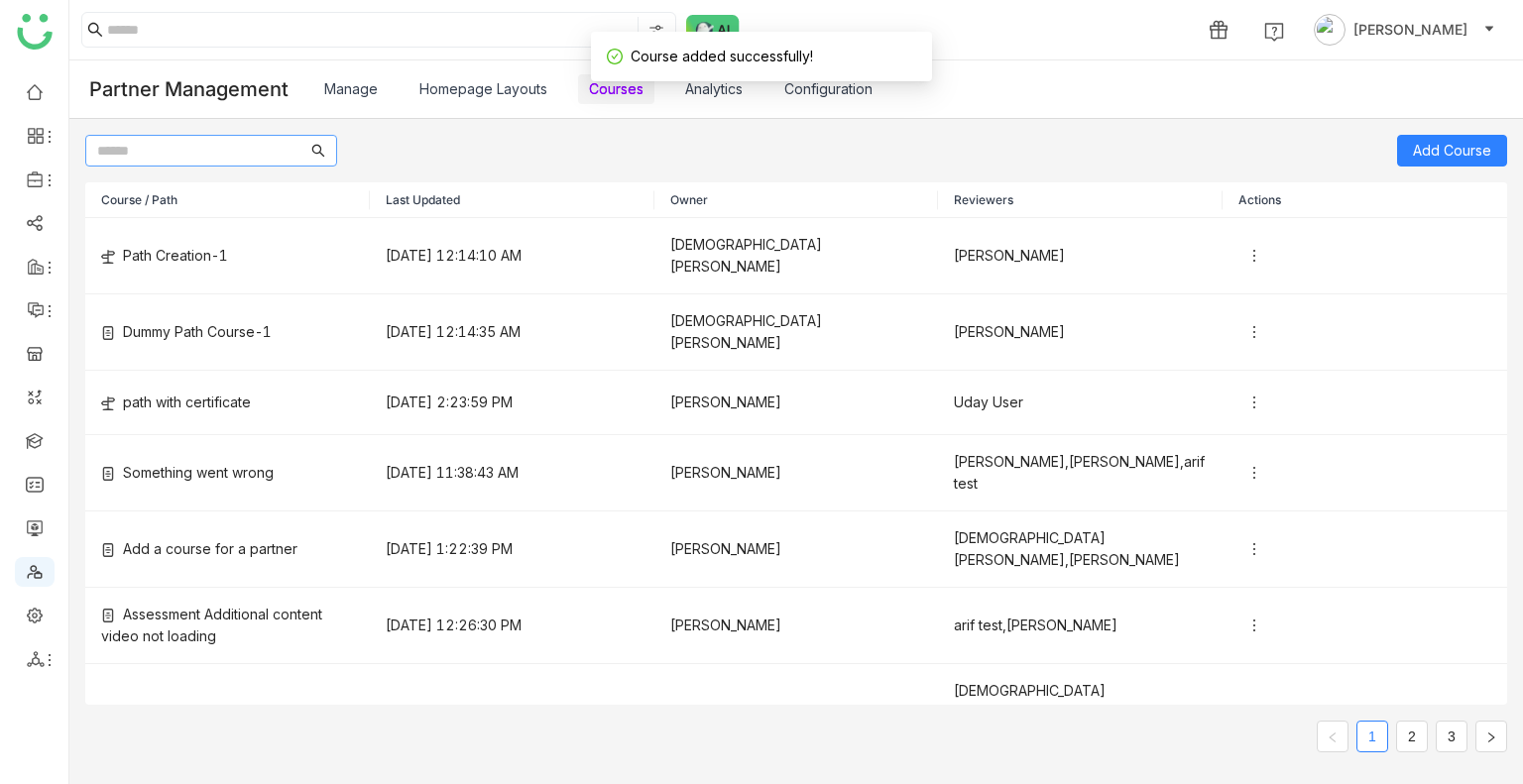 click 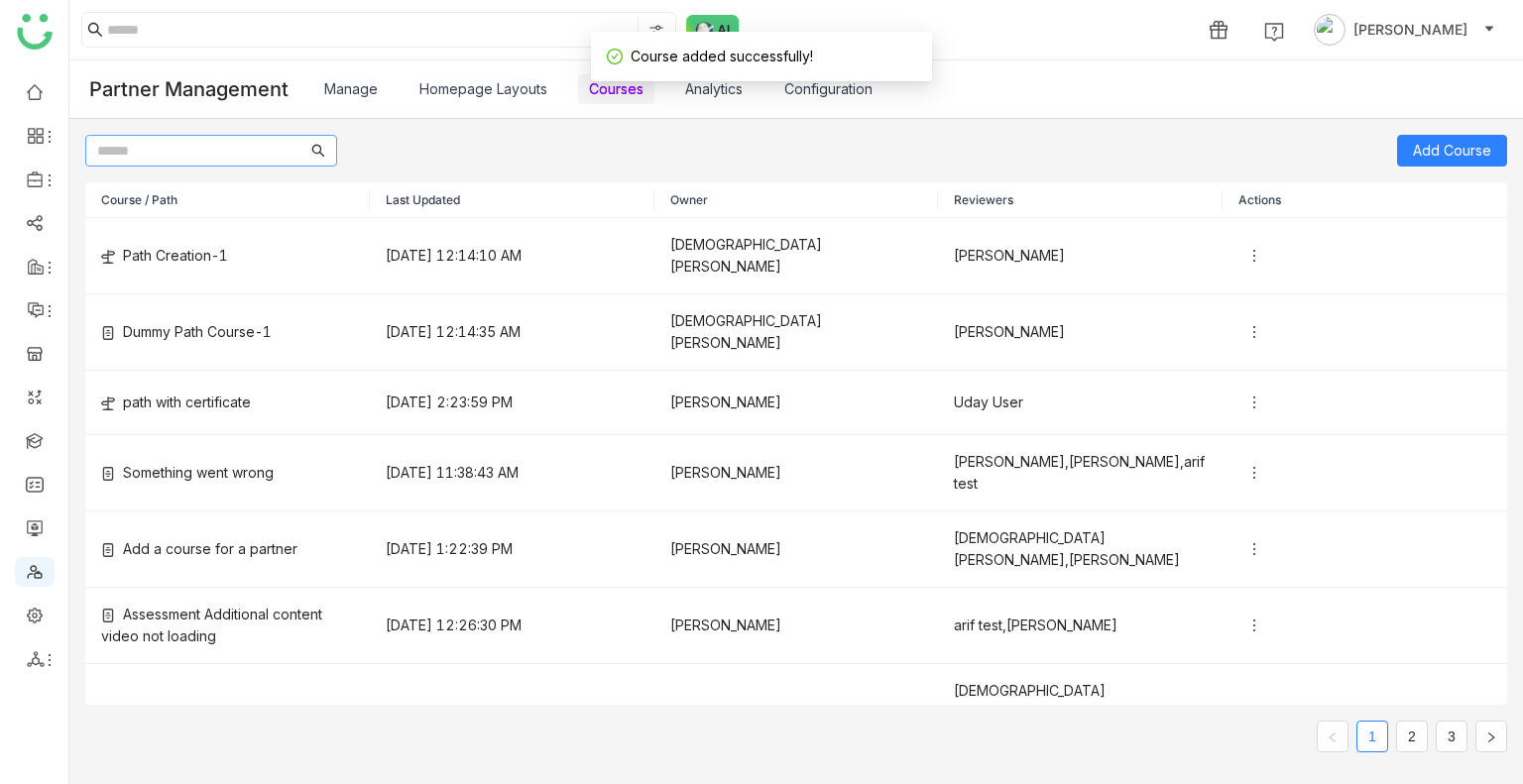 paste on "**********" 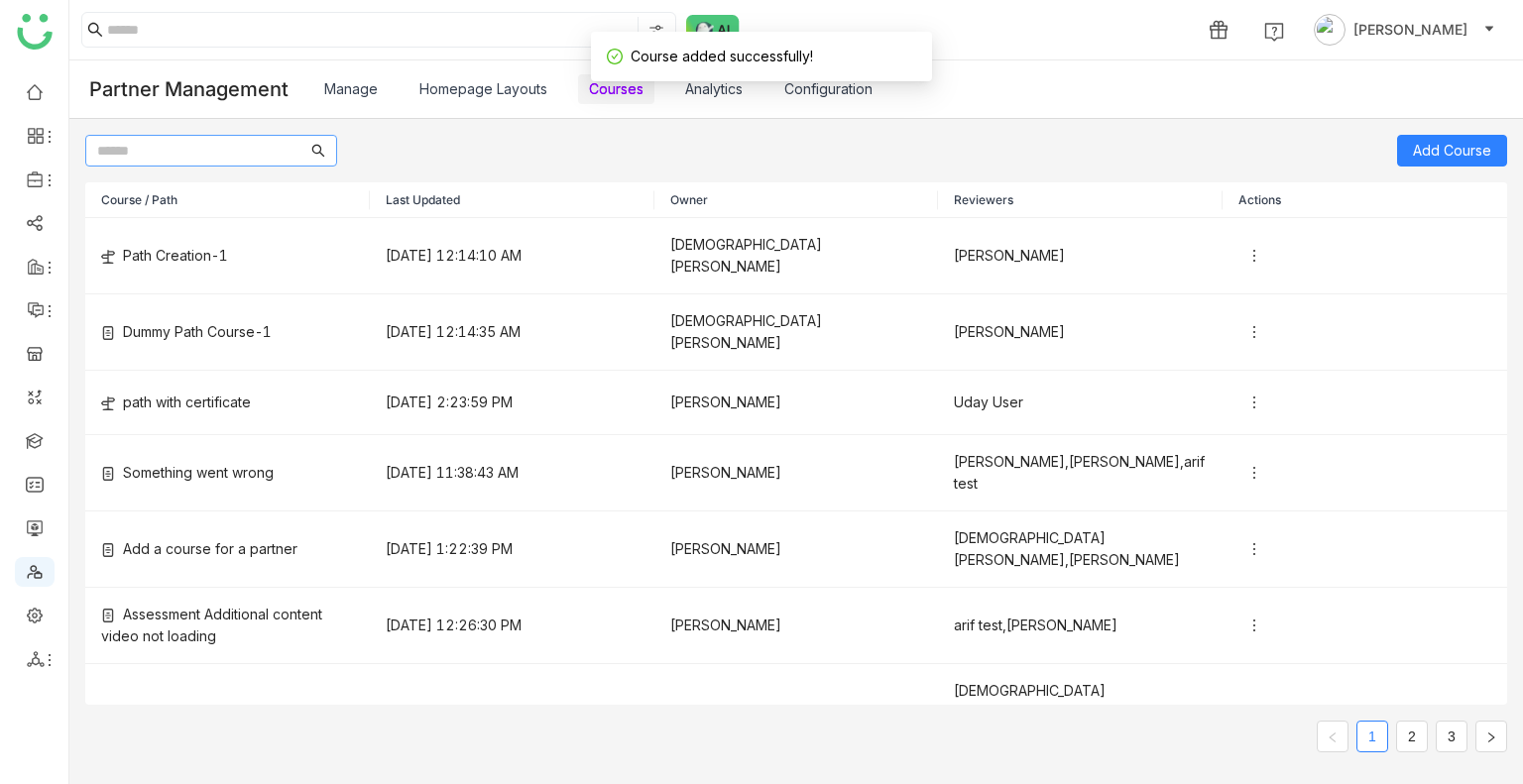 type on "**********" 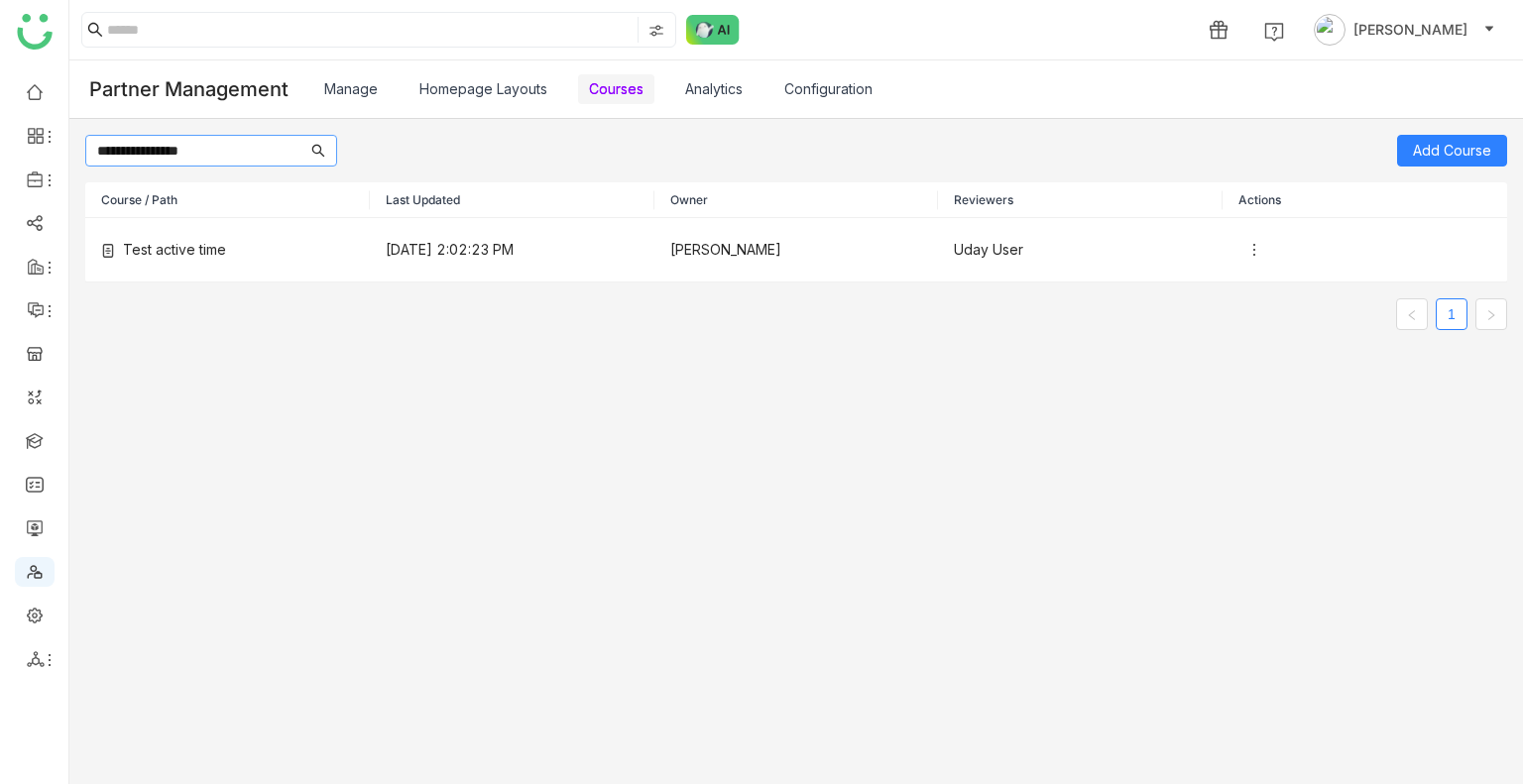 click on "**********" 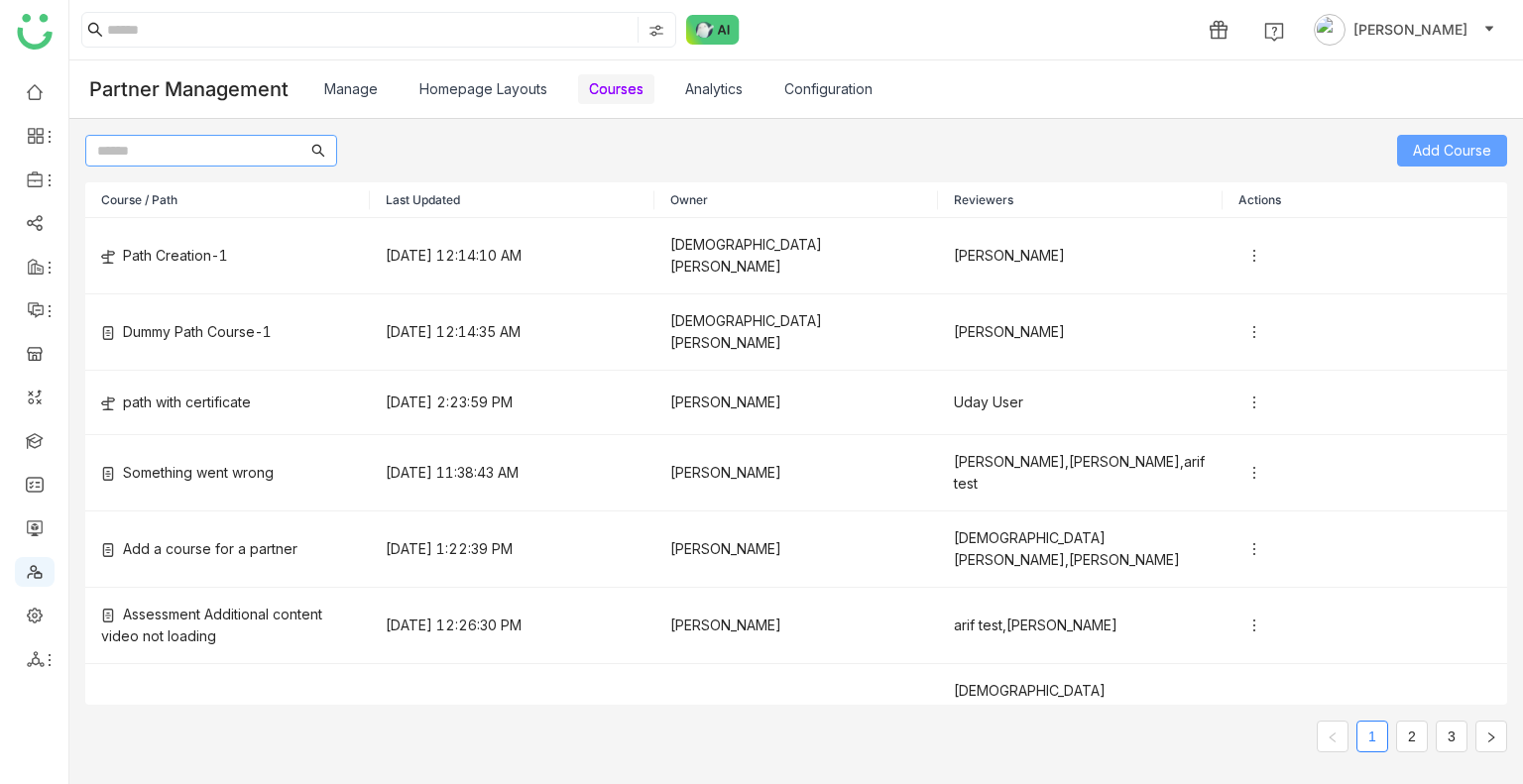click on "Add Course" 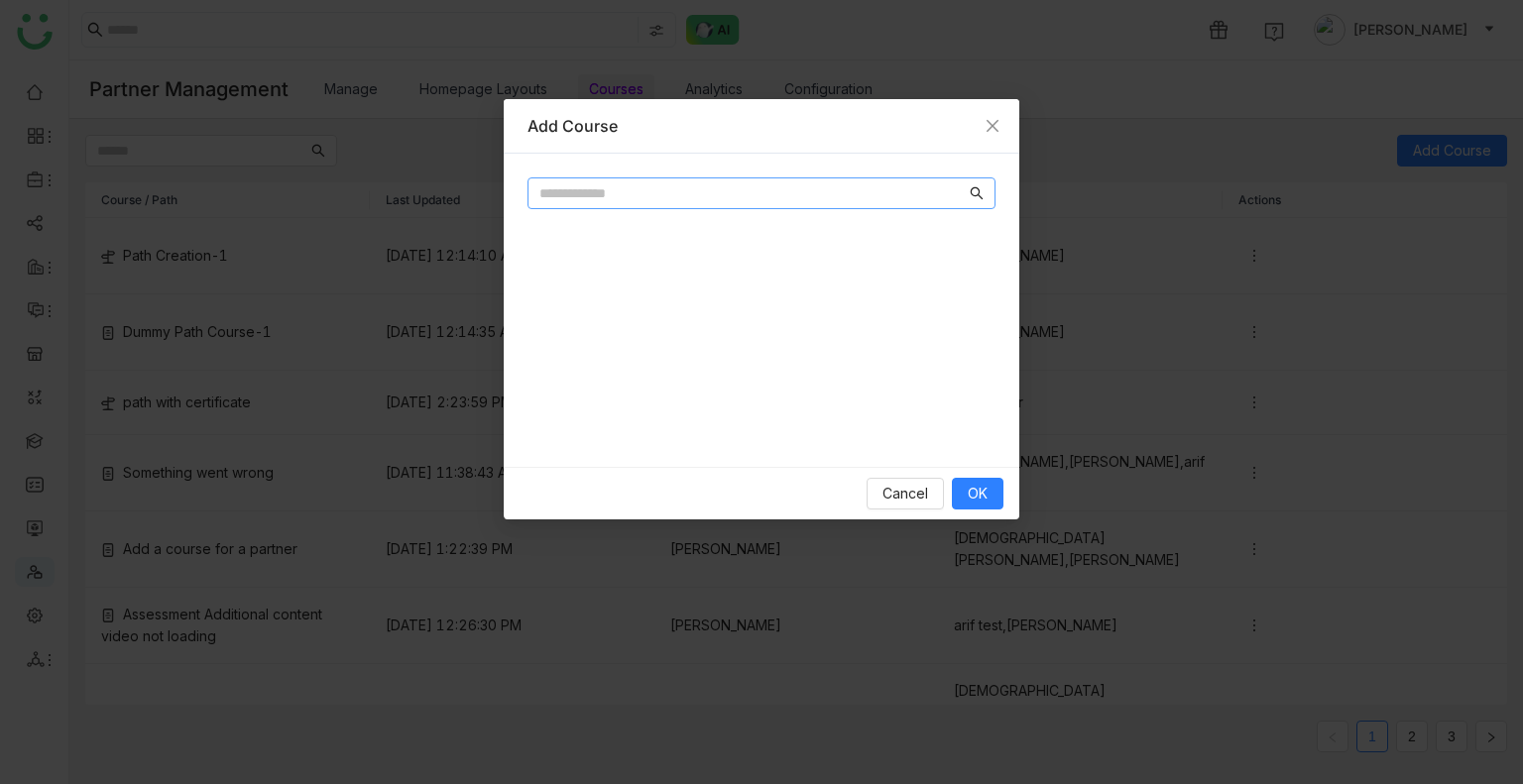 click at bounding box center (753, 193) 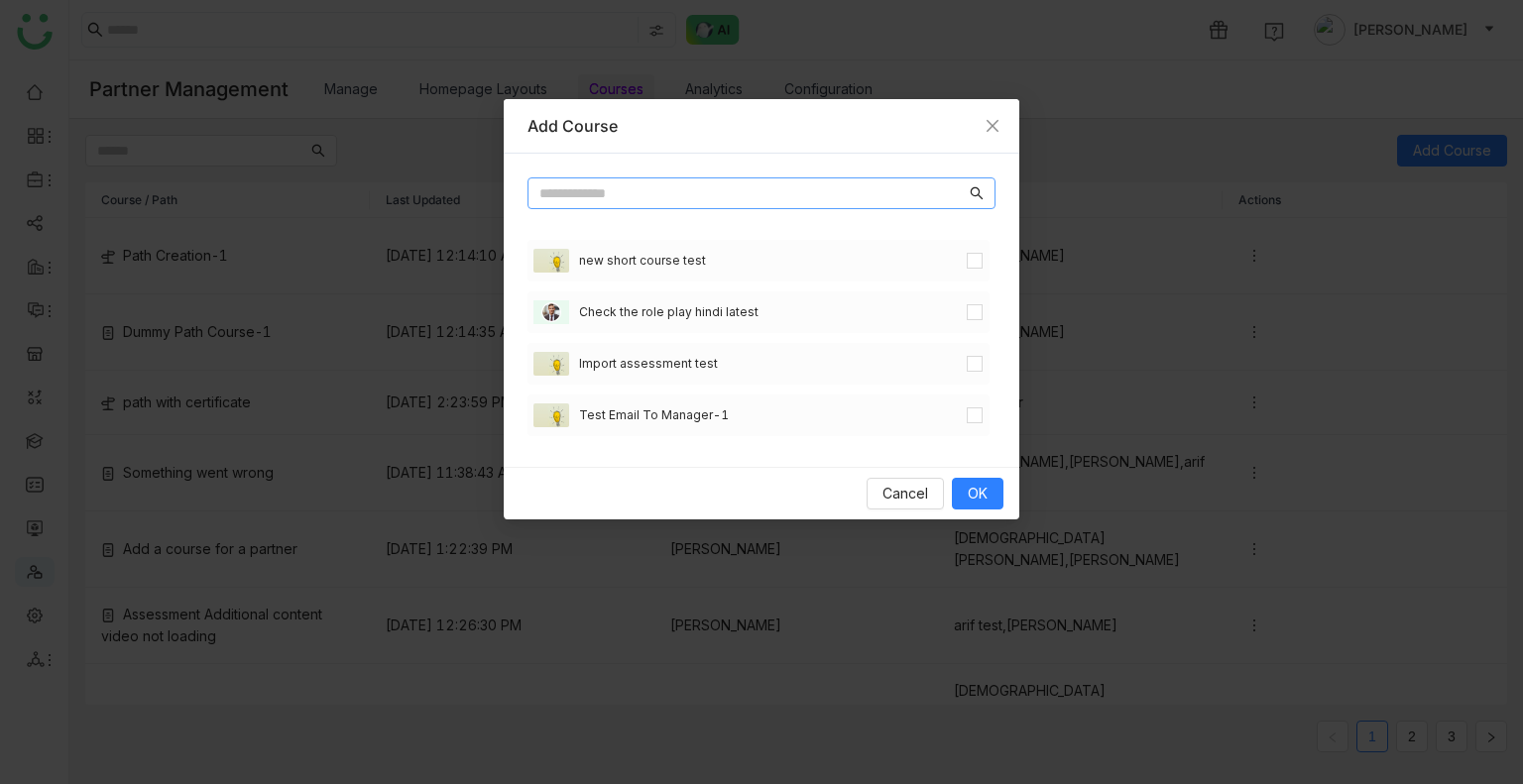 paste on "**********" 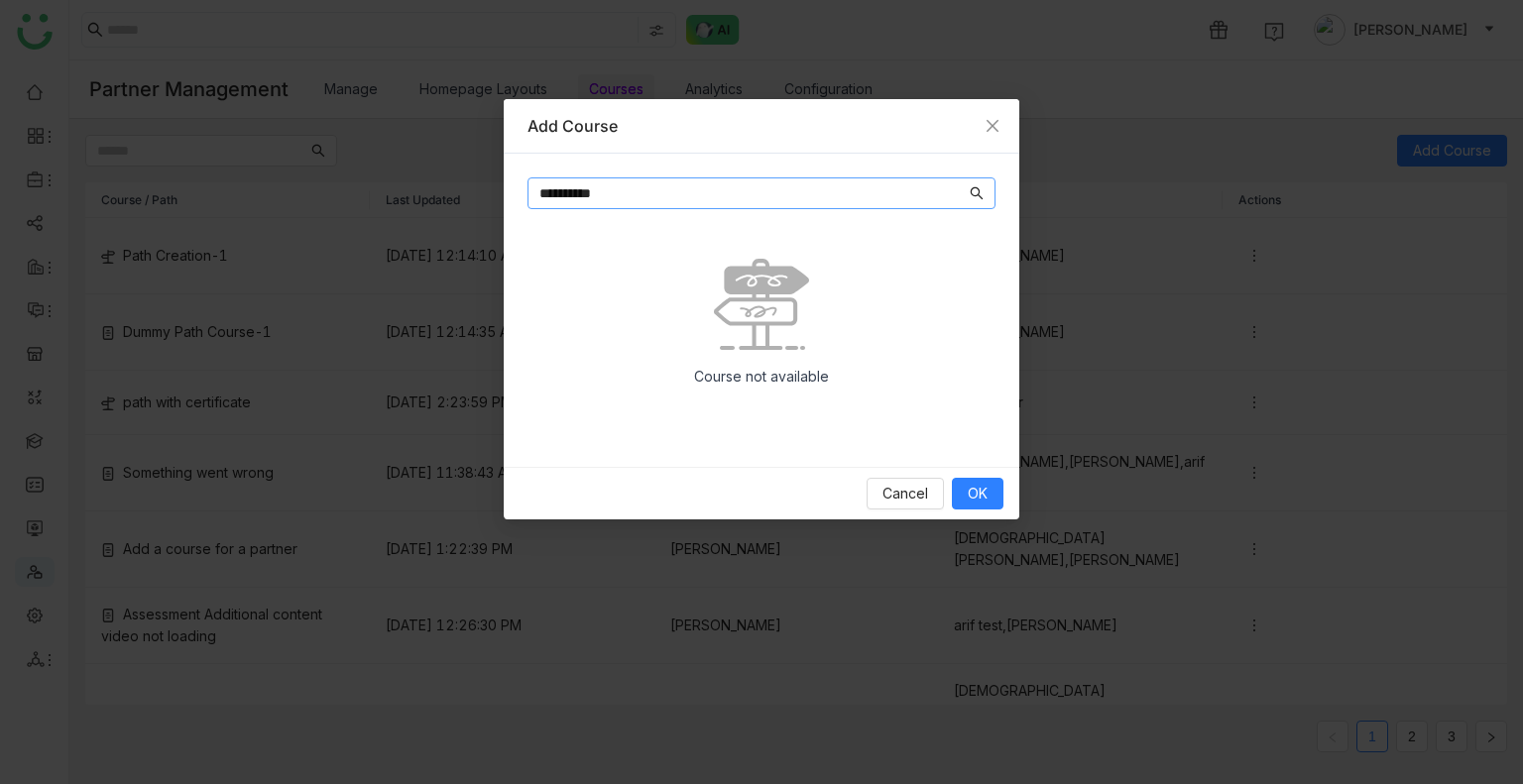 drag, startPoint x: 568, startPoint y: 189, endPoint x: 448, endPoint y: 195, distance: 120.14991 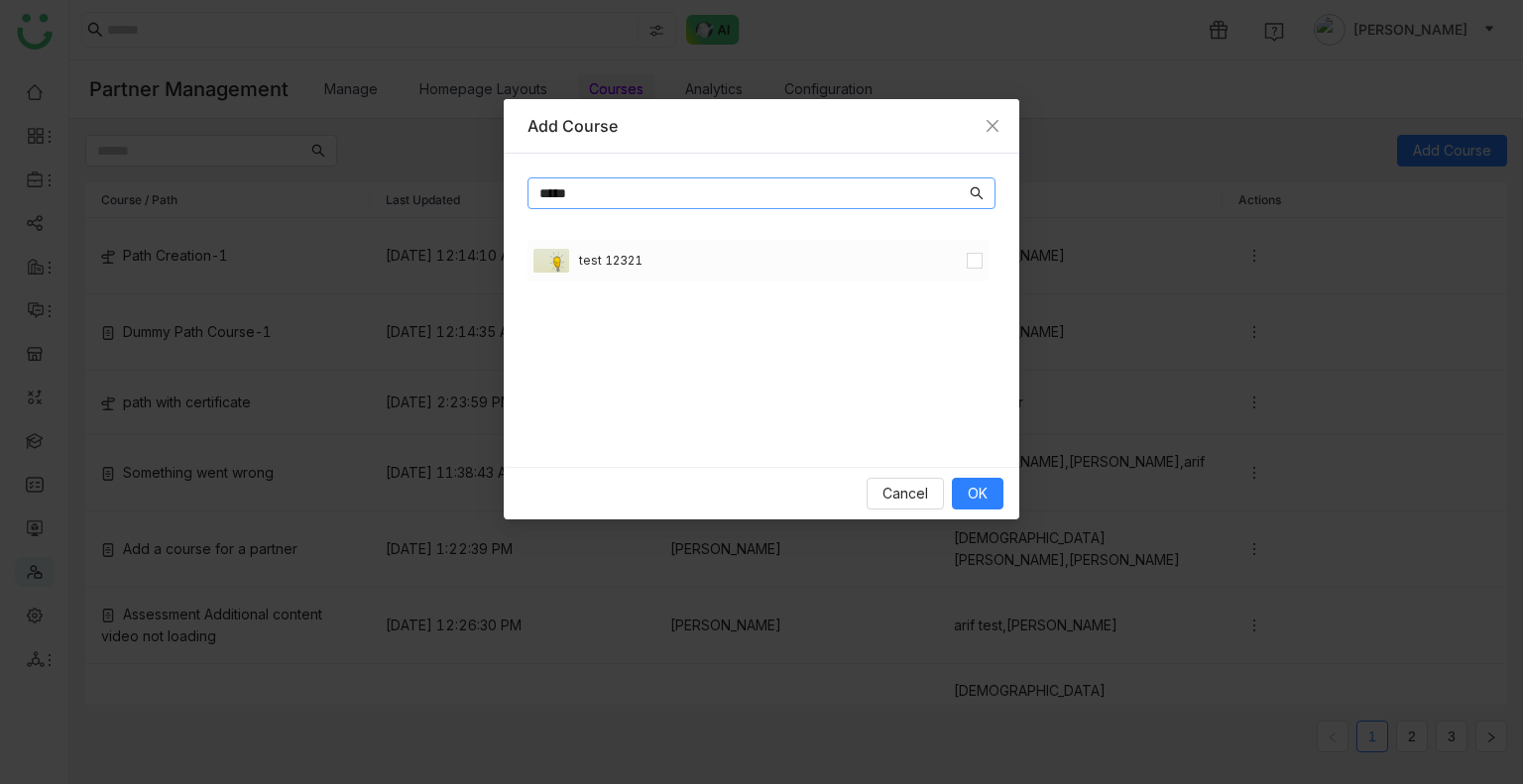 type on "*****" 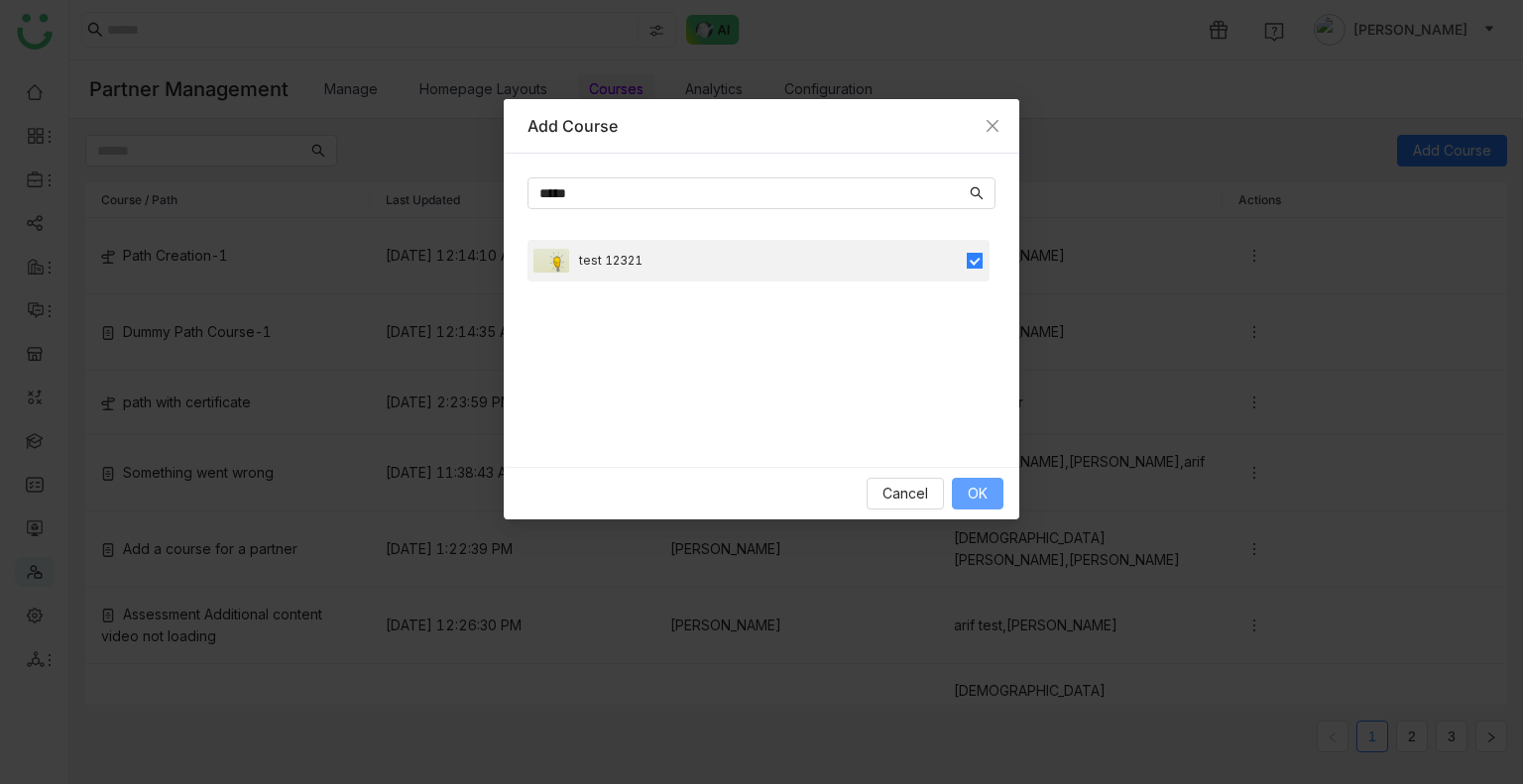 click on "OK" at bounding box center [978, 494] 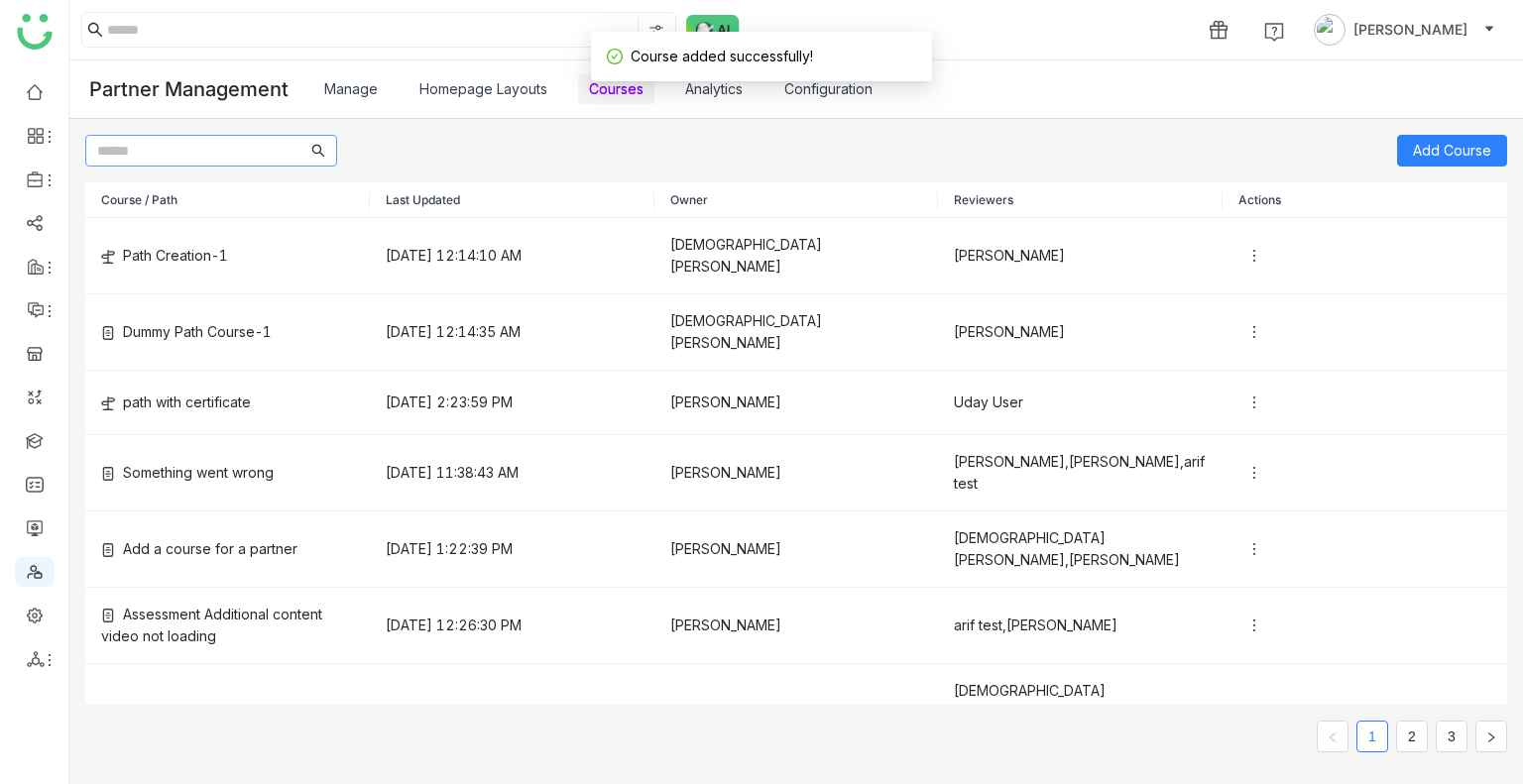 click 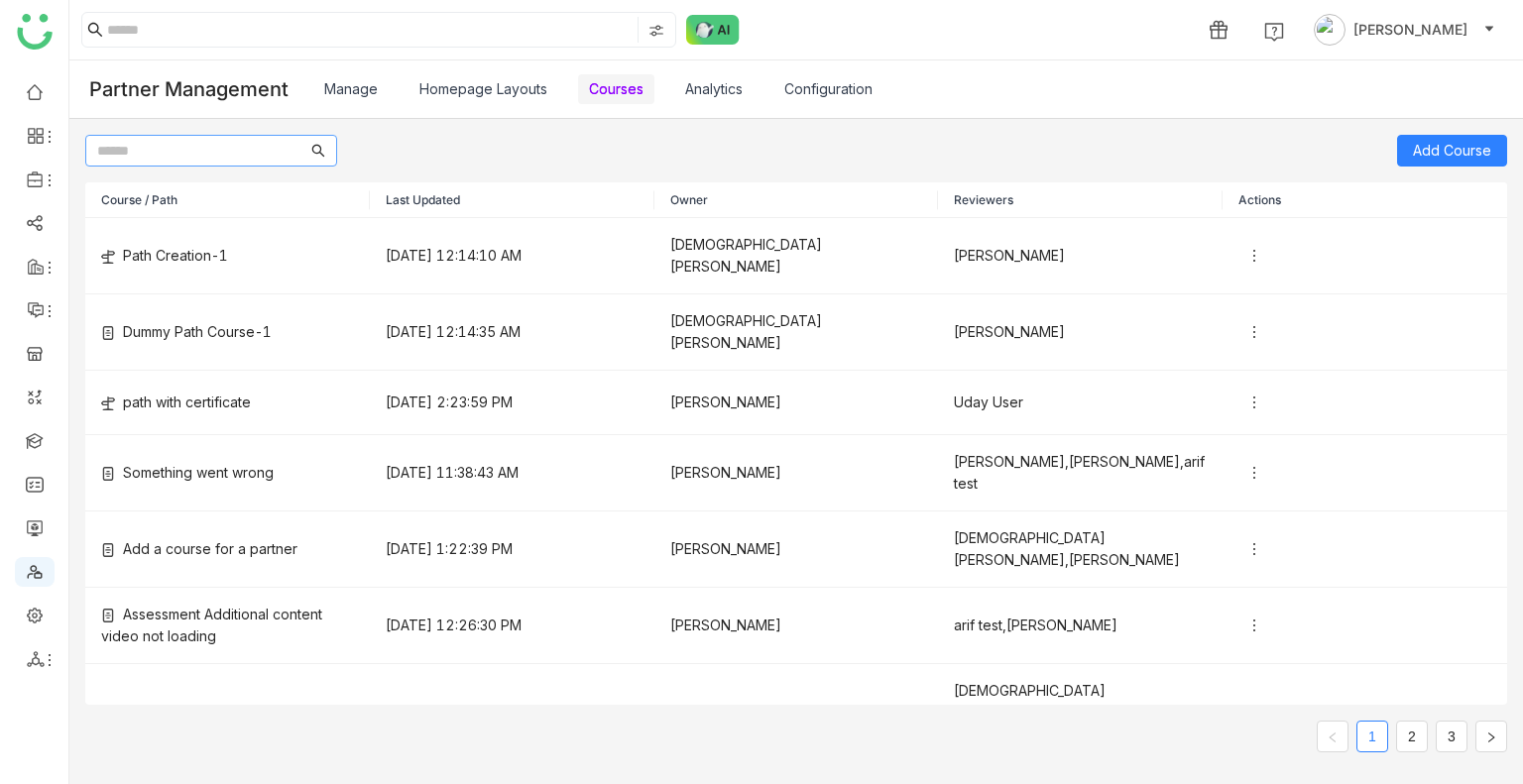 paste on "**********" 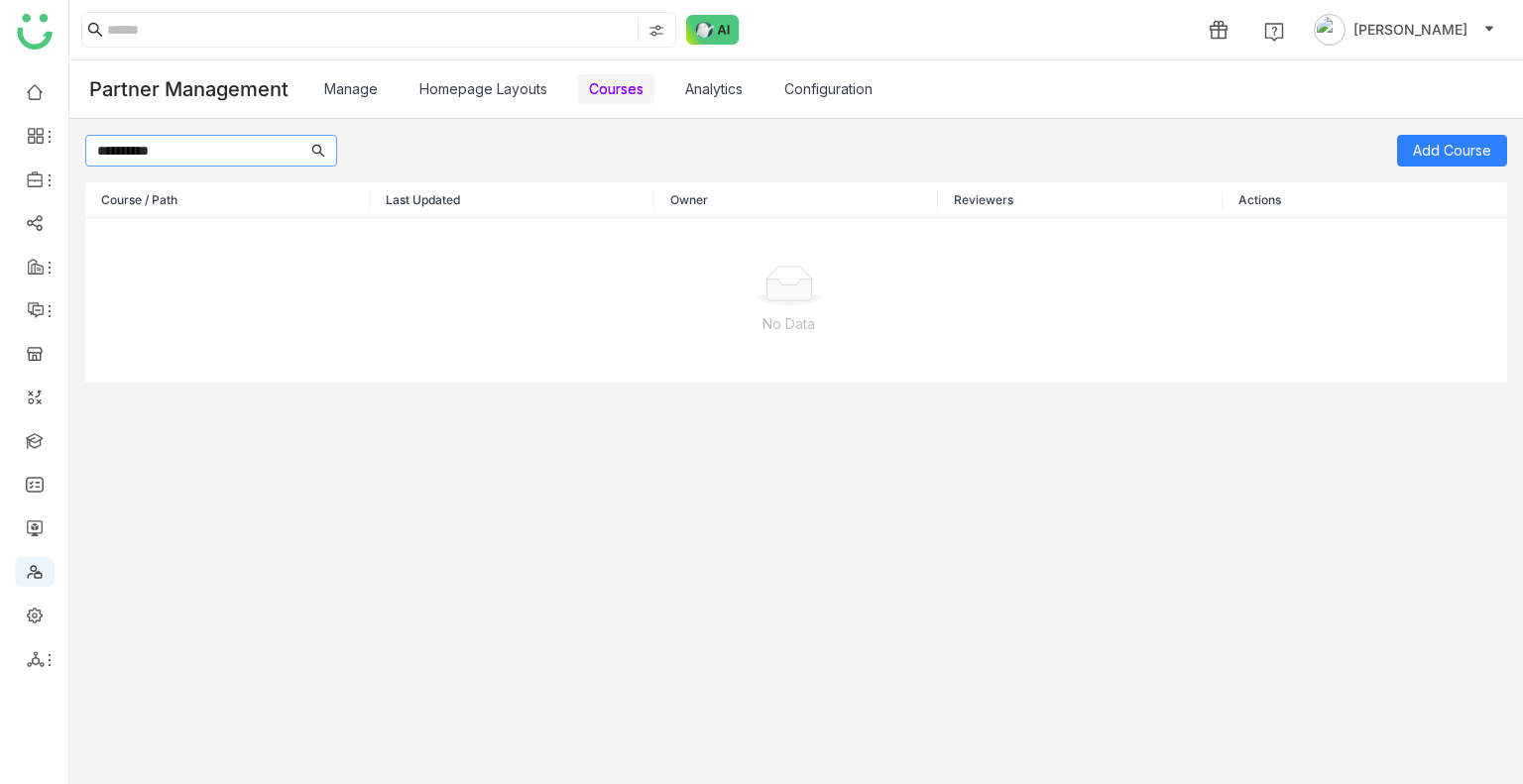 drag, startPoint x: 131, startPoint y: 151, endPoint x: 79, endPoint y: 149, distance: 52.03845 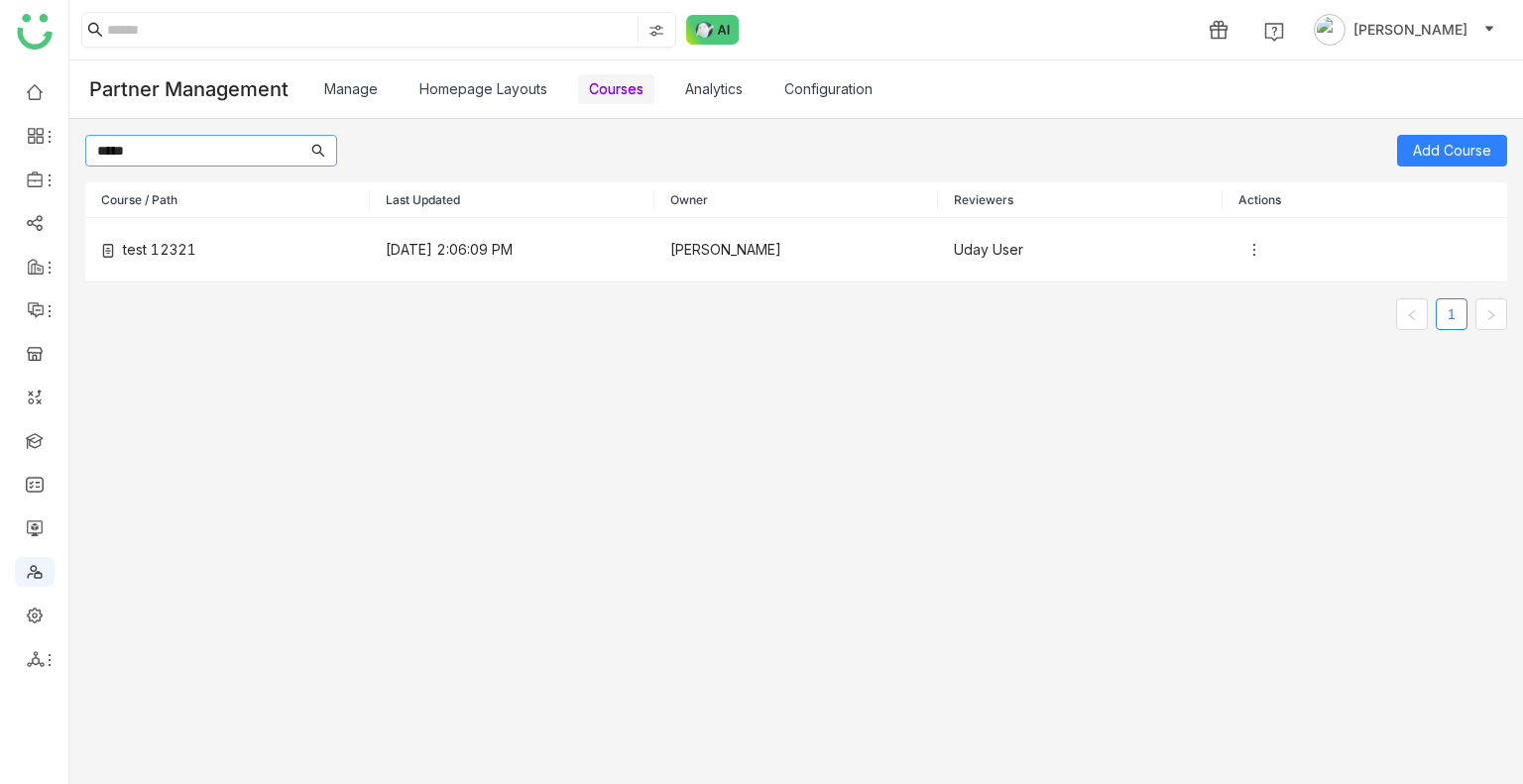 type on "*****" 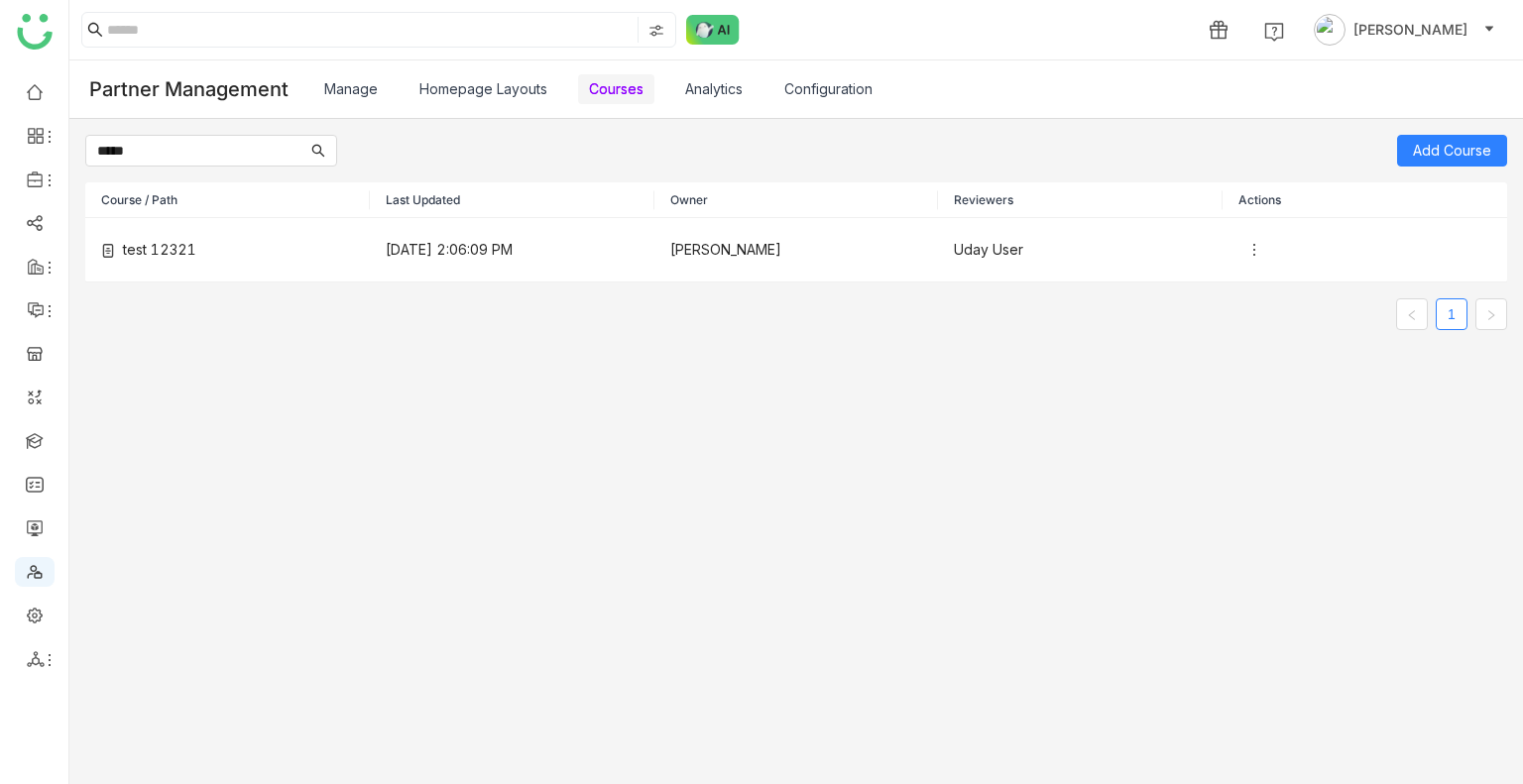 click on "***** Add Course Course / Path Last Updated Owner Reviewers Actions test  12321  Jul 30, 2025, 2:06:09 PM   Uday Bhanu   Uday User 1" 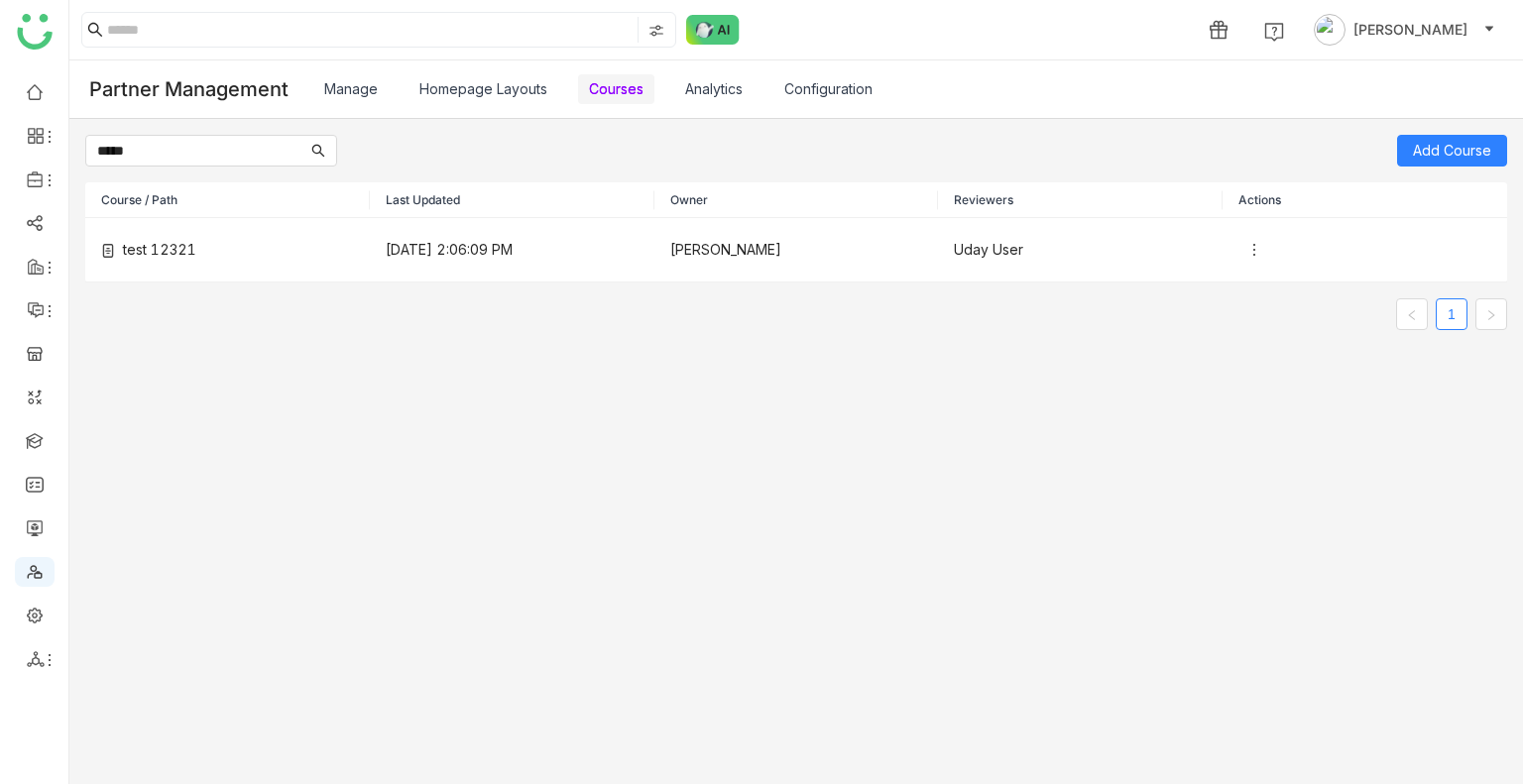 click on "1" 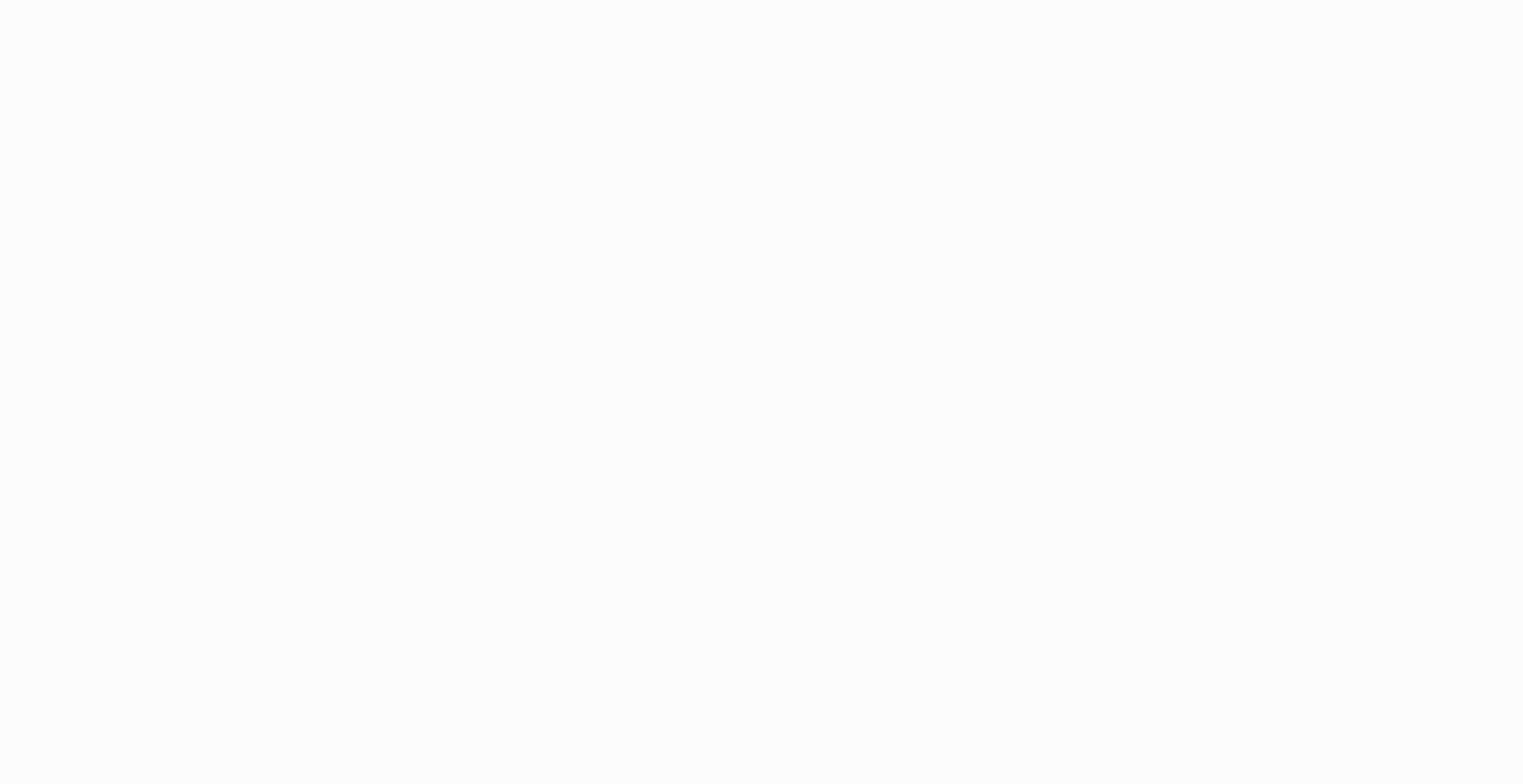 scroll, scrollTop: 0, scrollLeft: 0, axis: both 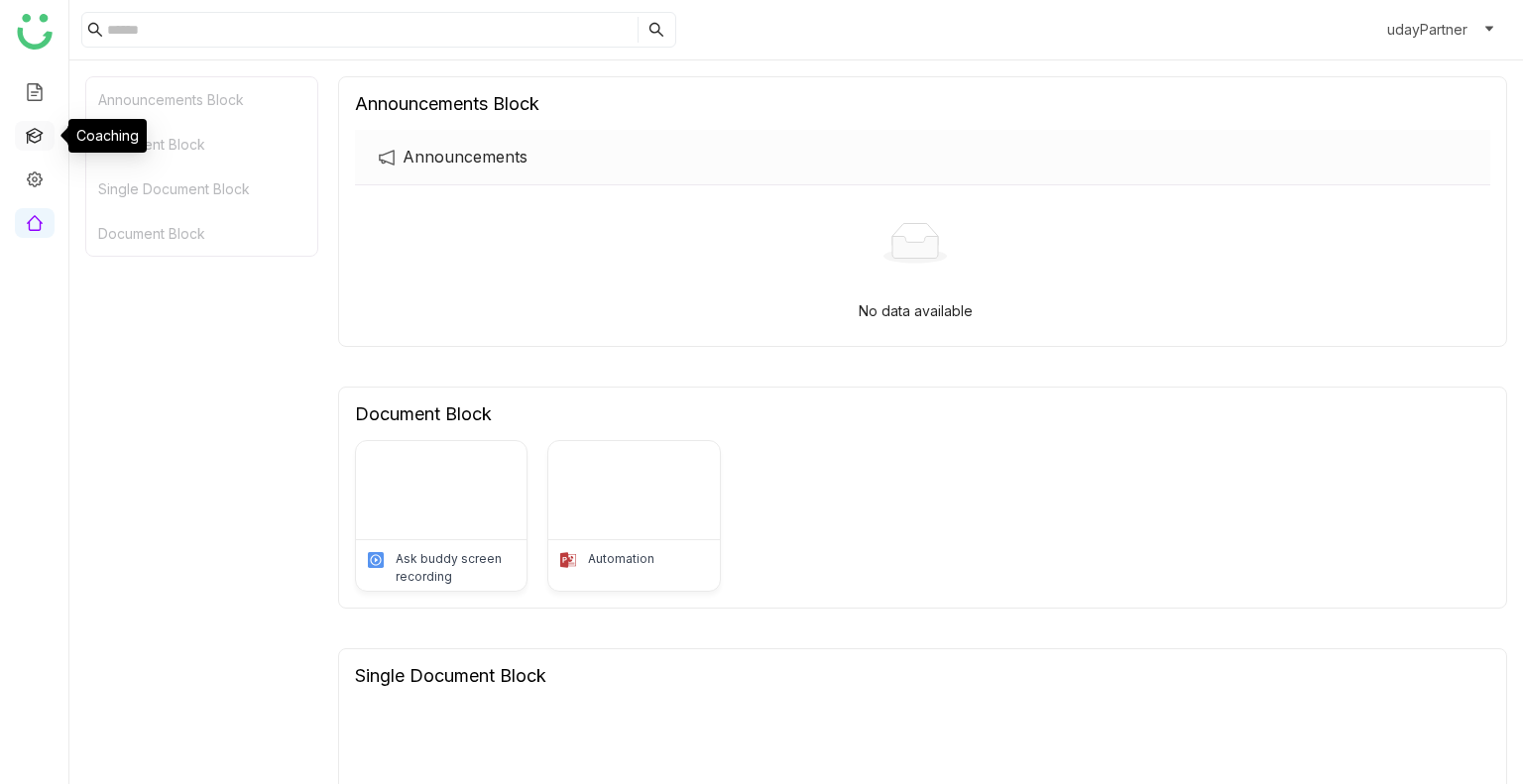 click at bounding box center [35, 134] 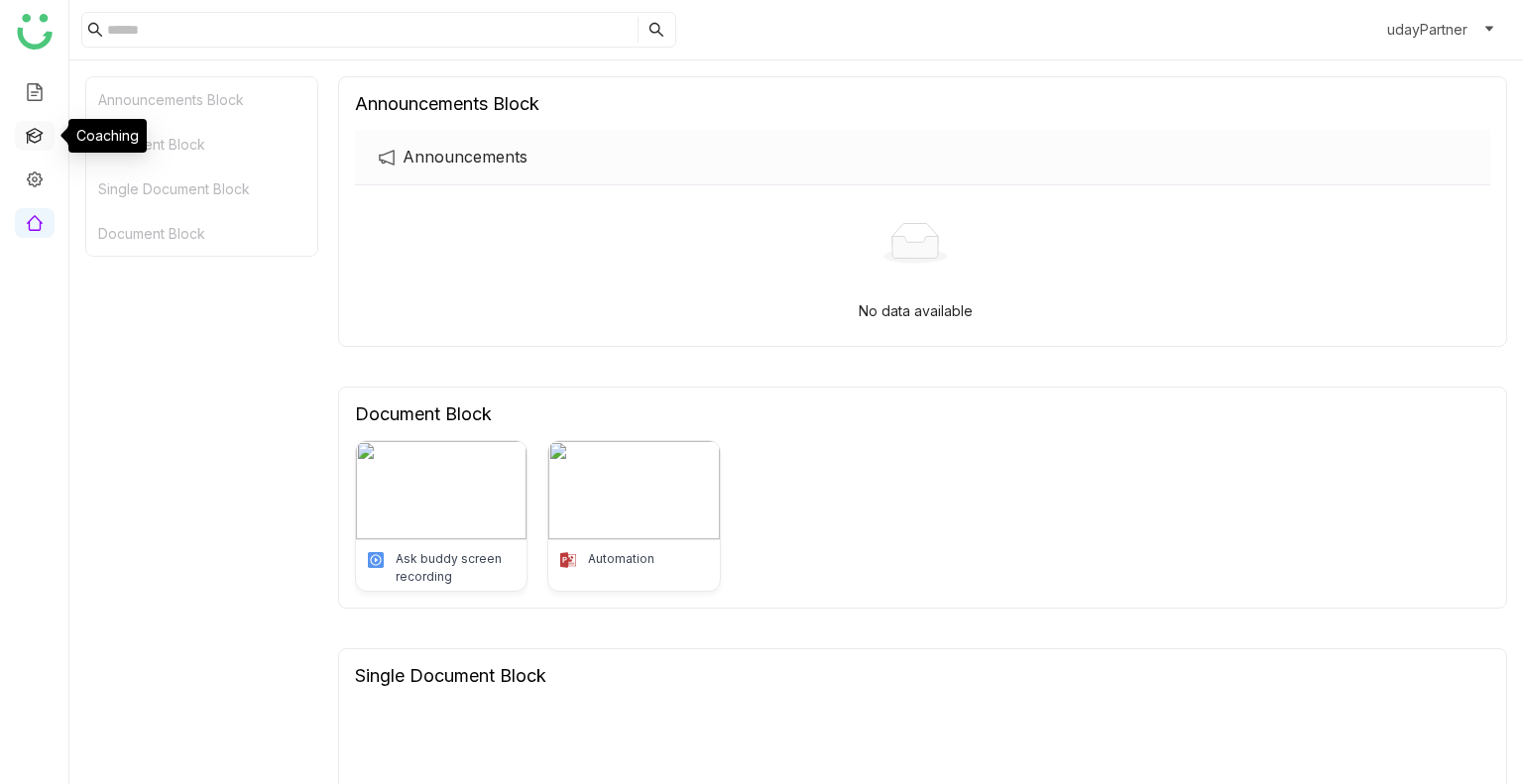 click at bounding box center [35, 134] 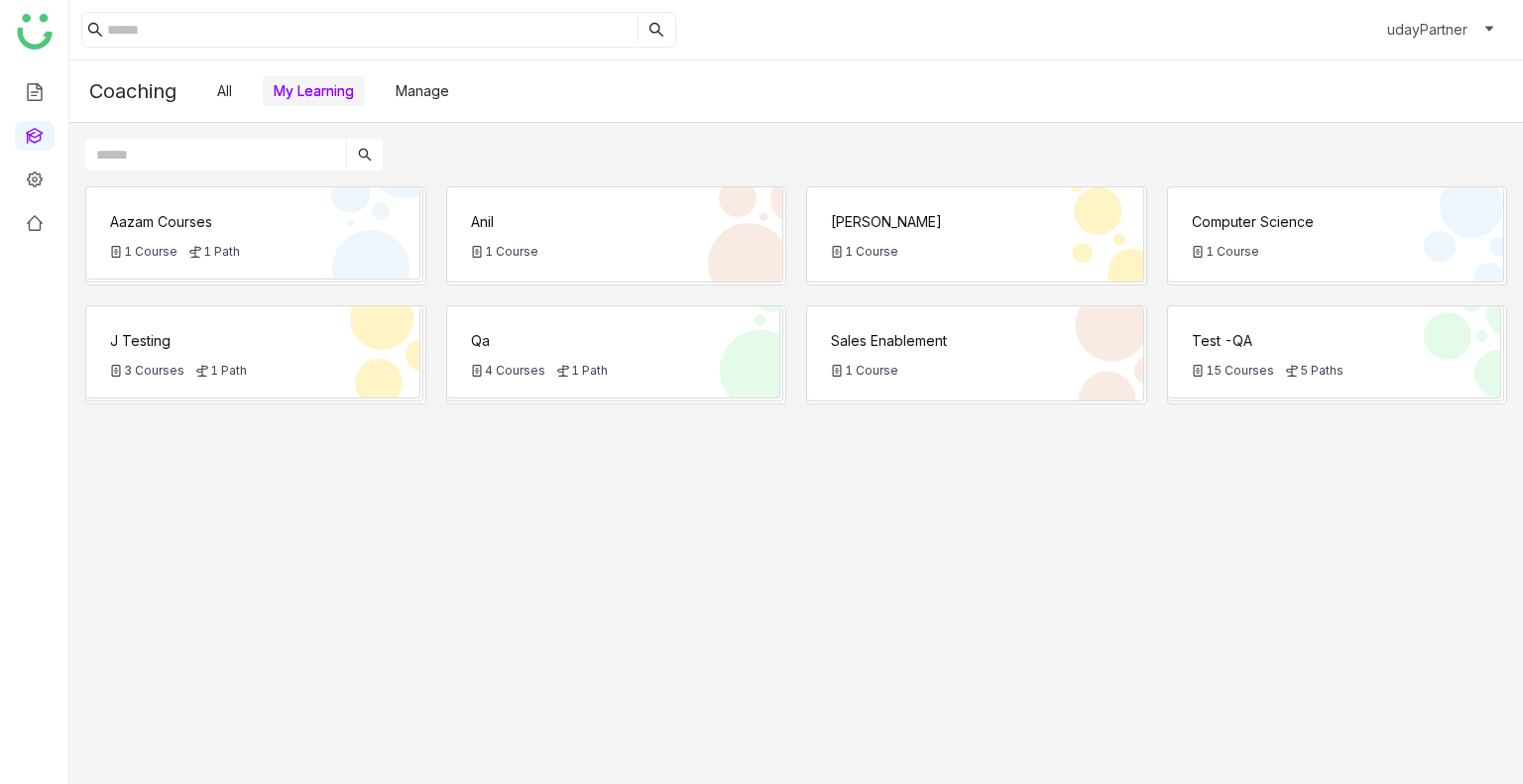 click on "1 Path" 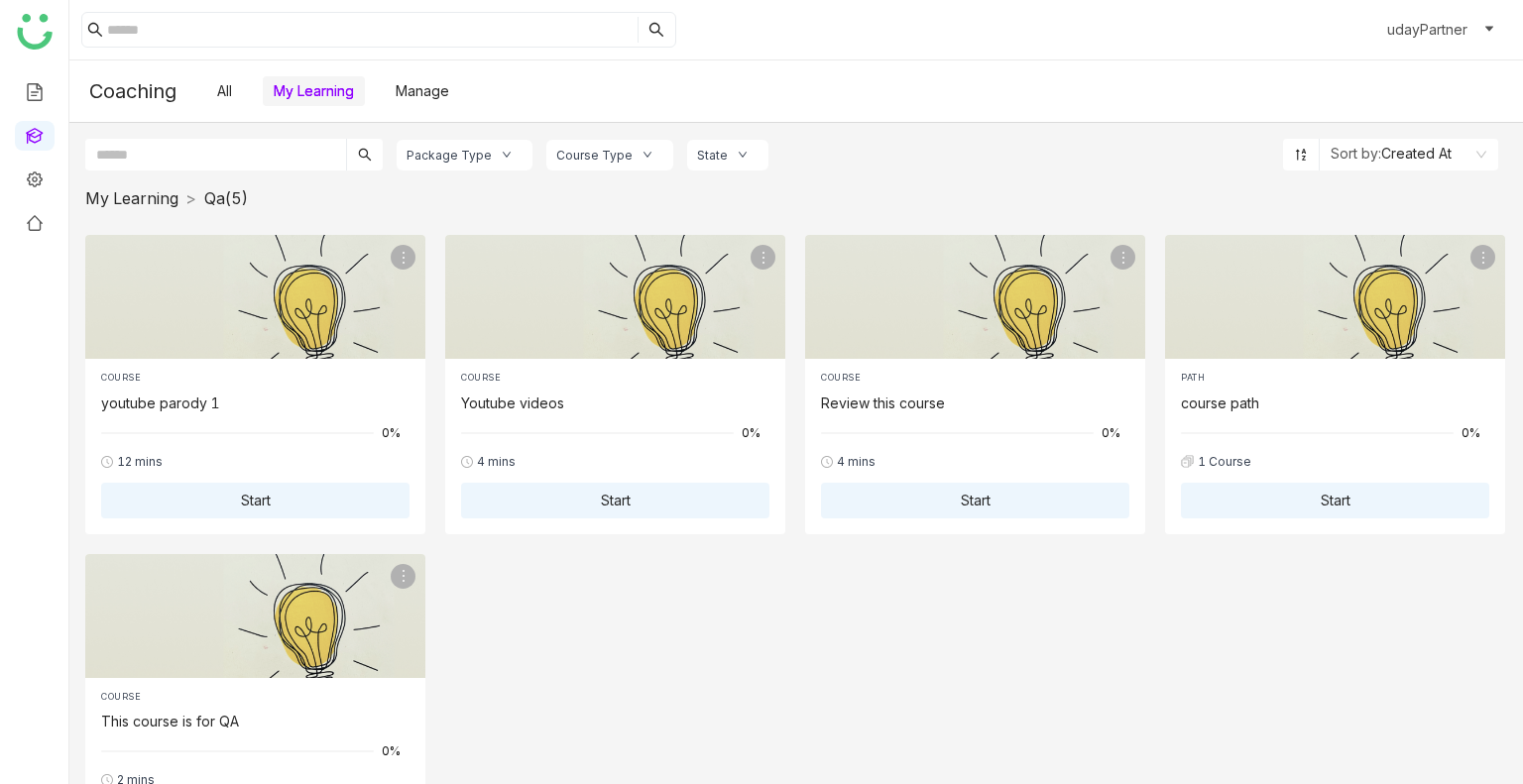 click on "My Learning" 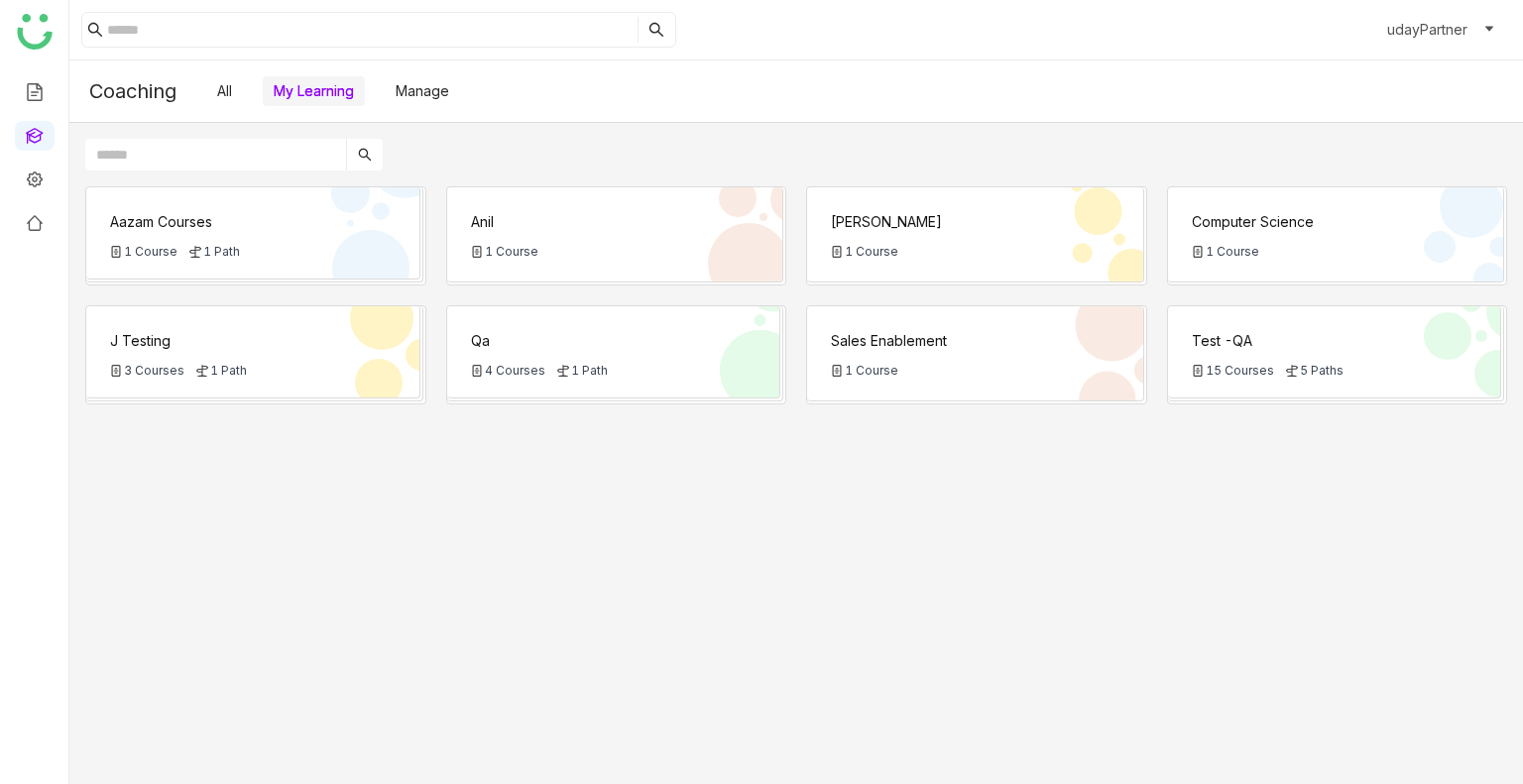 click on "Test -QA
15 Courses
5 Paths" 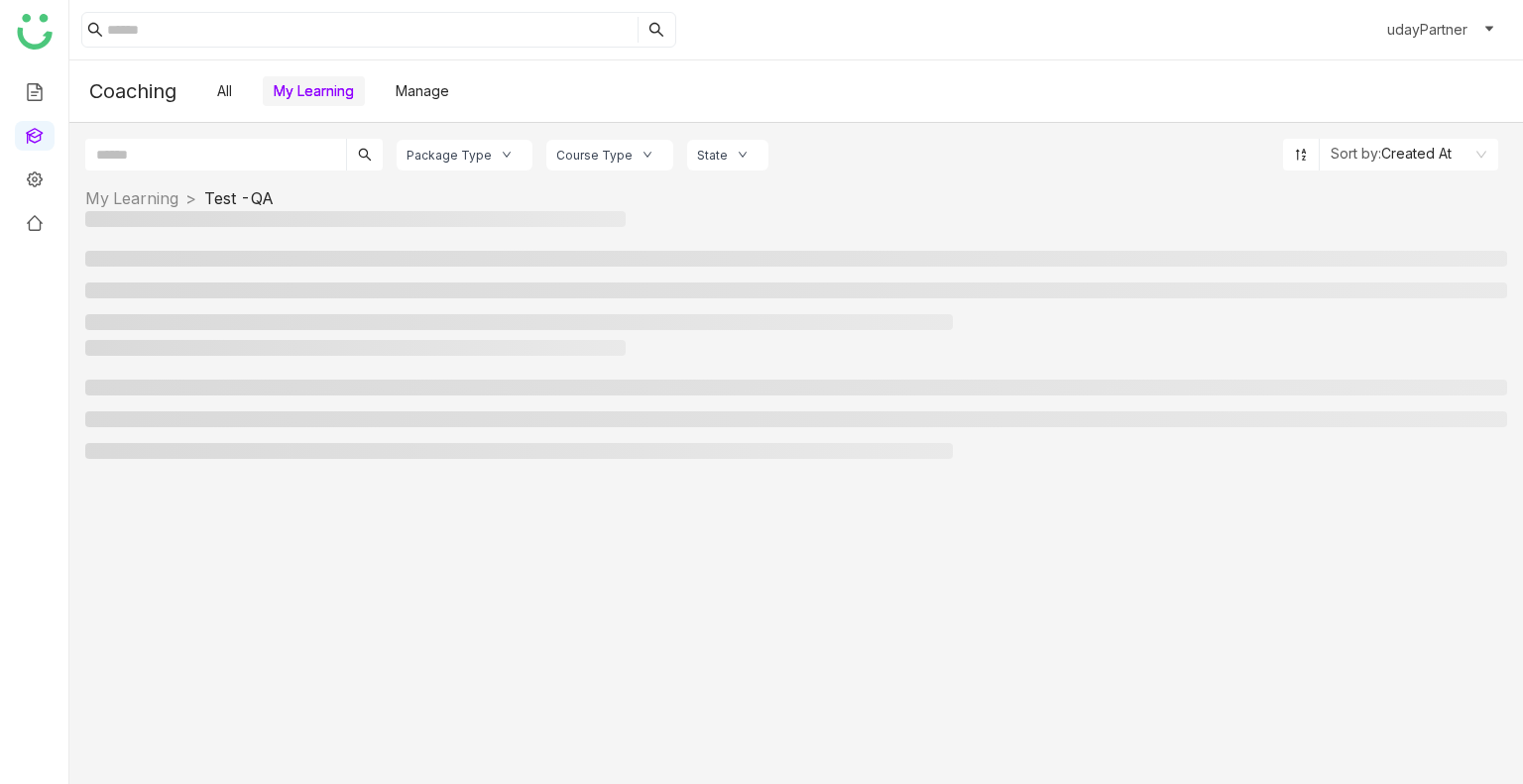 click 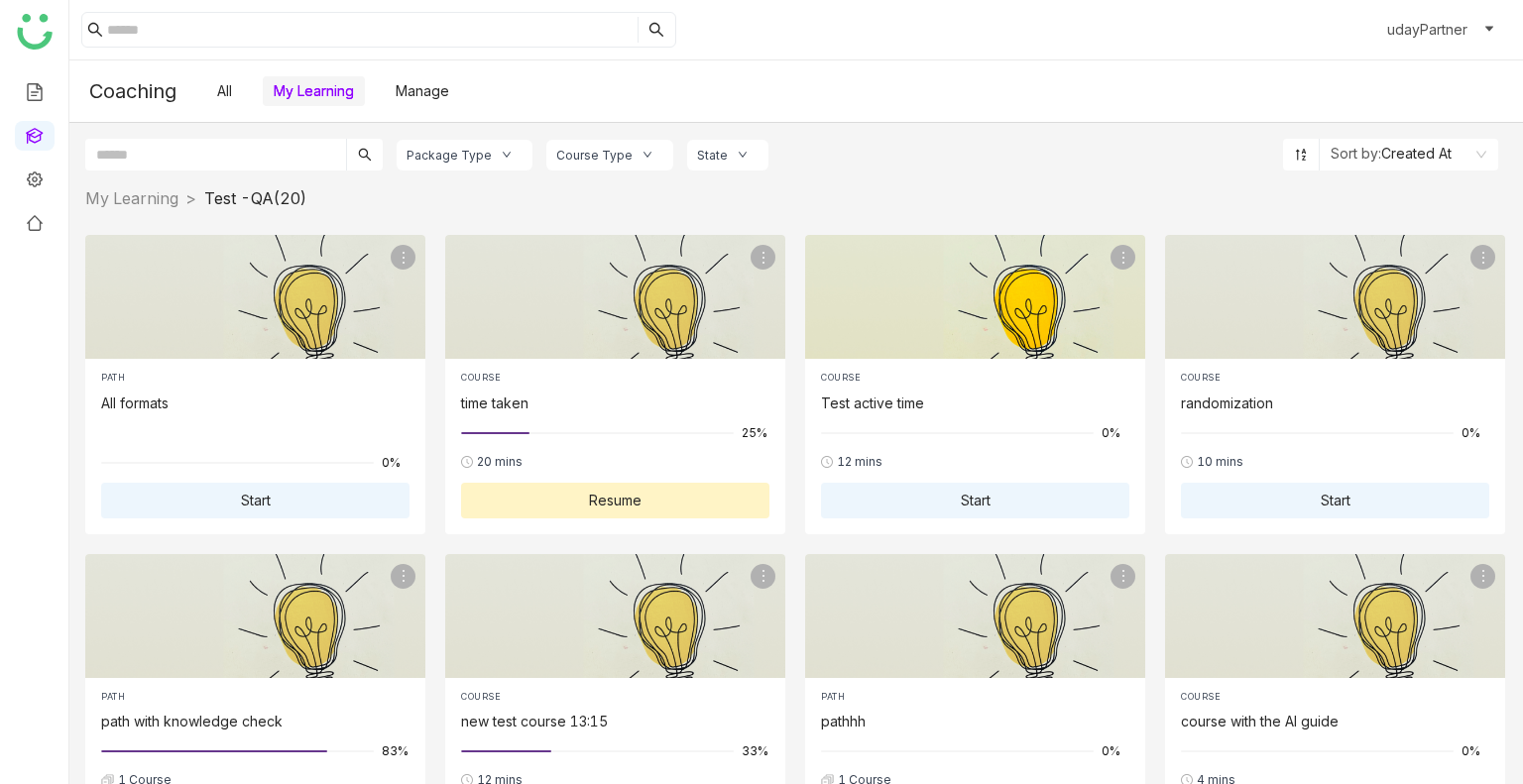 click 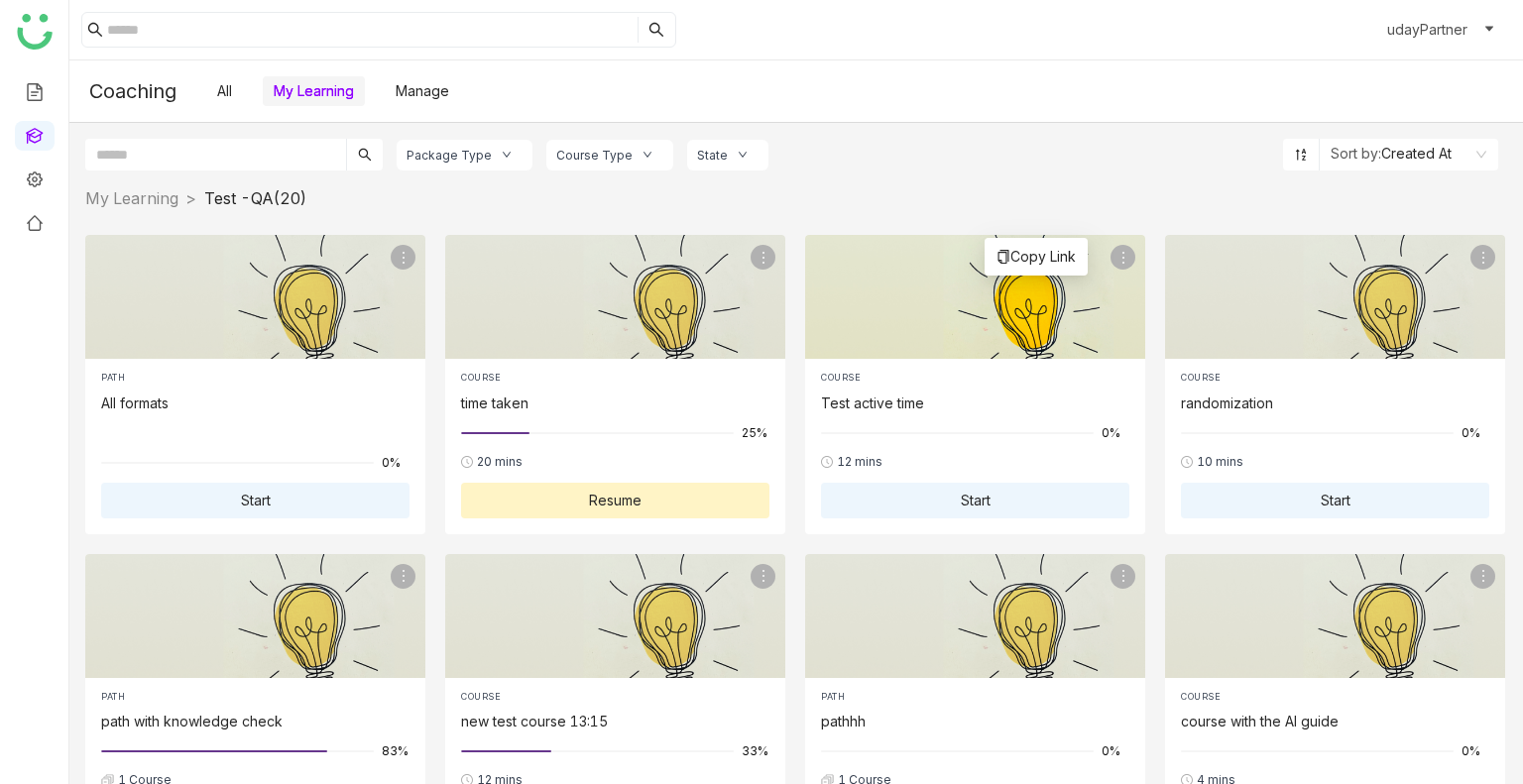 click 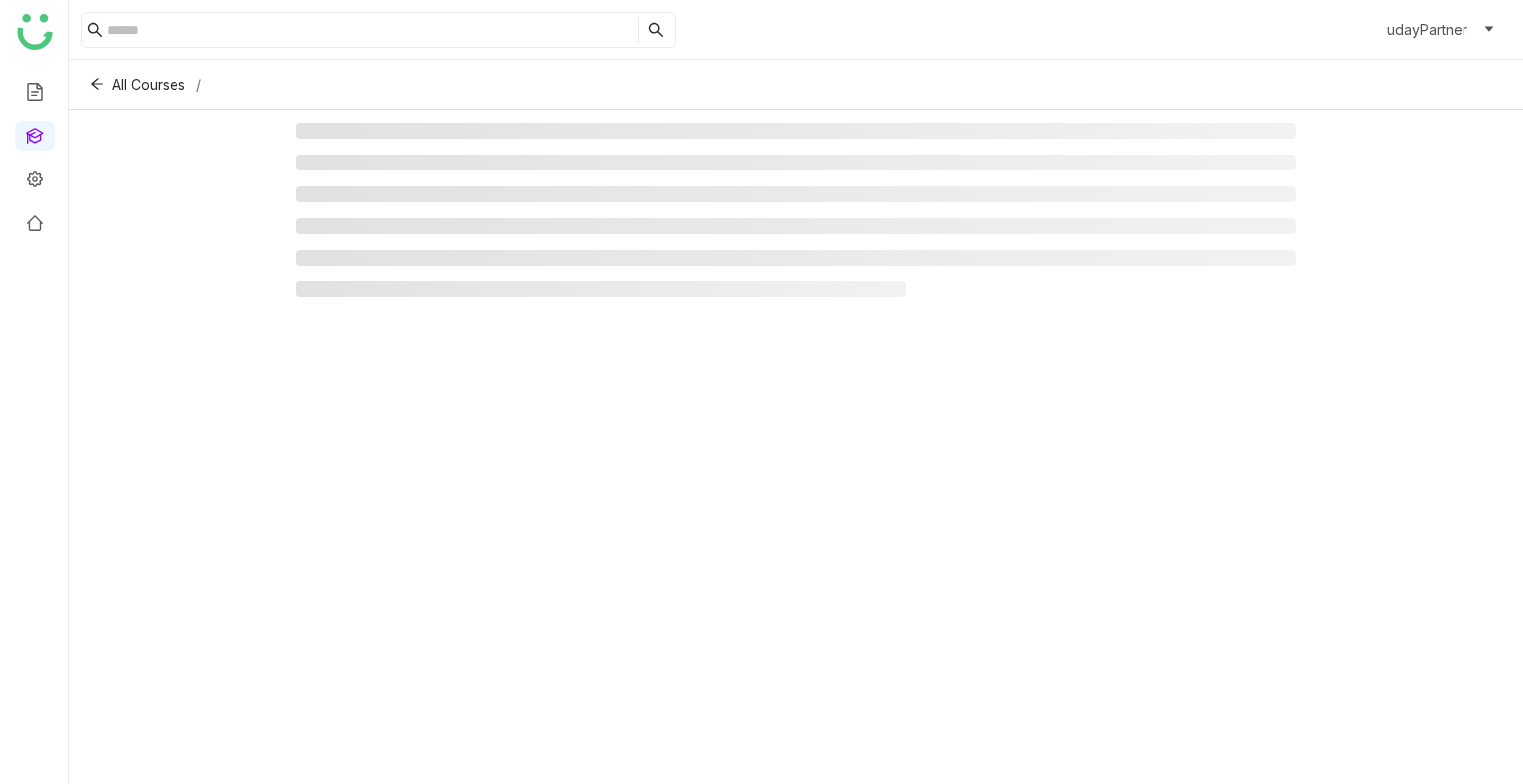 click 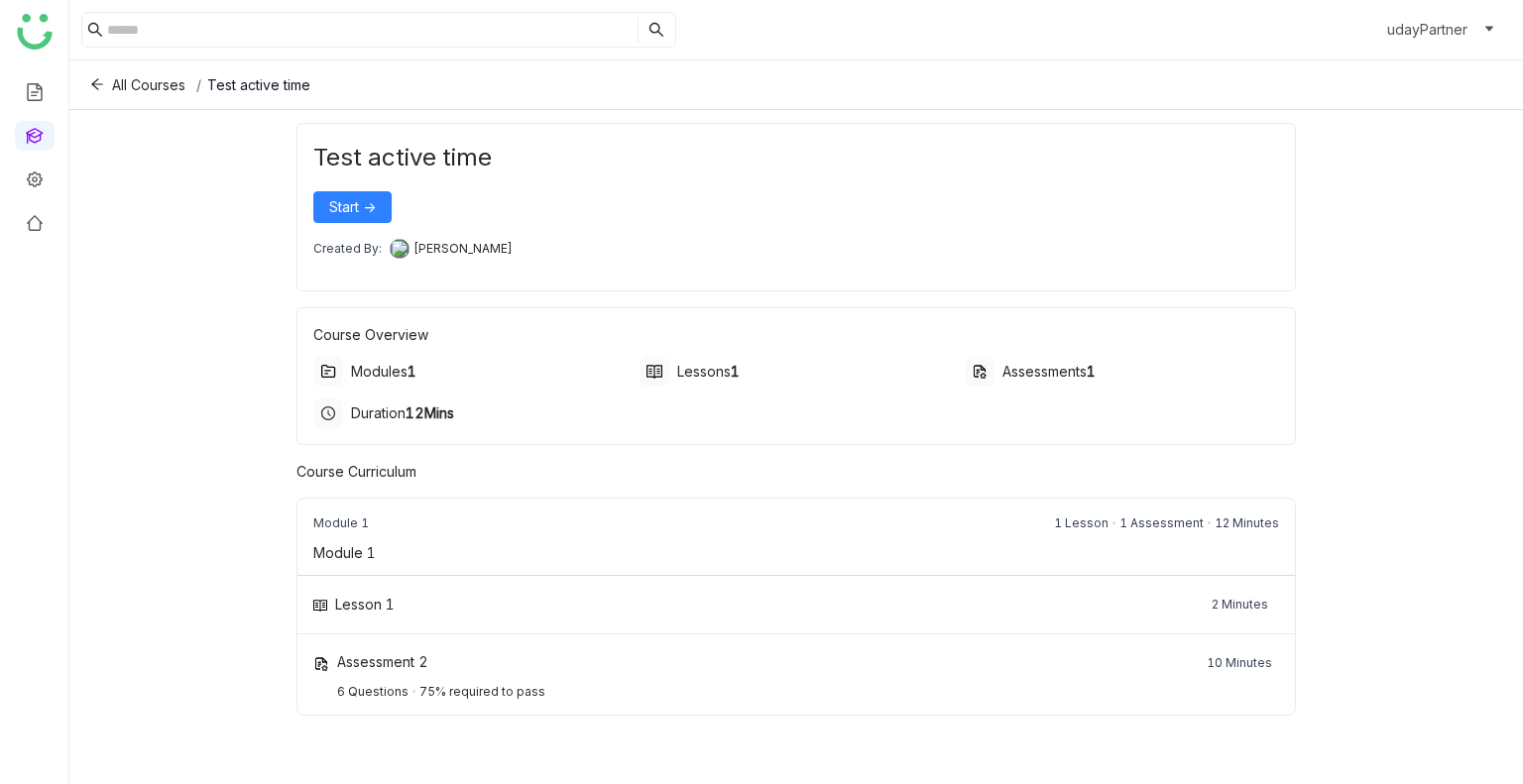 click on "Test active time" 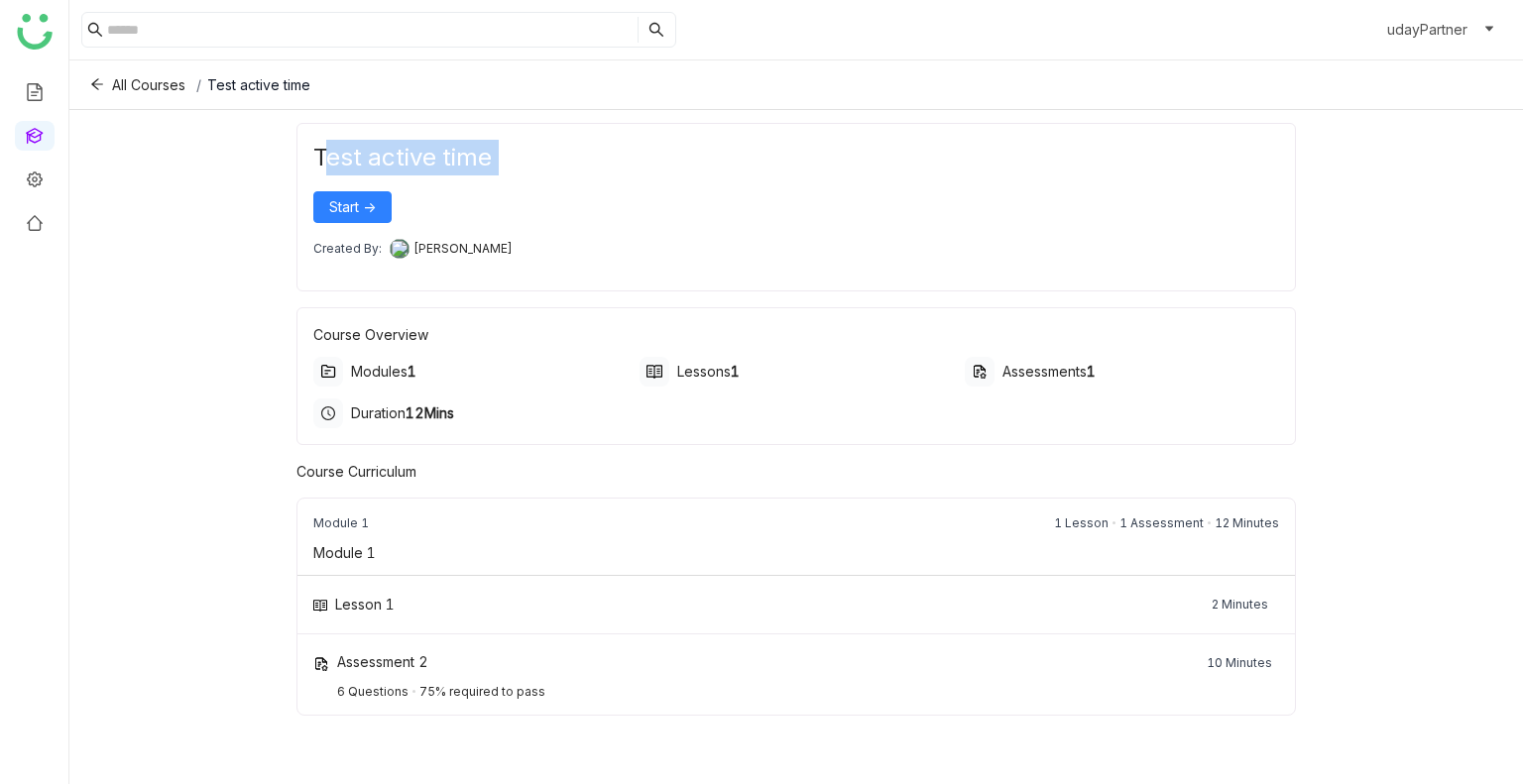 click on "Test active time" 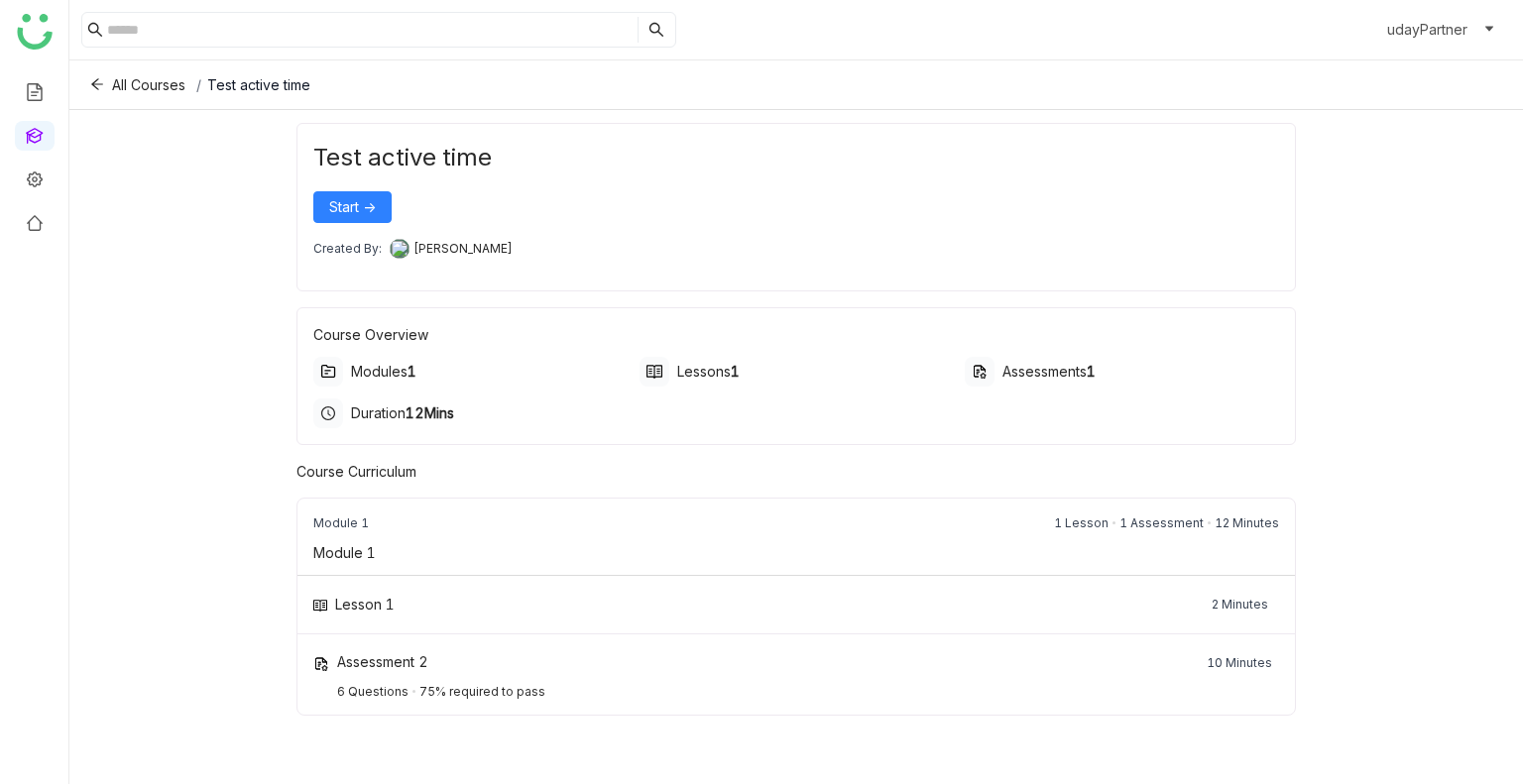drag, startPoint x: 508, startPoint y: 156, endPoint x: 316, endPoint y: 165, distance: 192.21082 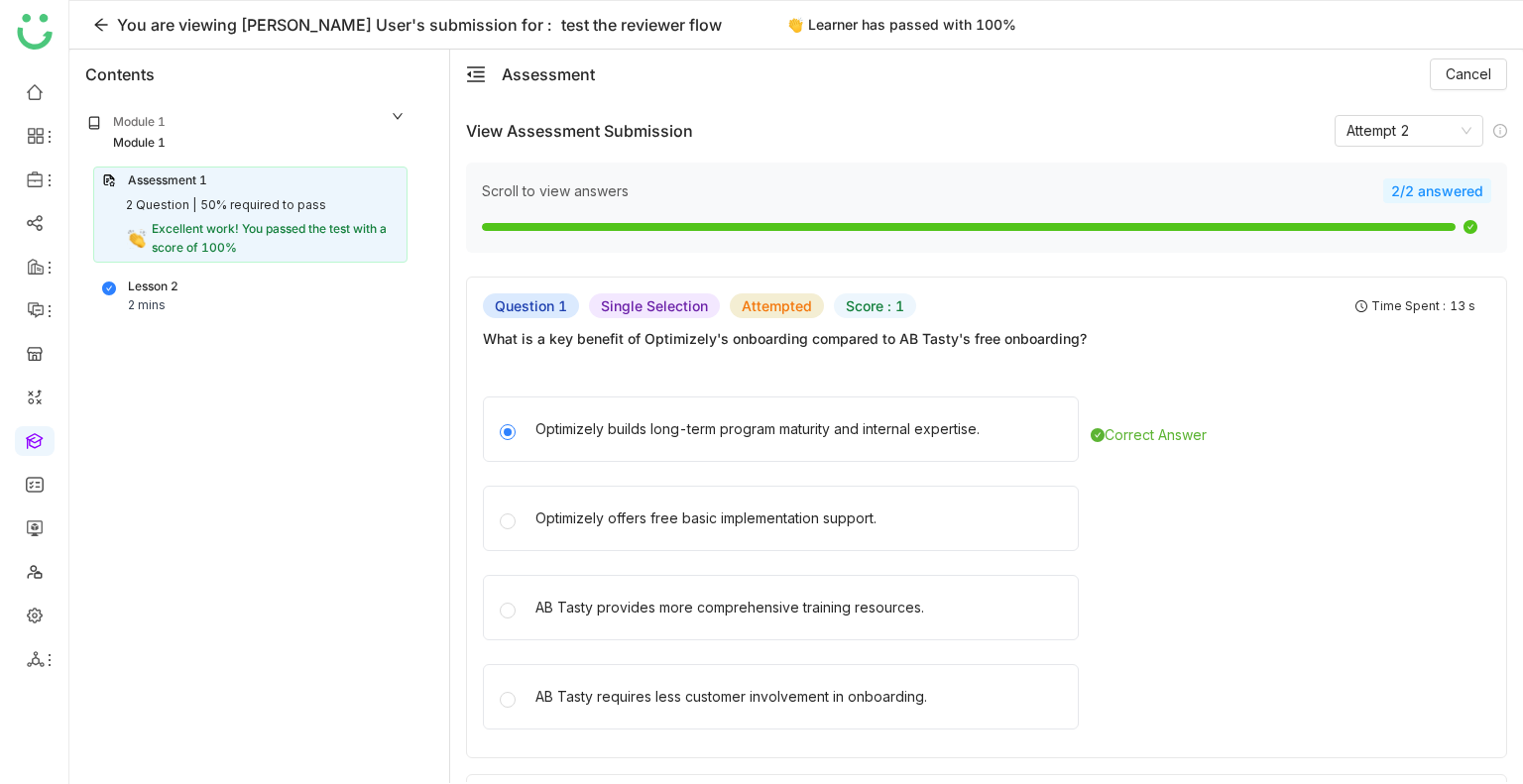 scroll, scrollTop: 0, scrollLeft: 0, axis: both 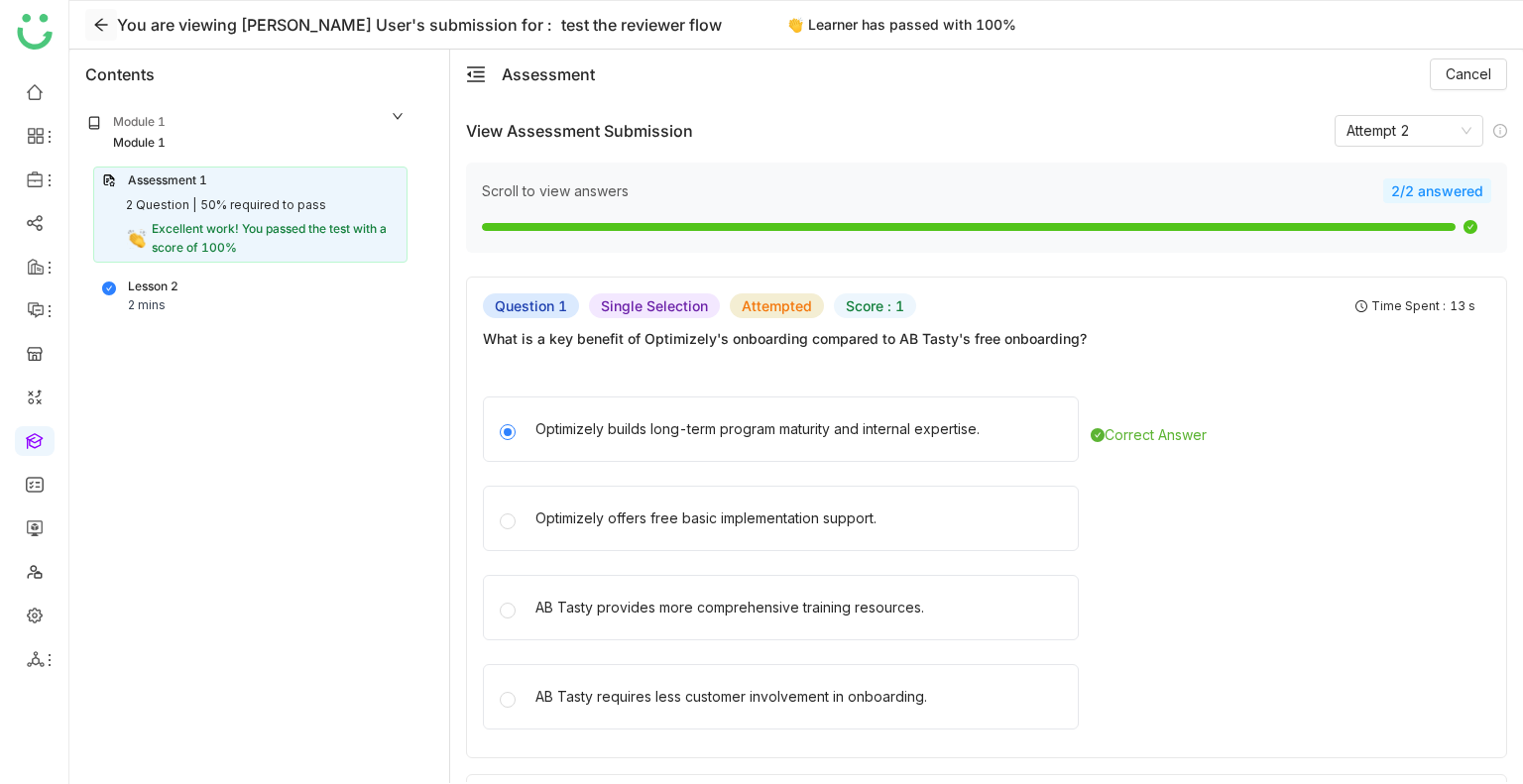 click 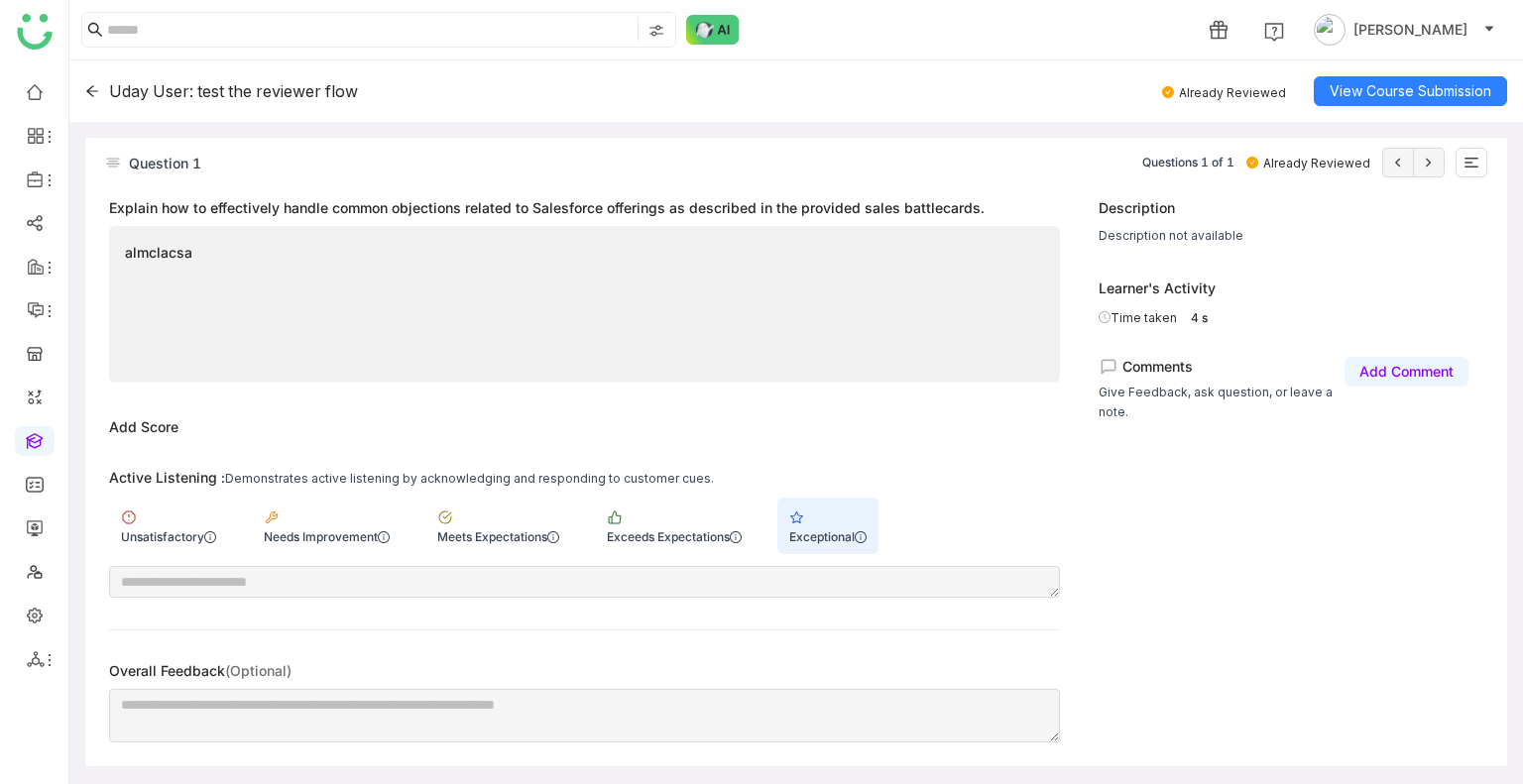 click on "Uday User: test the reviewer flow   Already Reviewed   View Course Submission" 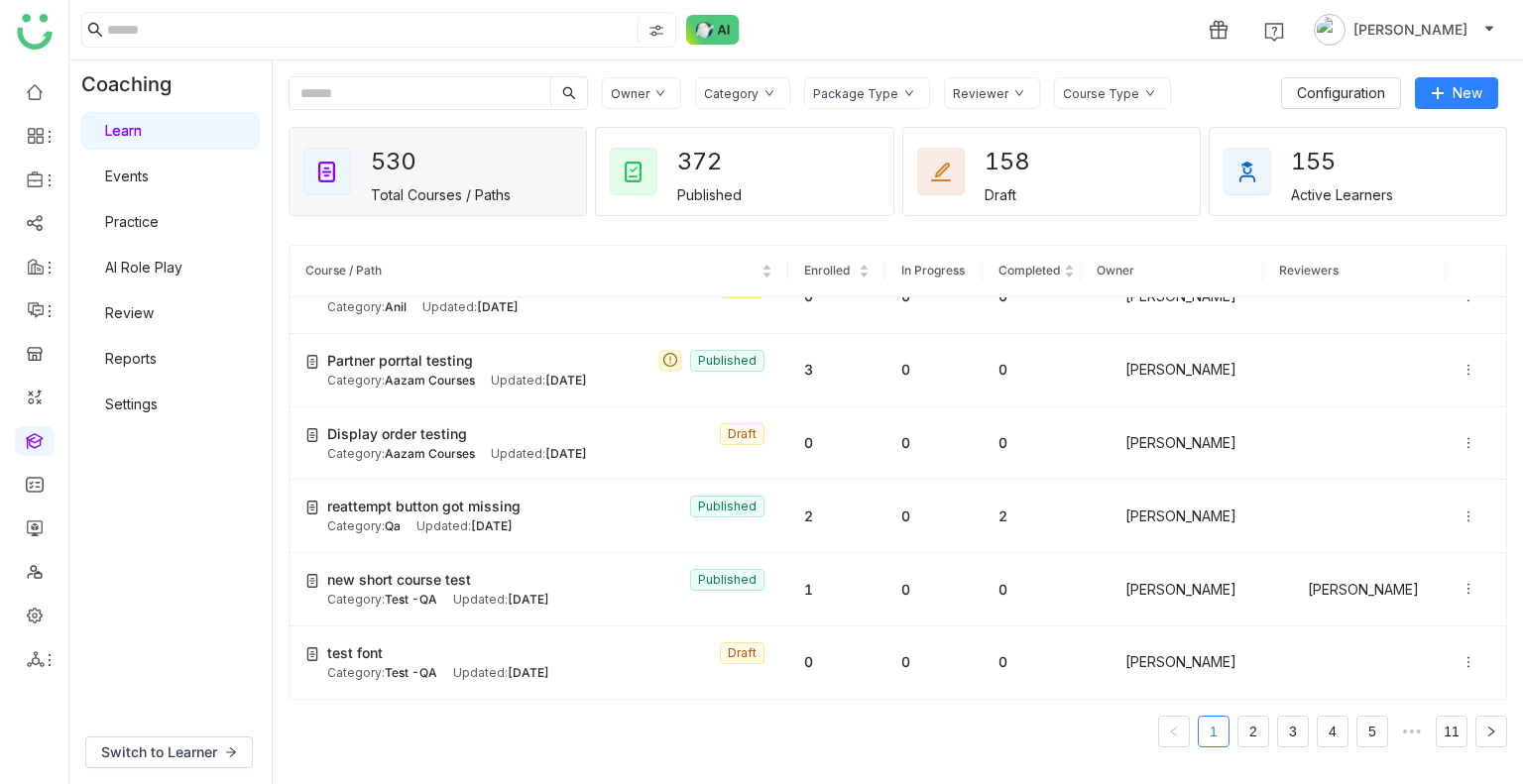 scroll, scrollTop: 2135, scrollLeft: 0, axis: vertical 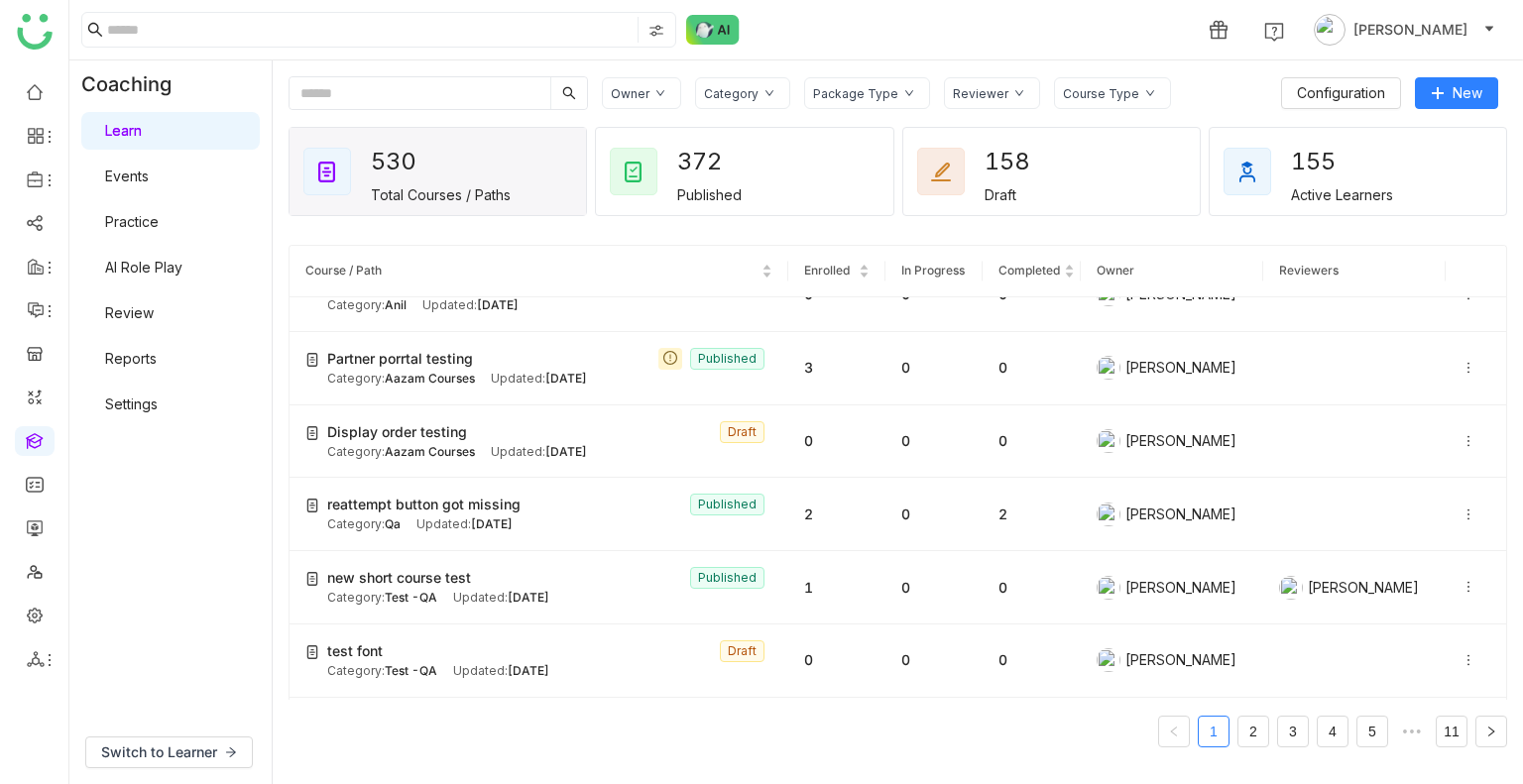 drag, startPoint x: 736, startPoint y: 71, endPoint x: 736, endPoint y: 88, distance: 17 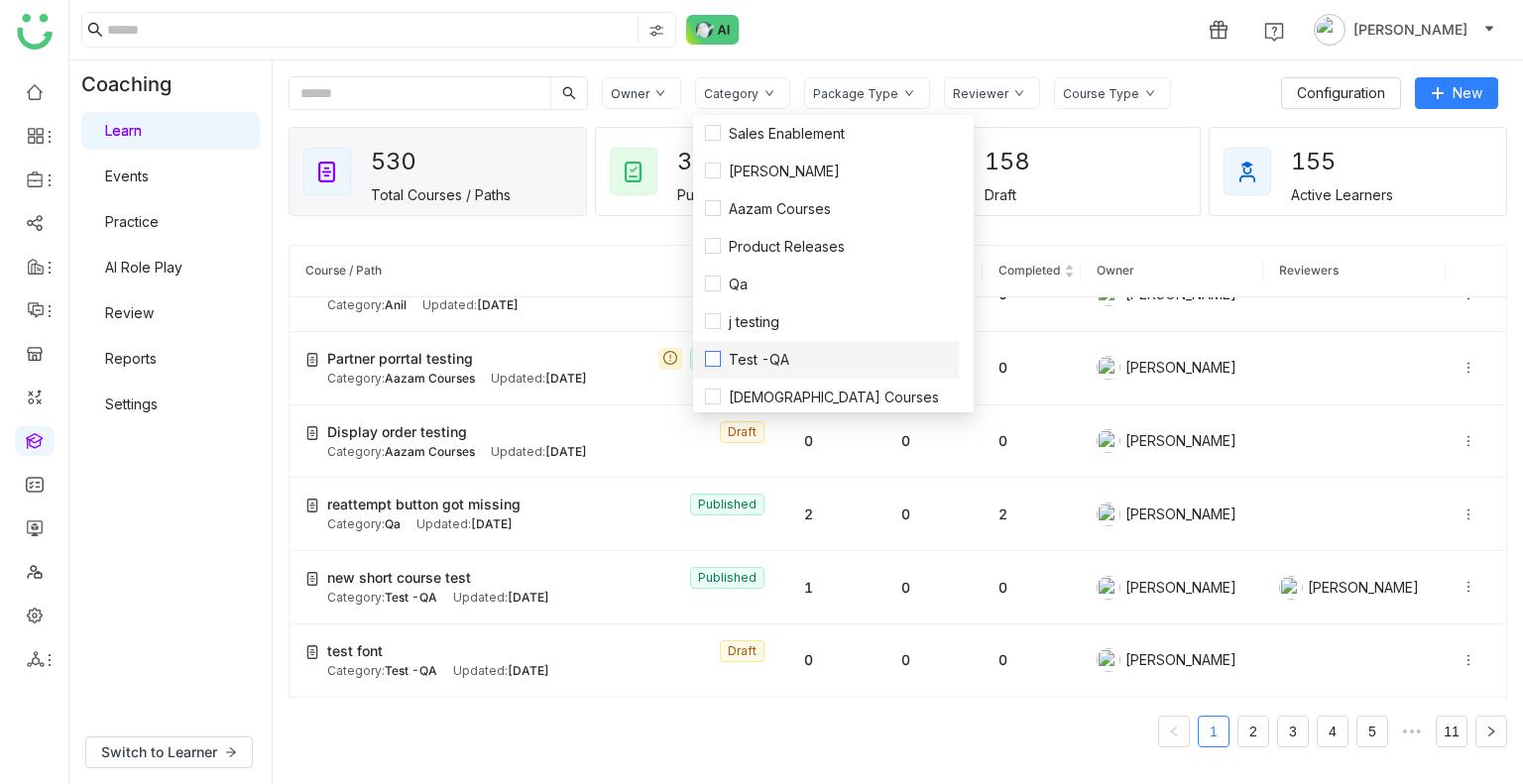 click on "Test -QA" at bounding box center [759, 360] 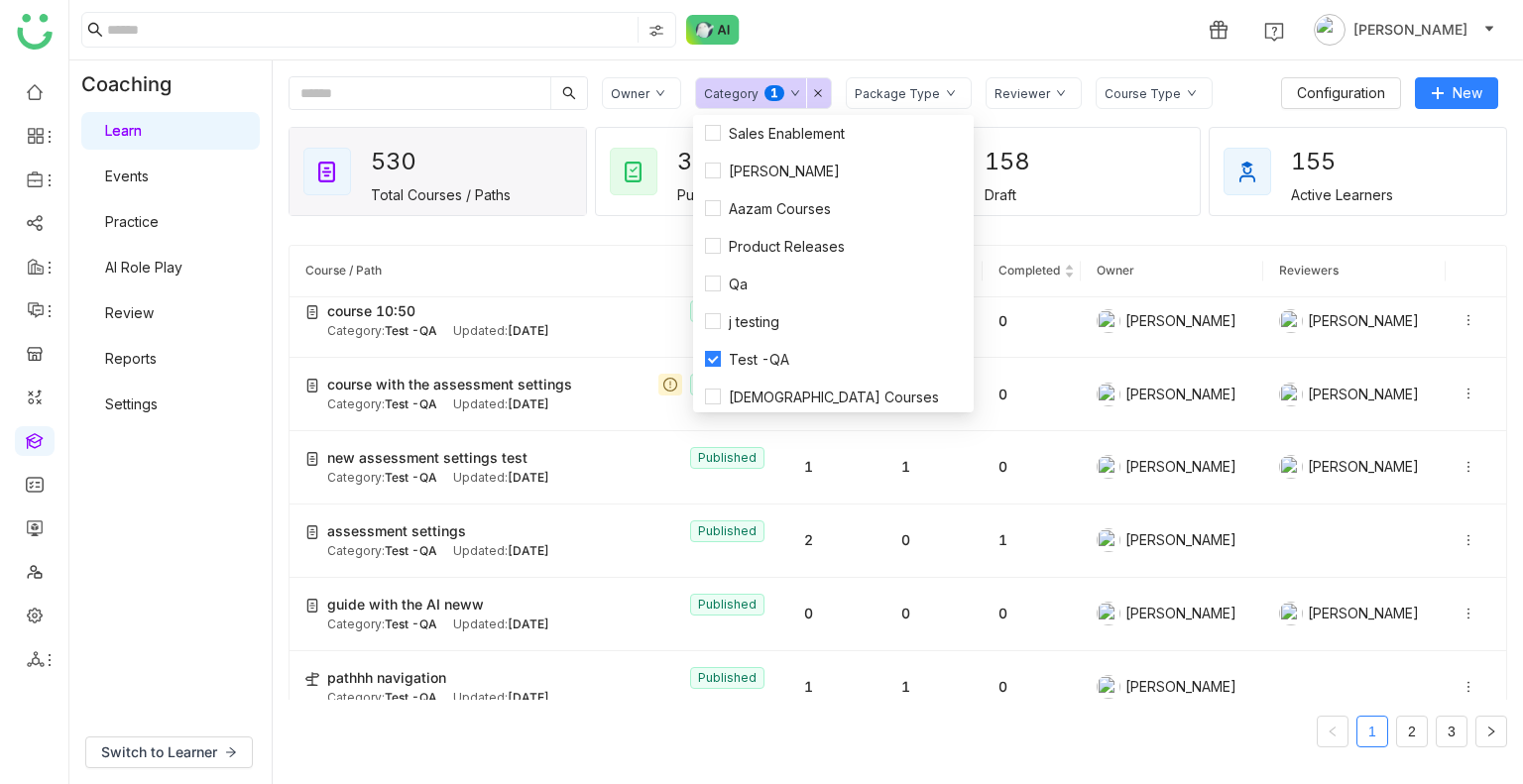 click on "1 Uday Bhanu" 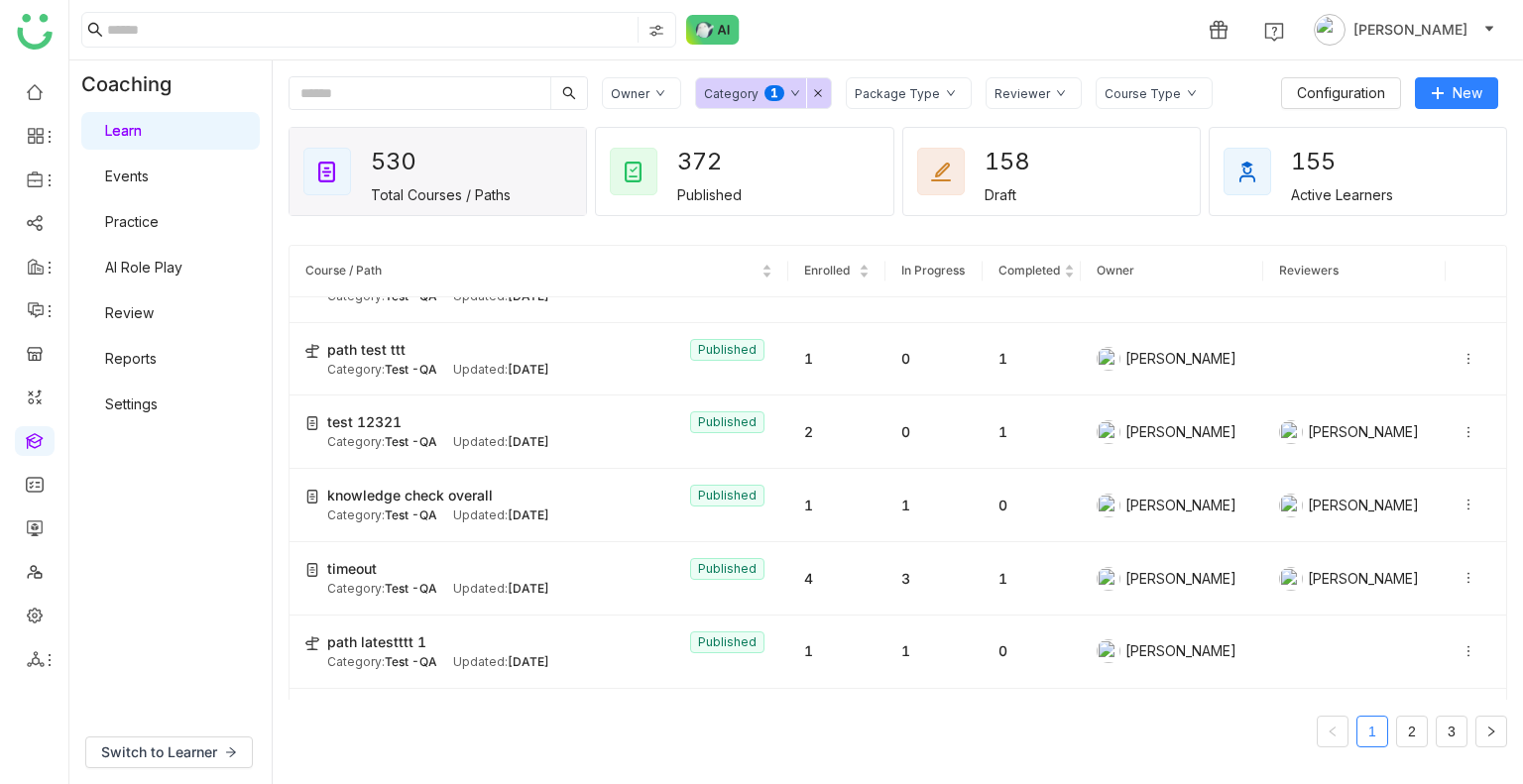 scroll, scrollTop: 2902, scrollLeft: 0, axis: vertical 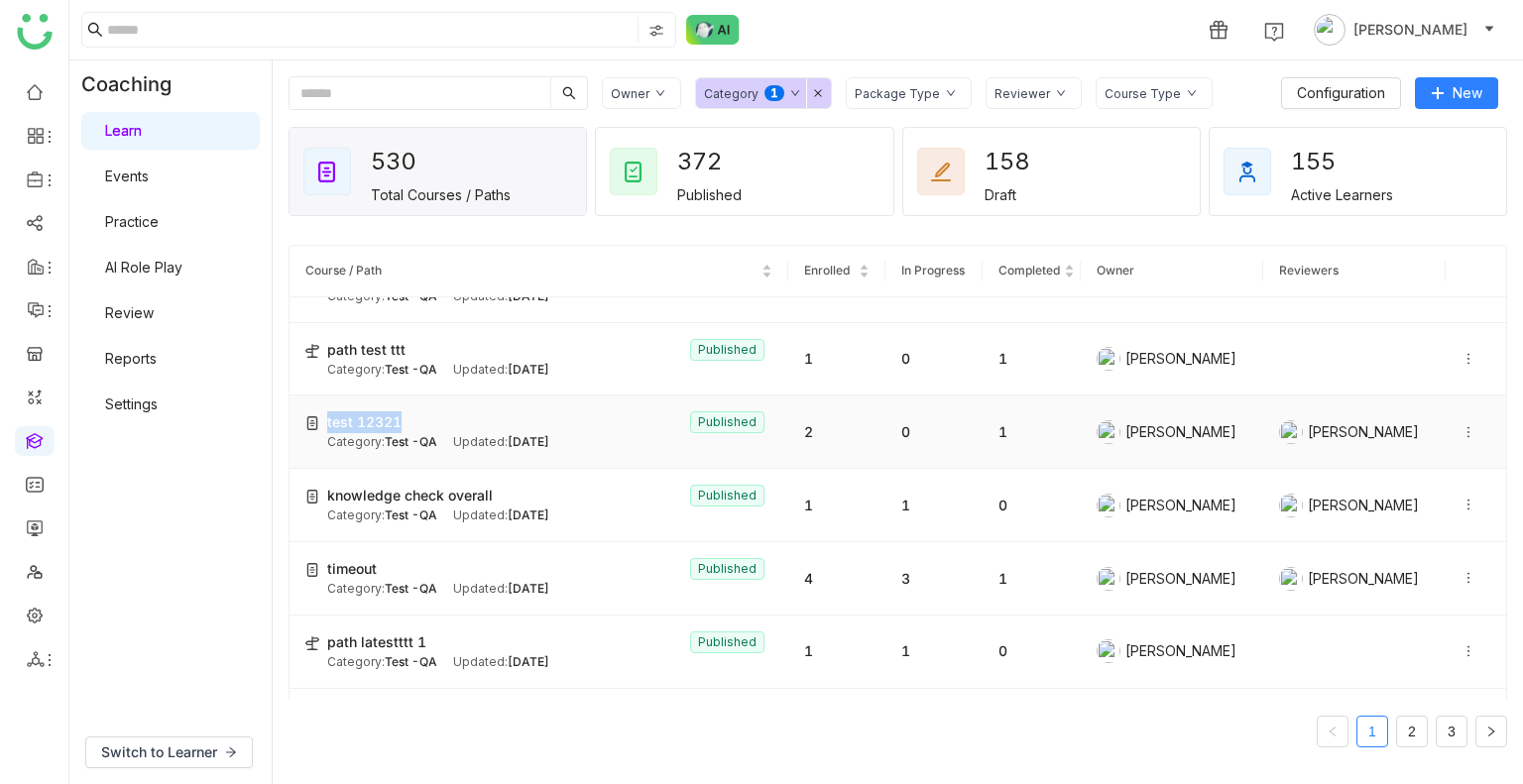 drag, startPoint x: 434, startPoint y: 407, endPoint x: 327, endPoint y: 408, distance: 107.00467 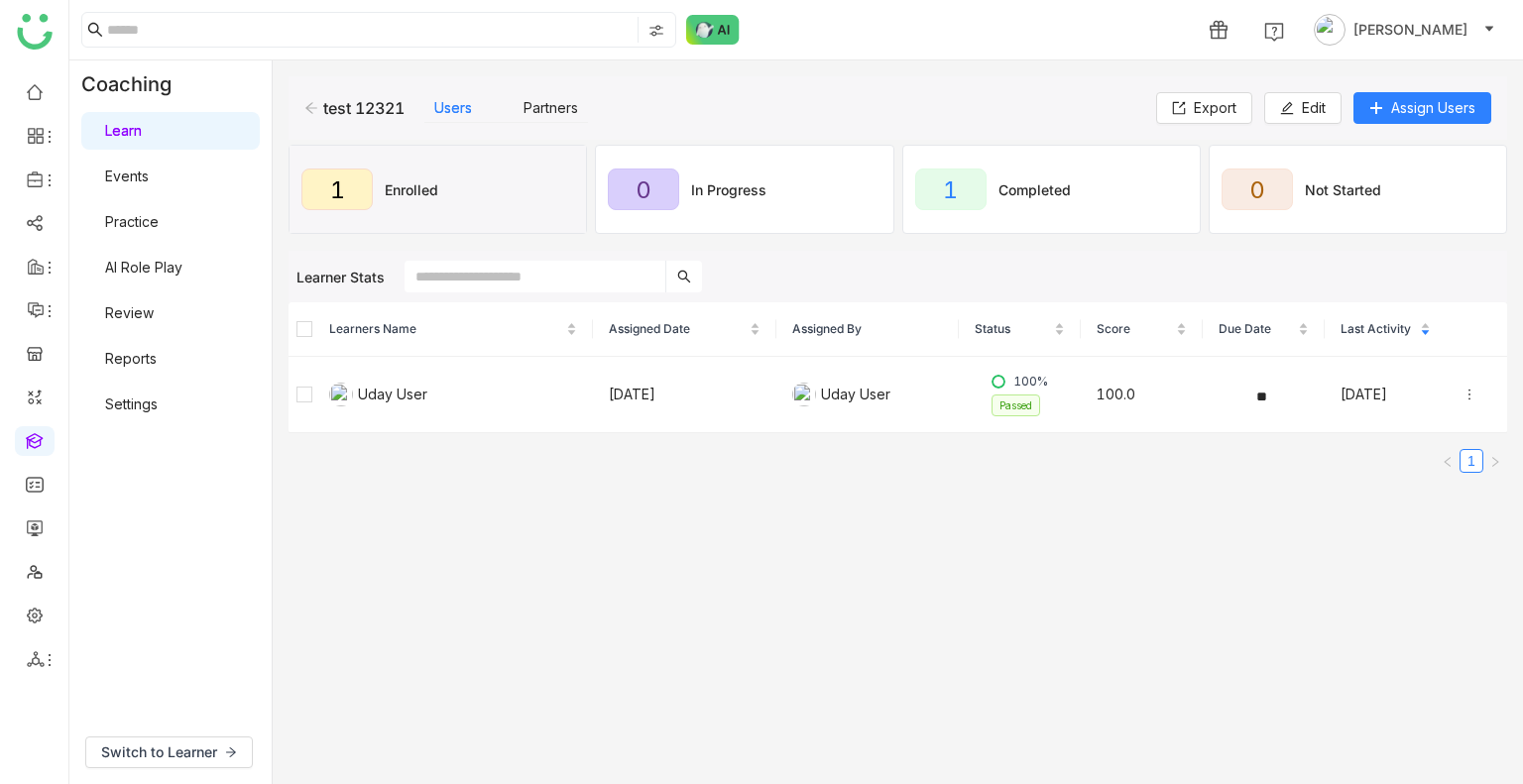 drag, startPoint x: 404, startPoint y: 106, endPoint x: 321, endPoint y: 118, distance: 83.86298 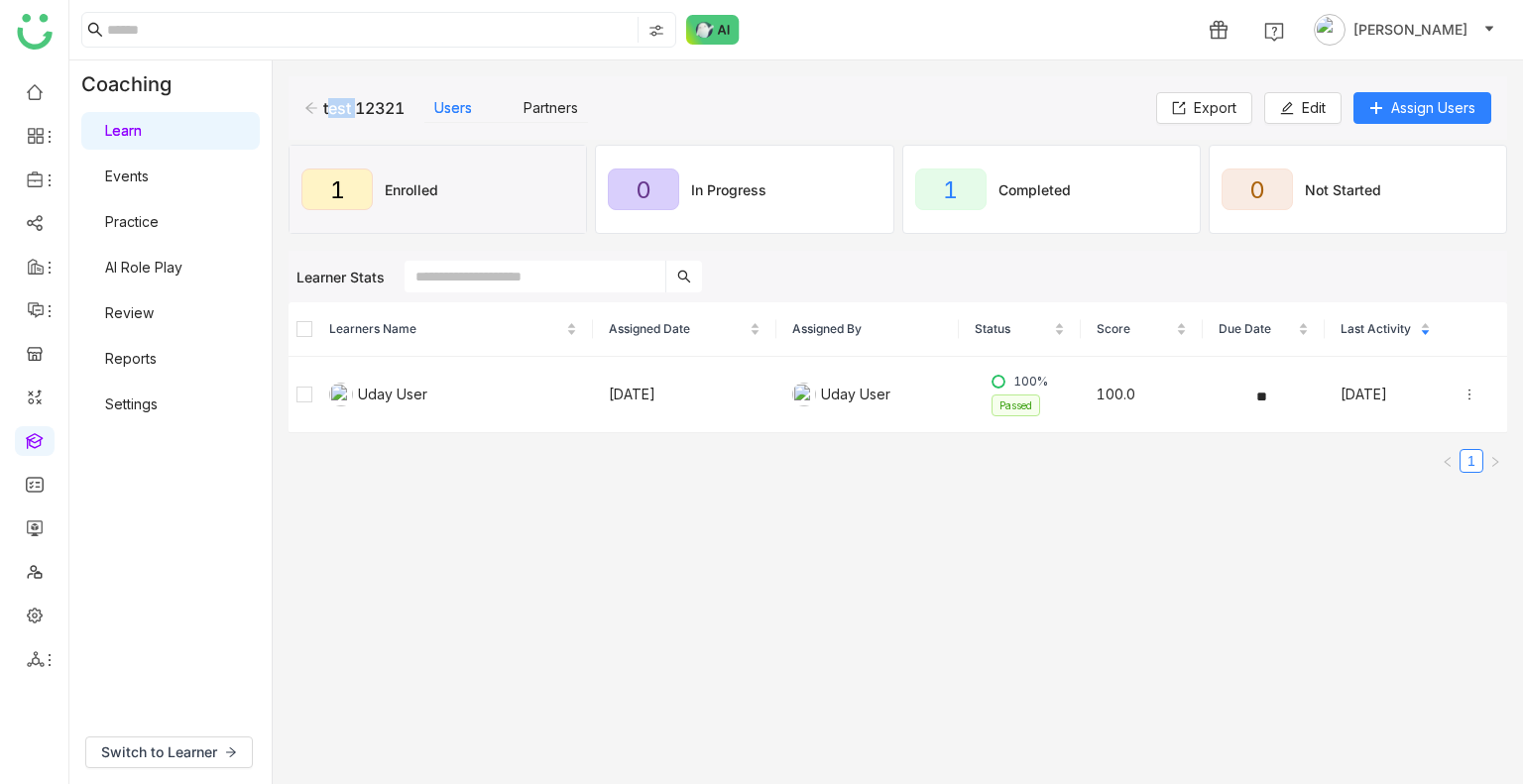 click on "test  12321" 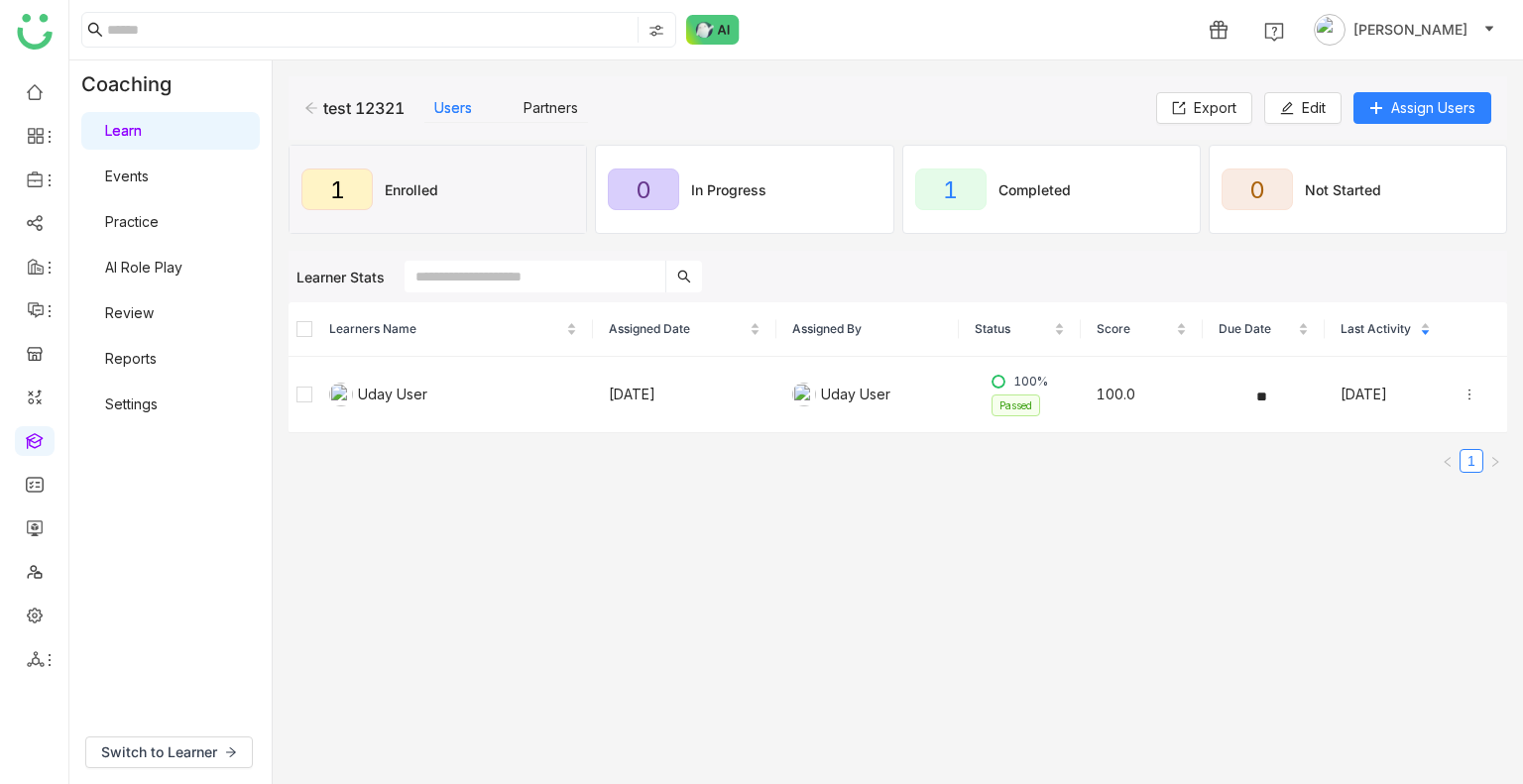 click 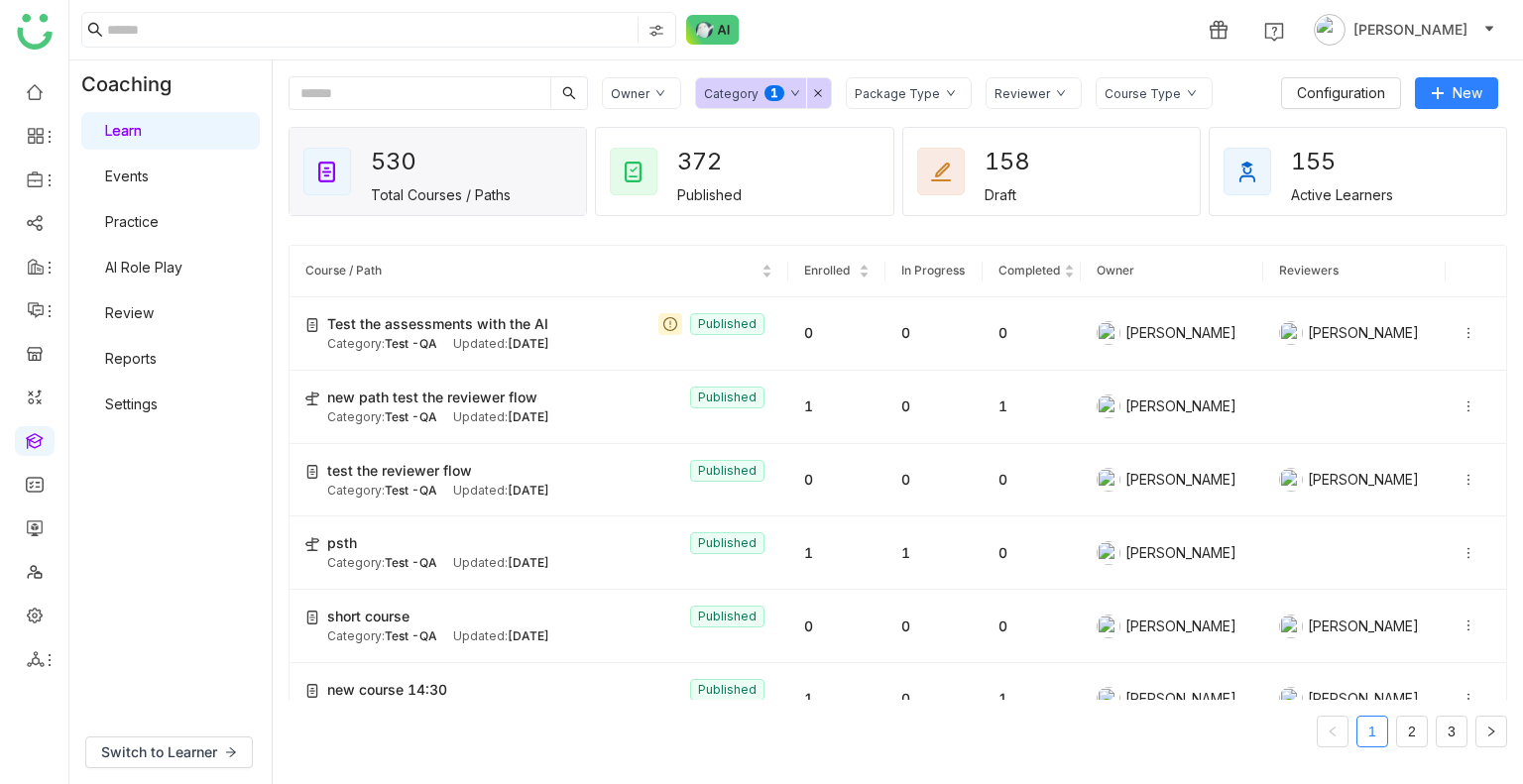 click 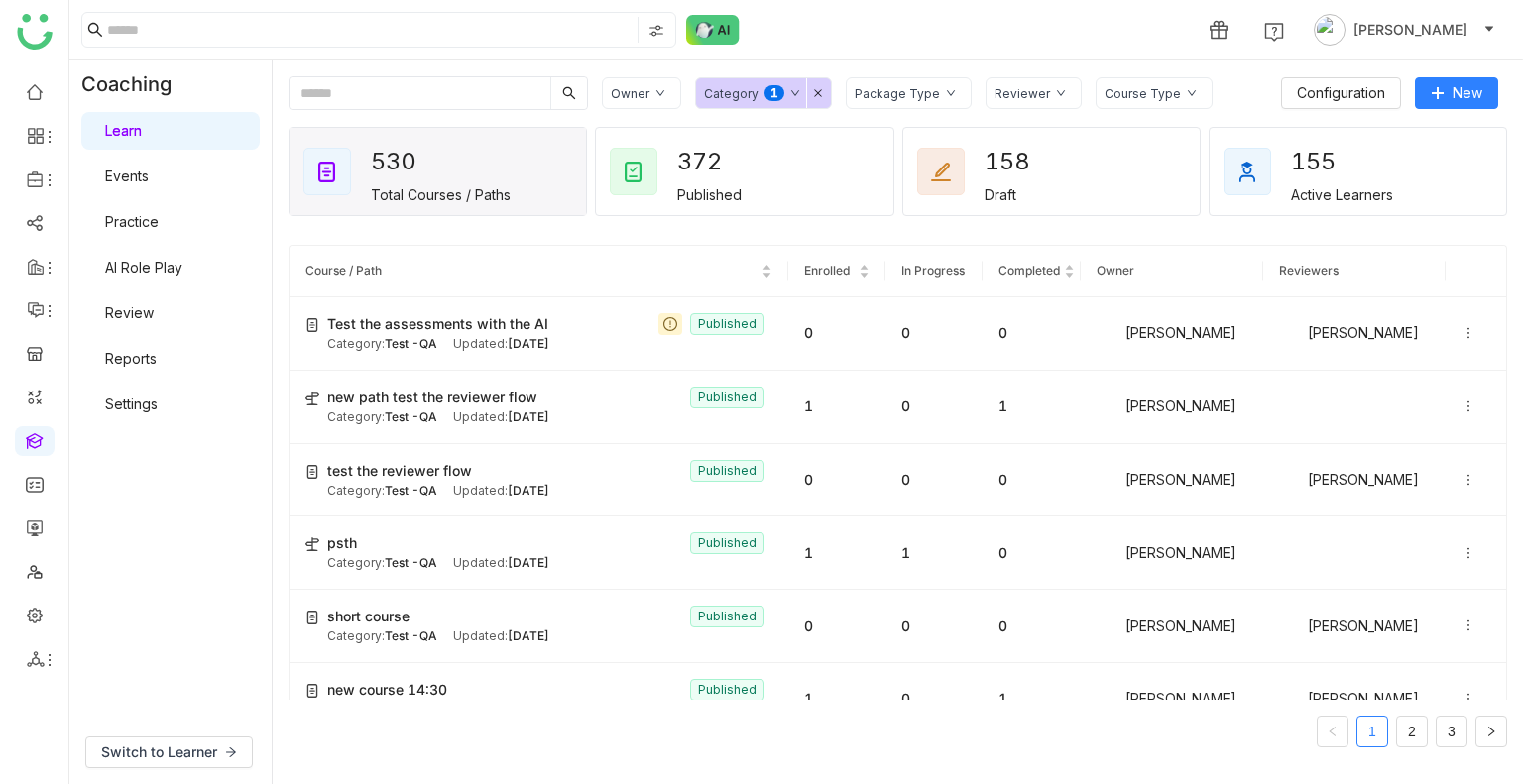 paste on "**********" 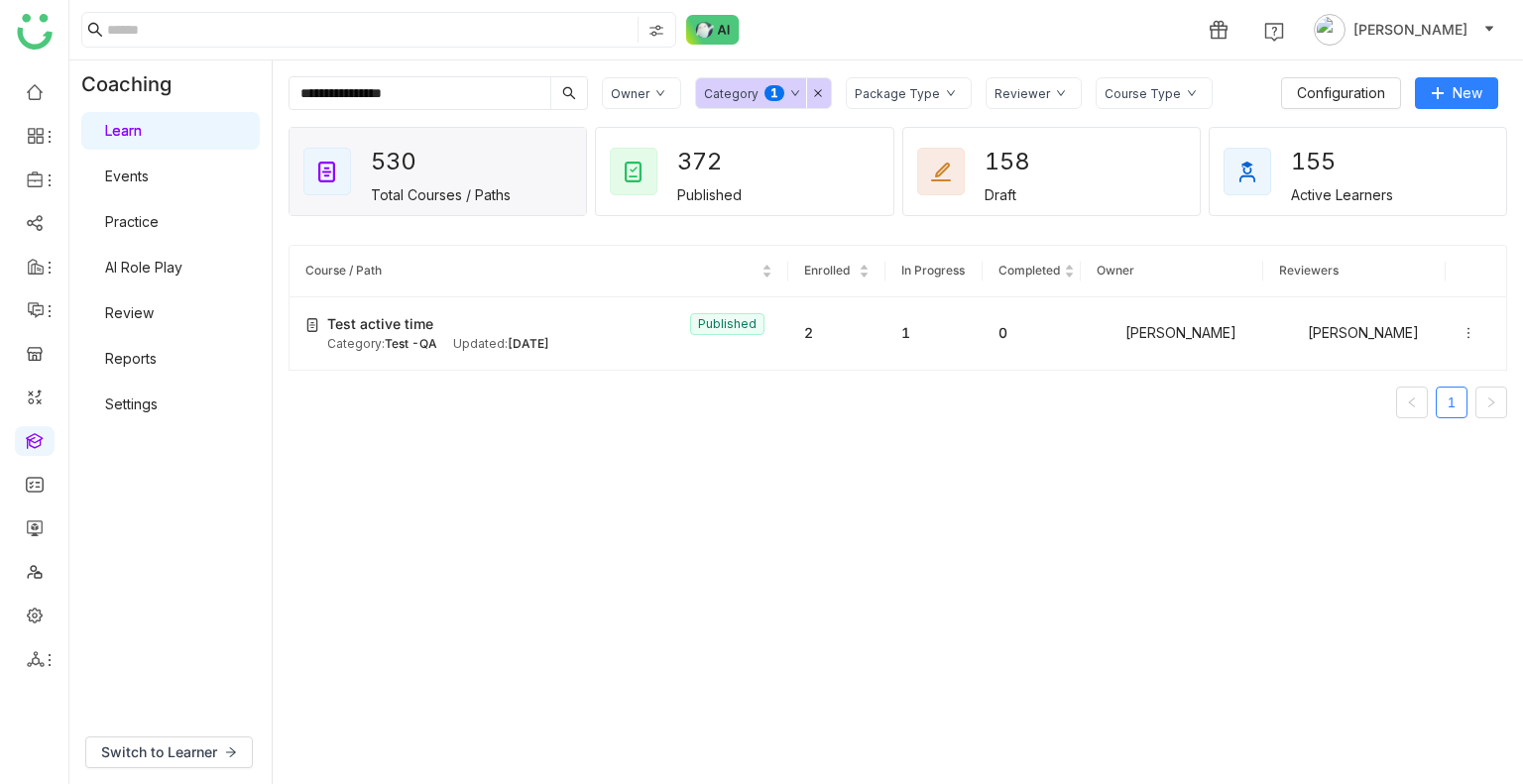 paste on "**********" 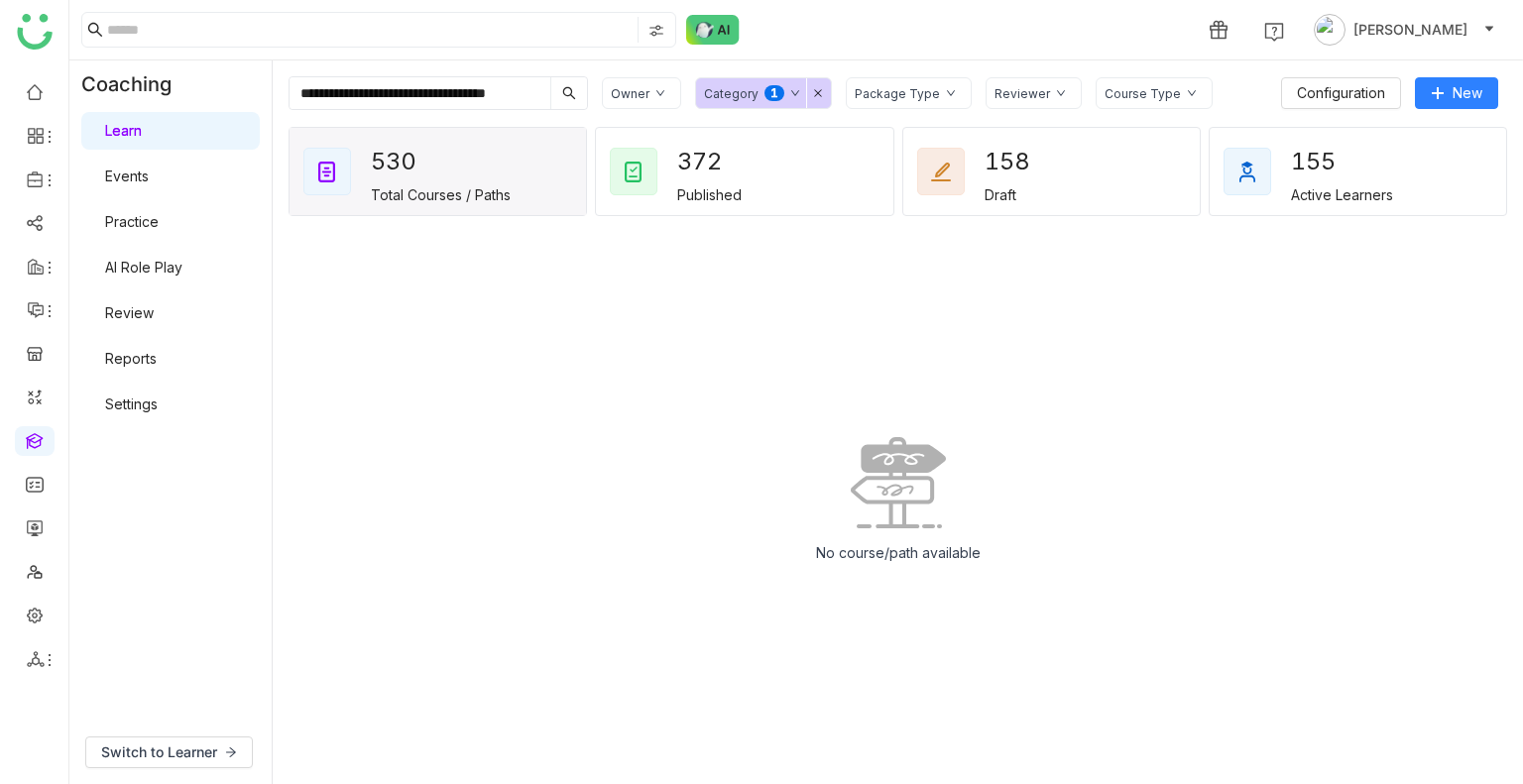 drag, startPoint x: 401, startPoint y: 93, endPoint x: 273, endPoint y: 95, distance: 128.0156 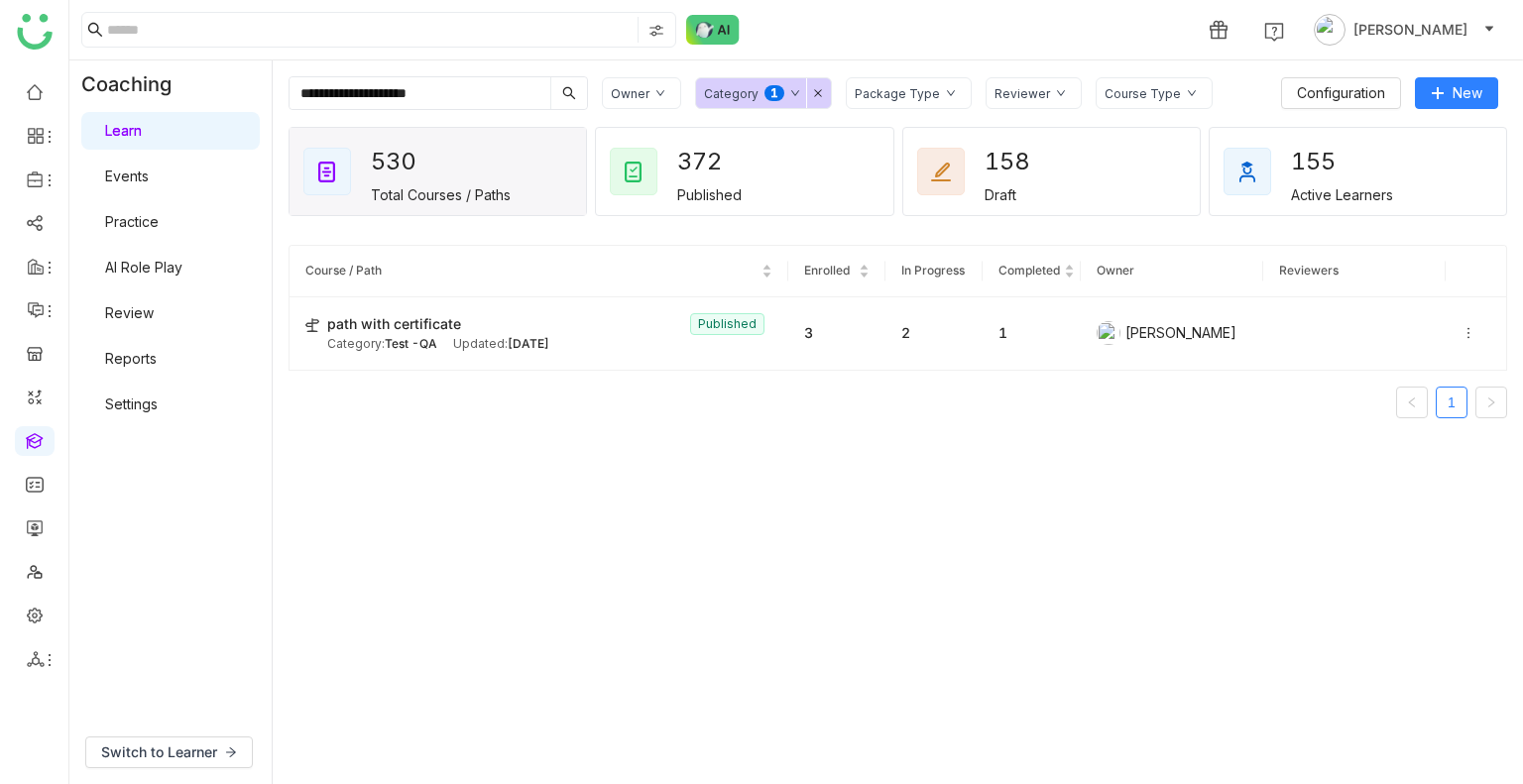 click on "**********" 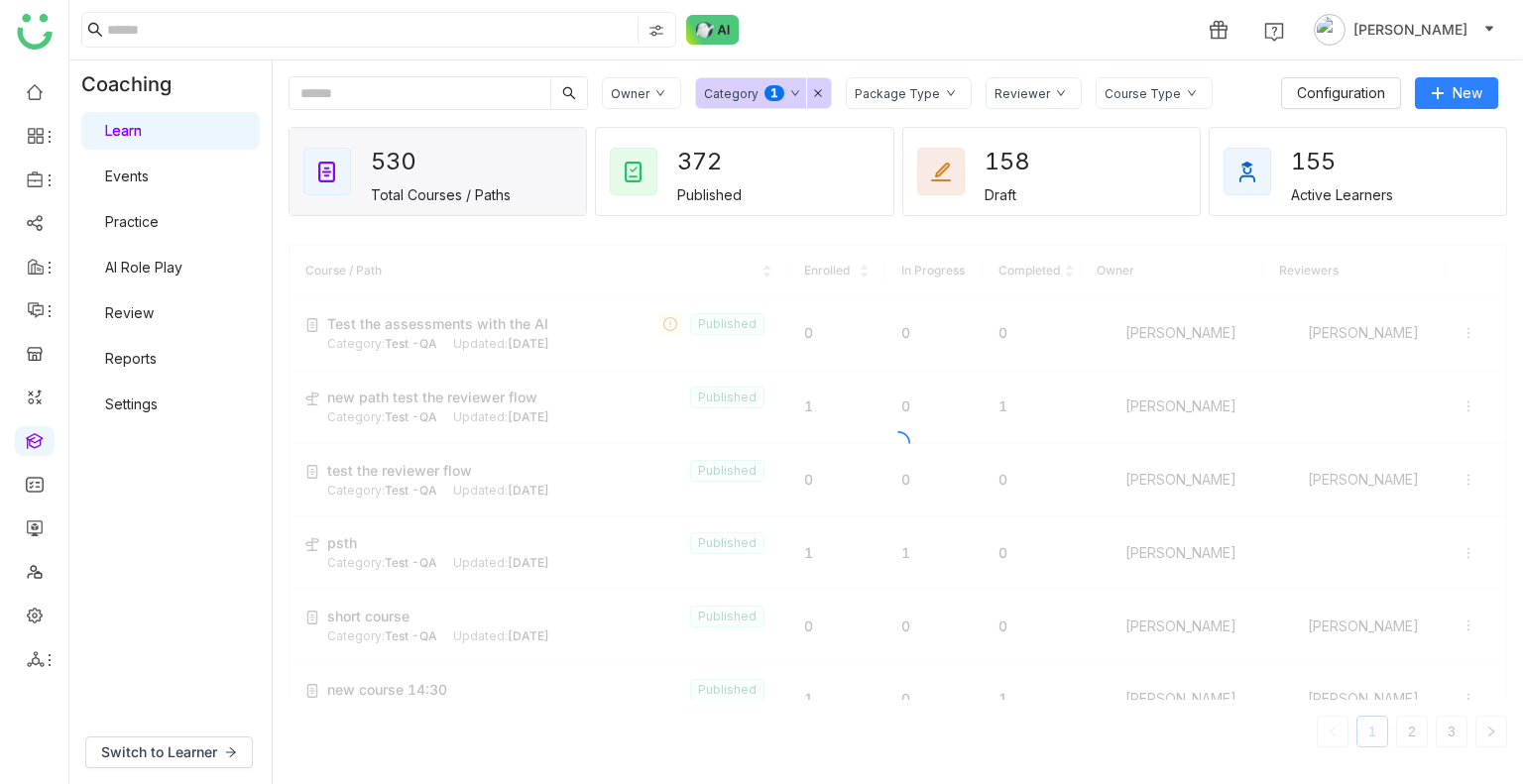 paste on "**********" 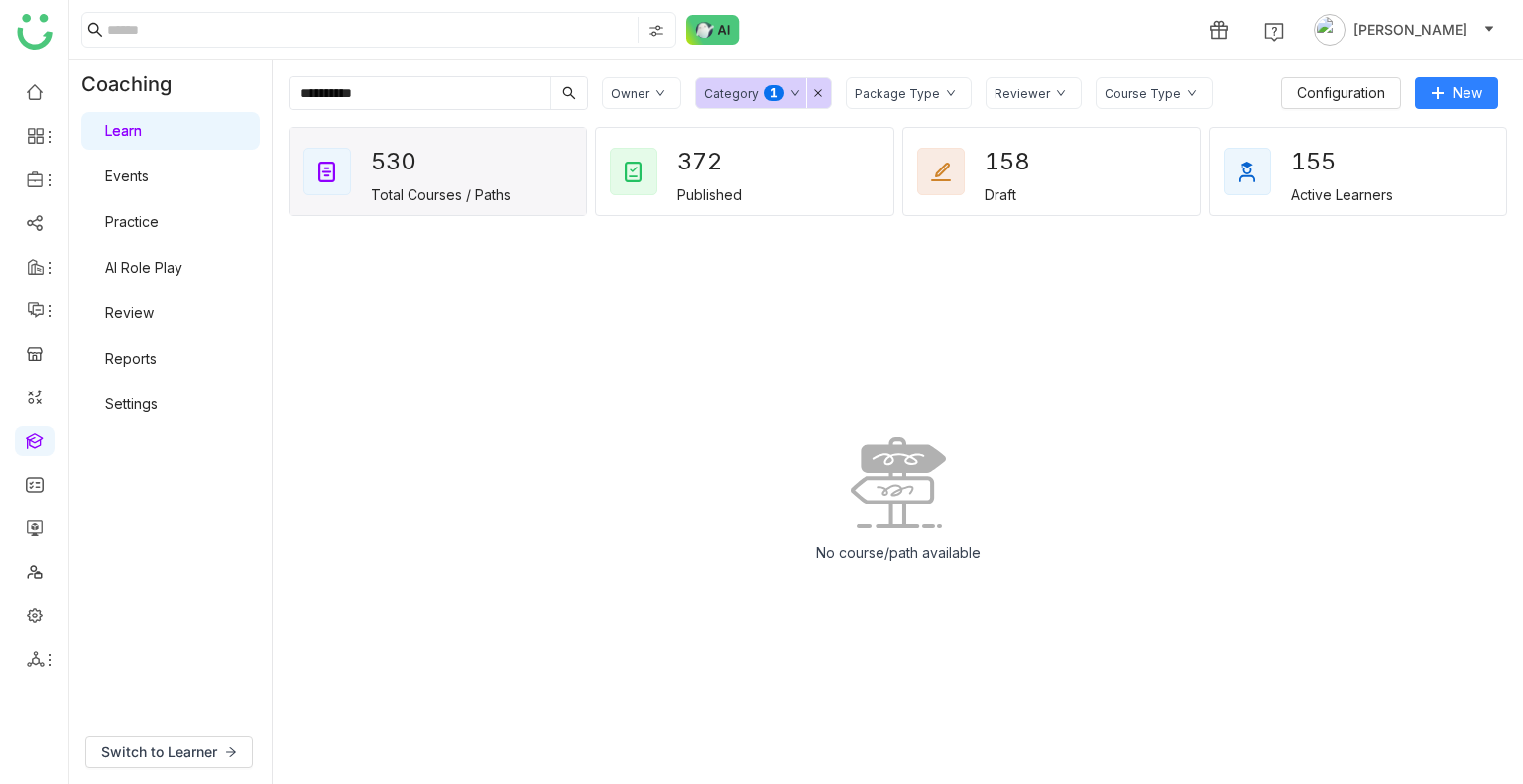 drag, startPoint x: 330, startPoint y: 93, endPoint x: 238, endPoint y: 77, distance: 93.38094 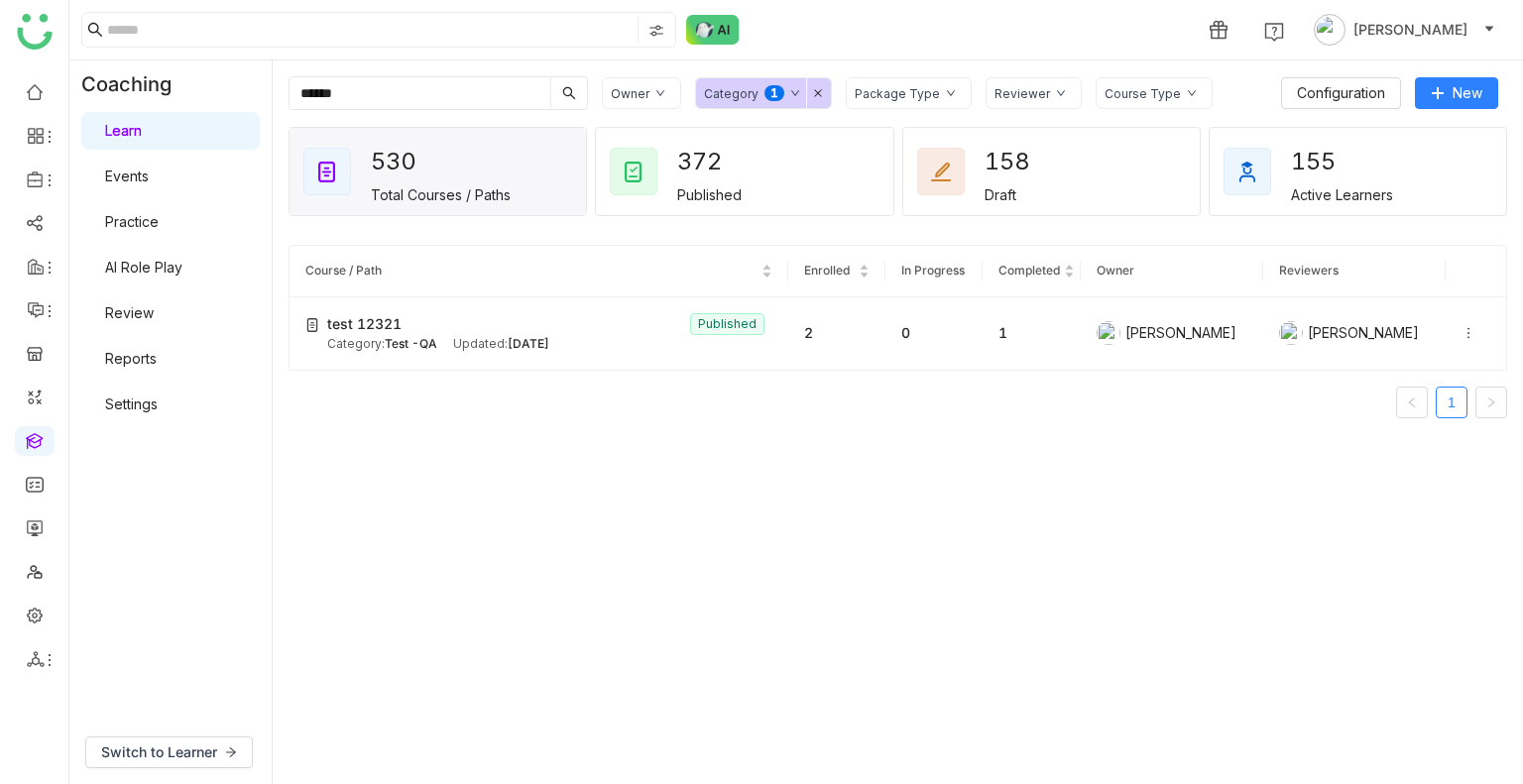 click on "******" 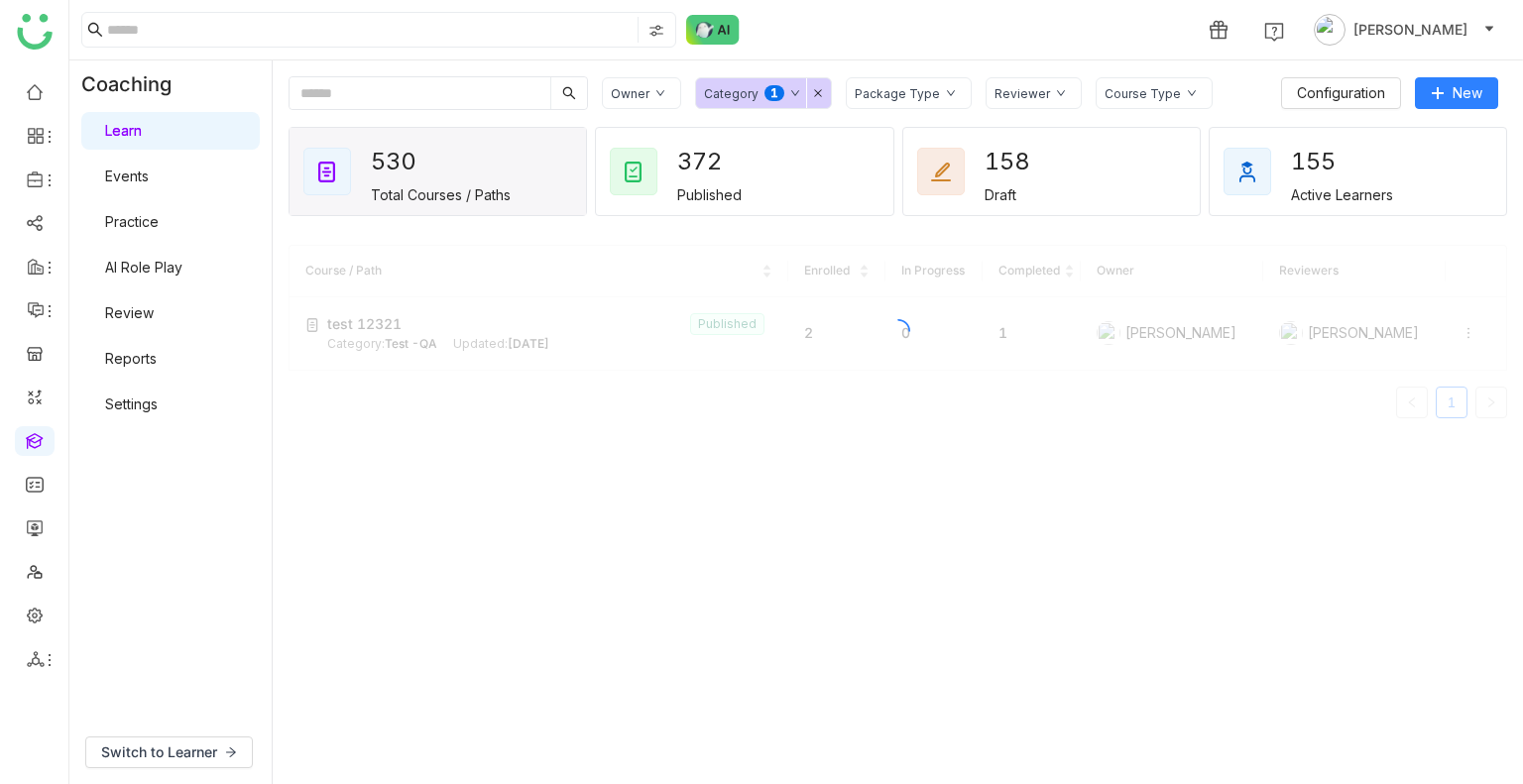 type 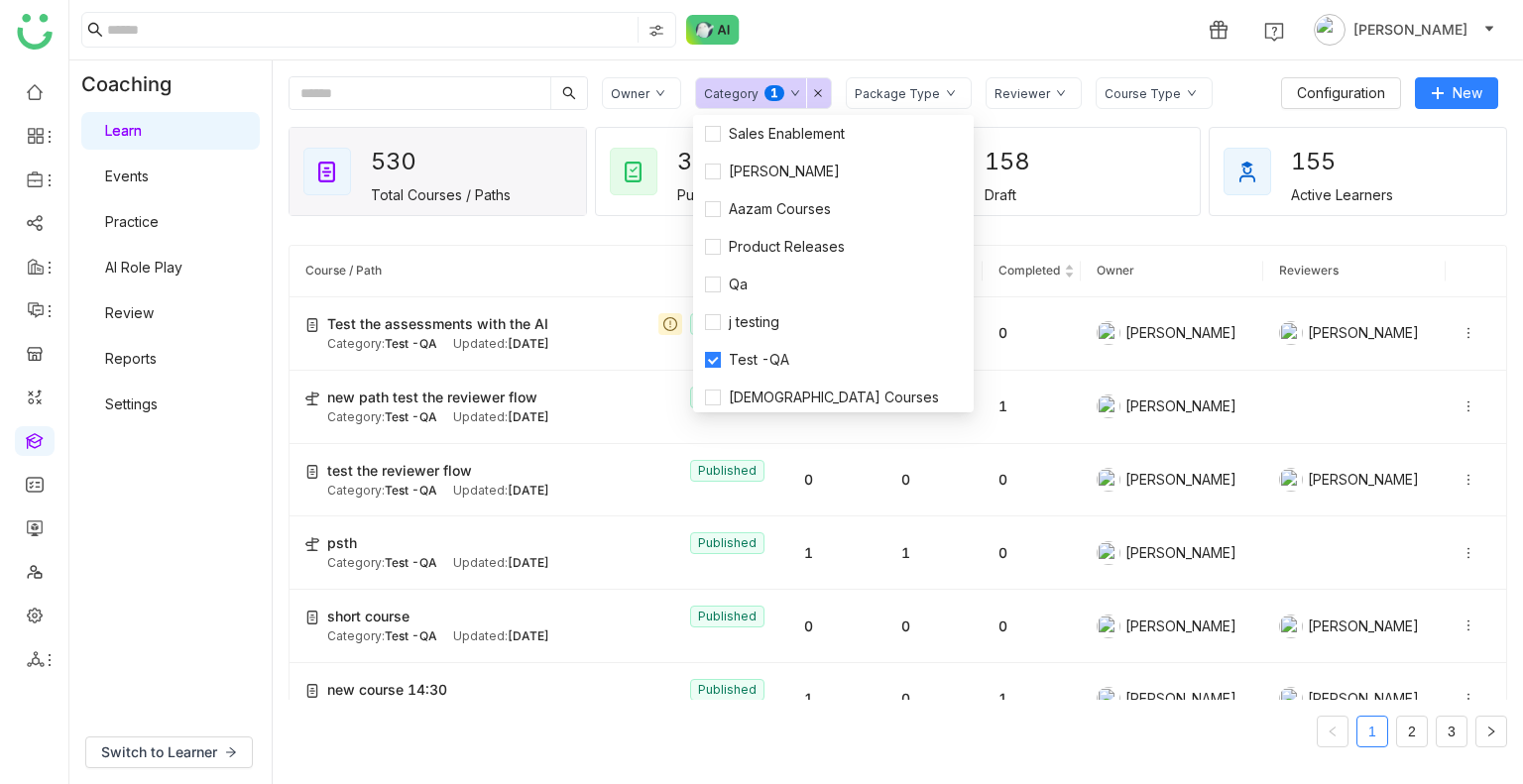 click on "Category  0   1   2   3   4   5   6   7   8   9" 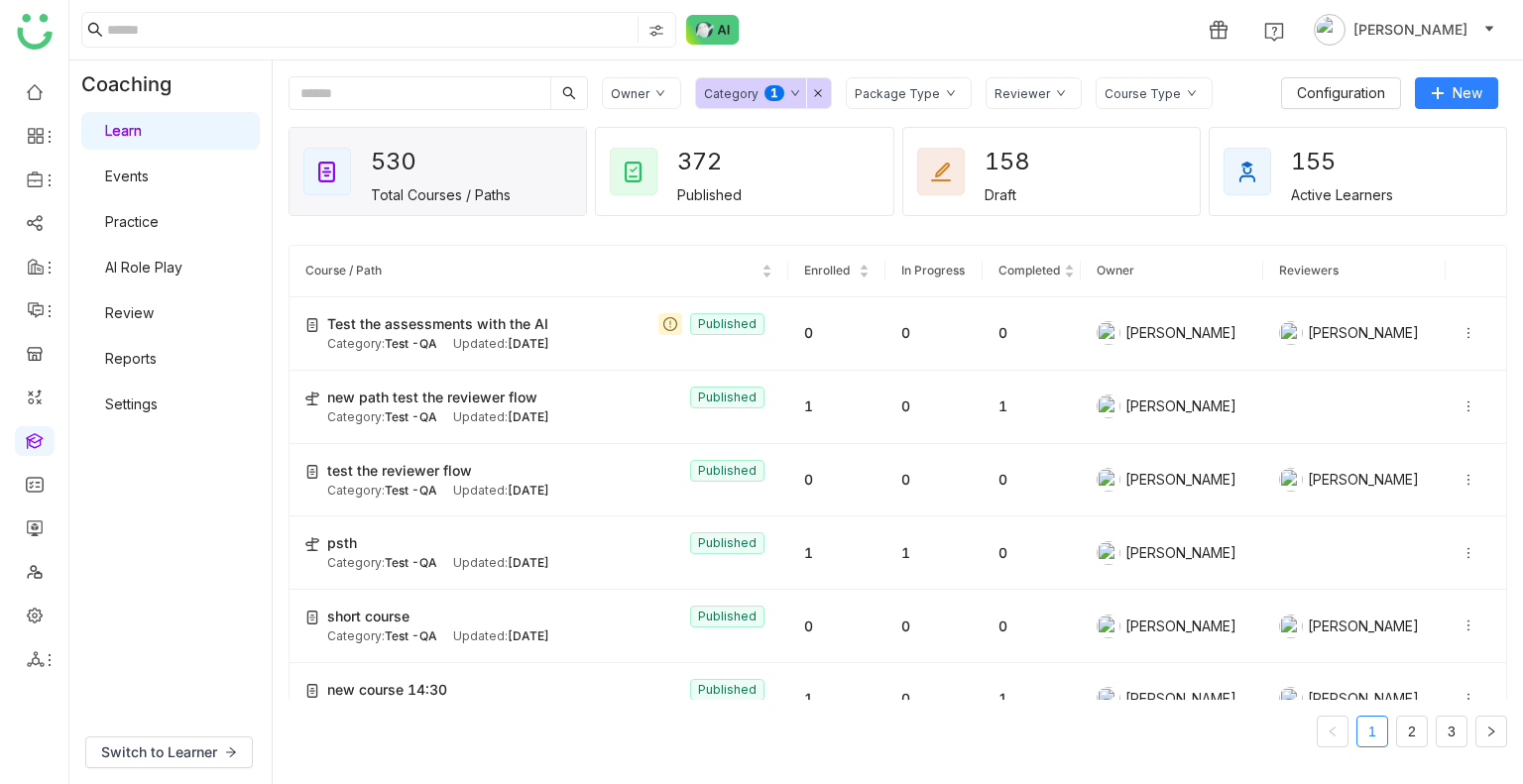 click on "Category  0   1   2   3   4   5   6   7   8   9" 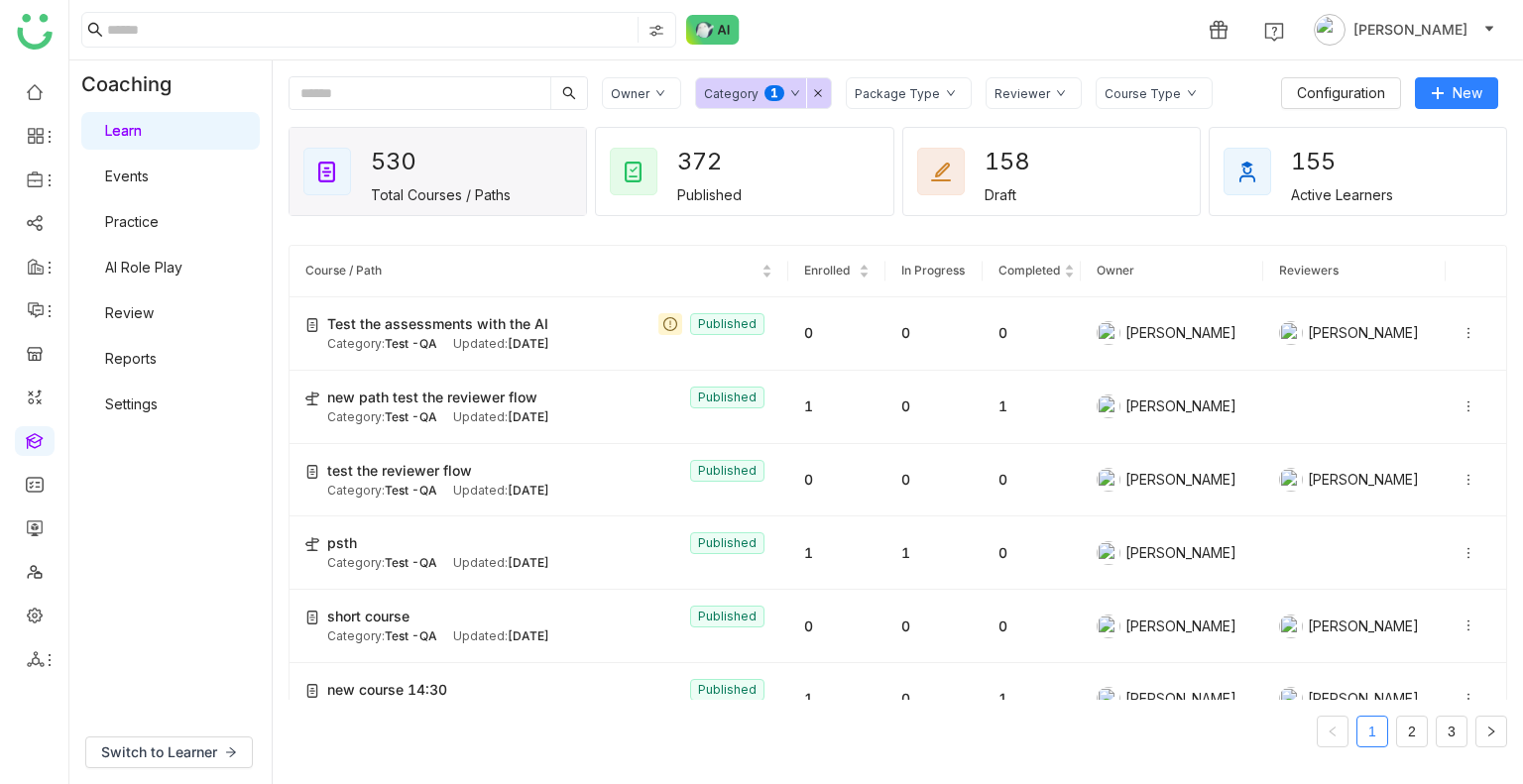 click on "Category  0   1   2   3   4   5   6   7   8   9" 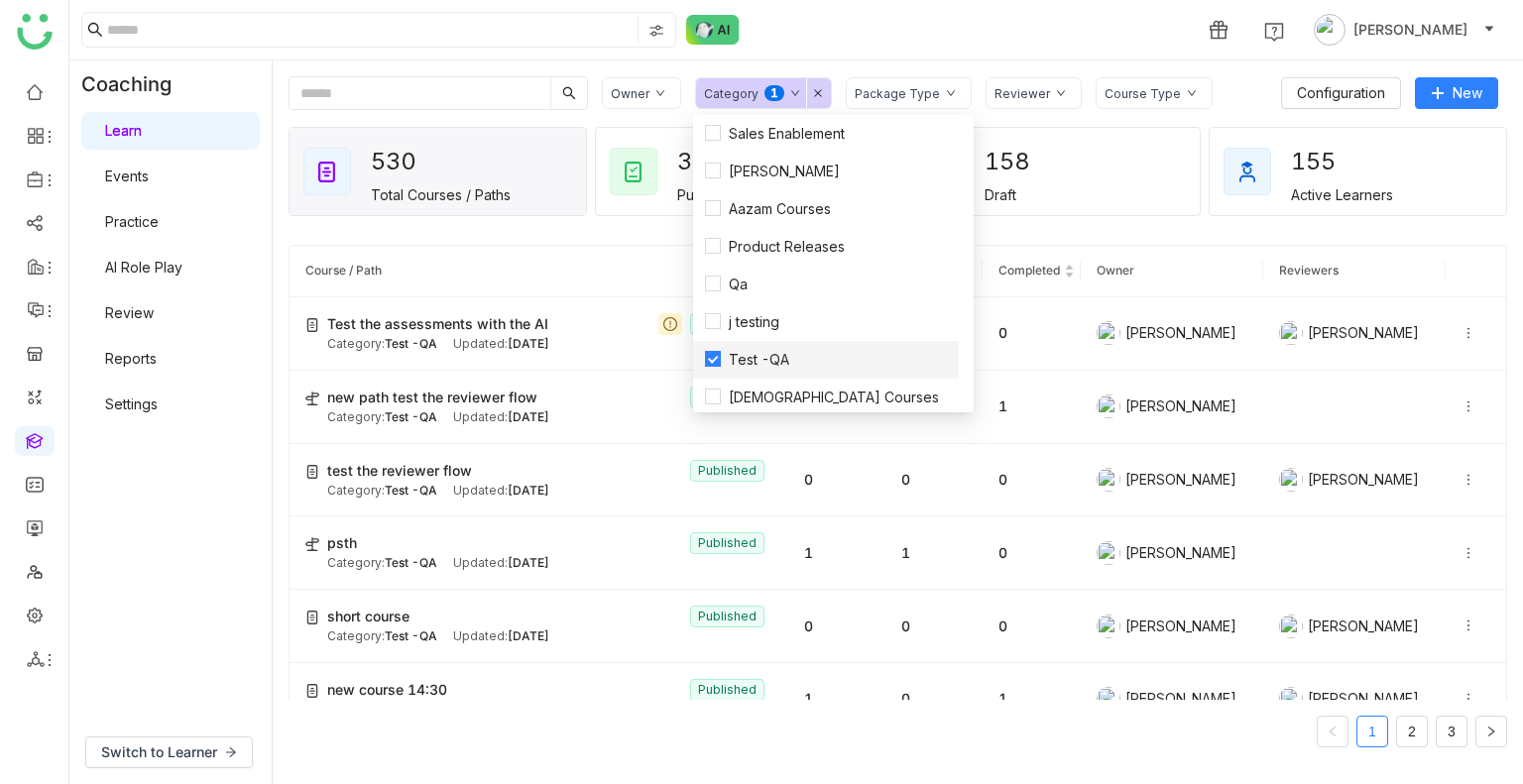 click on "Test -QA" at bounding box center (759, 360) 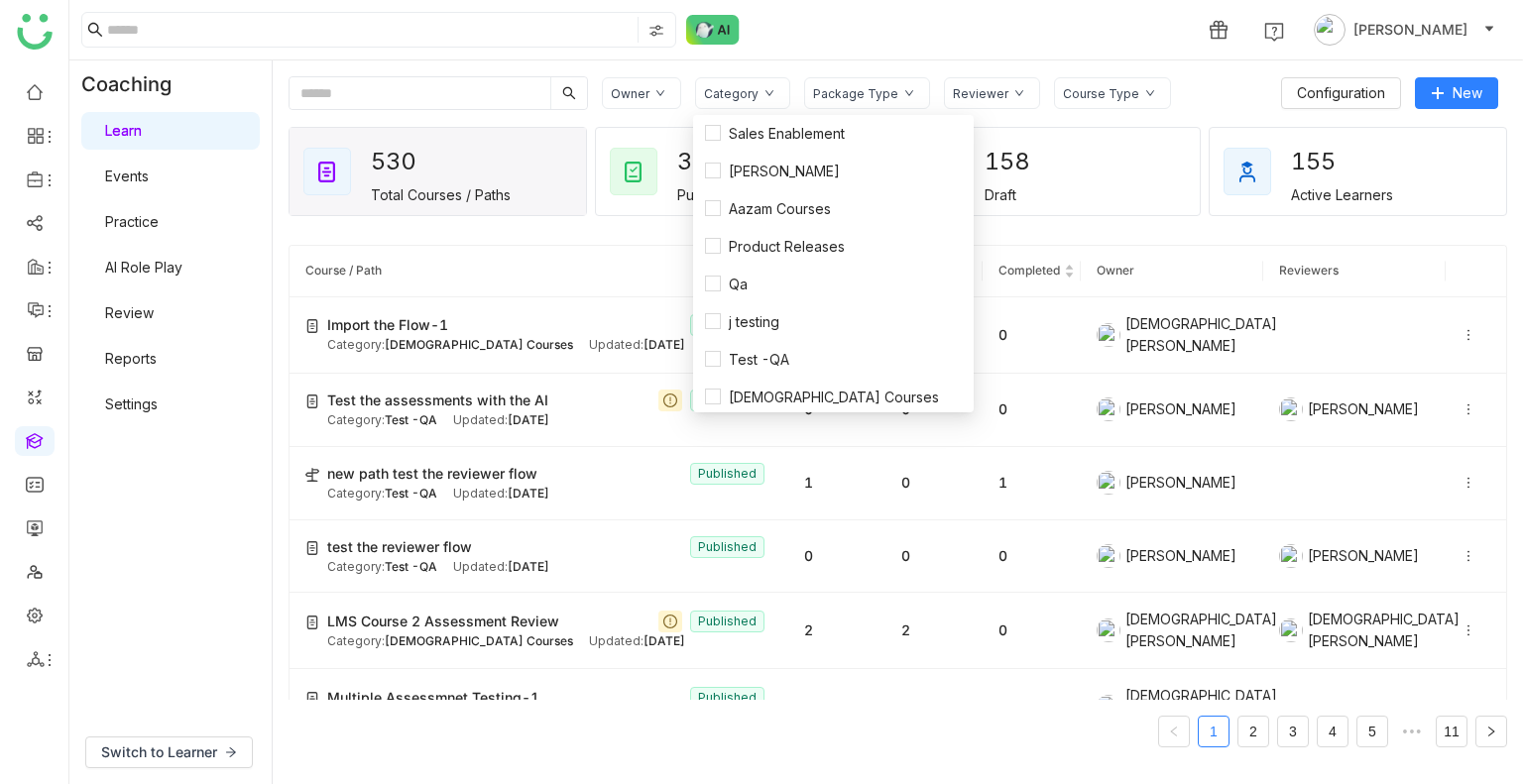 click on "1 Uday Bhanu" 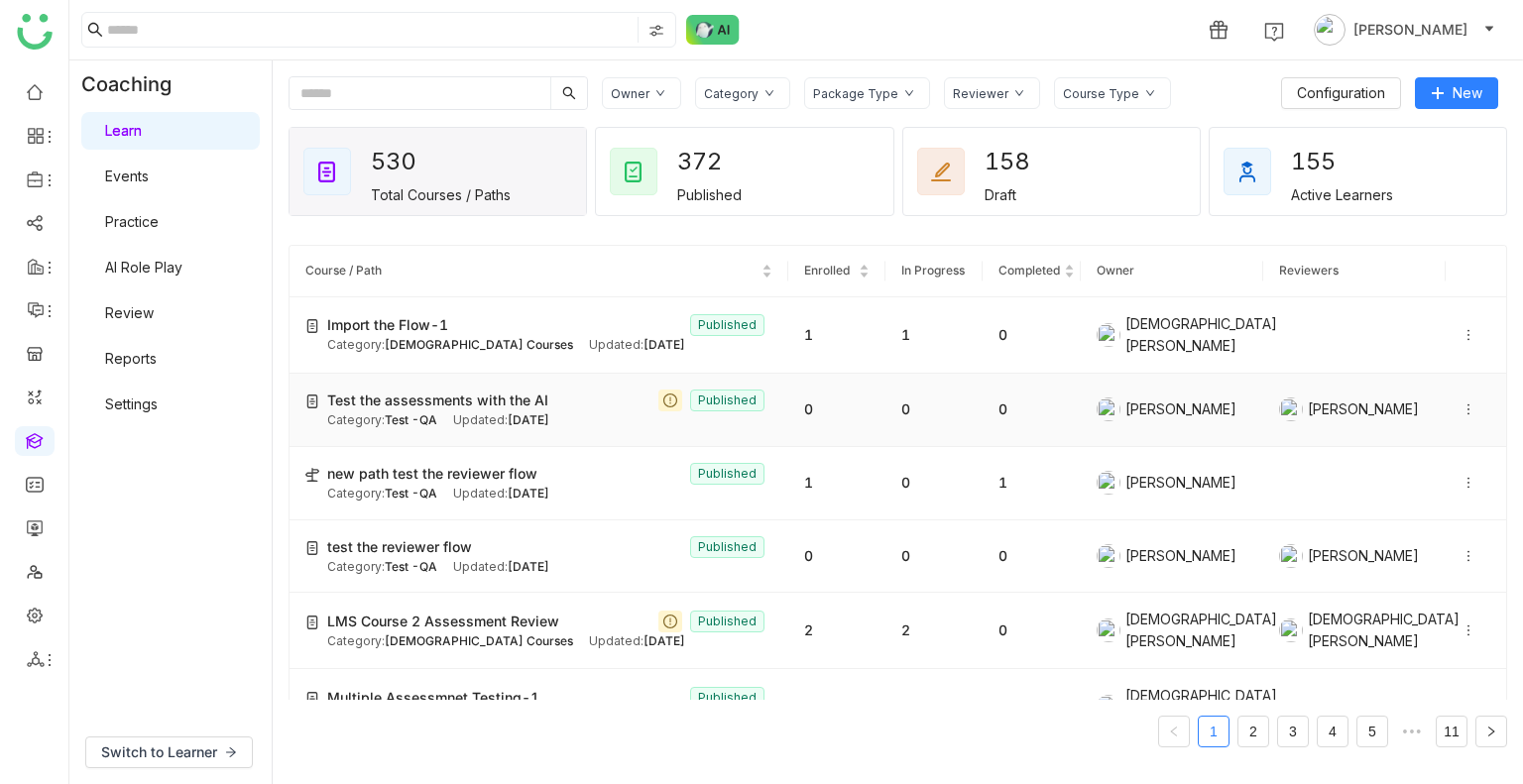 click on "Updated:   Jul 30, 2025" 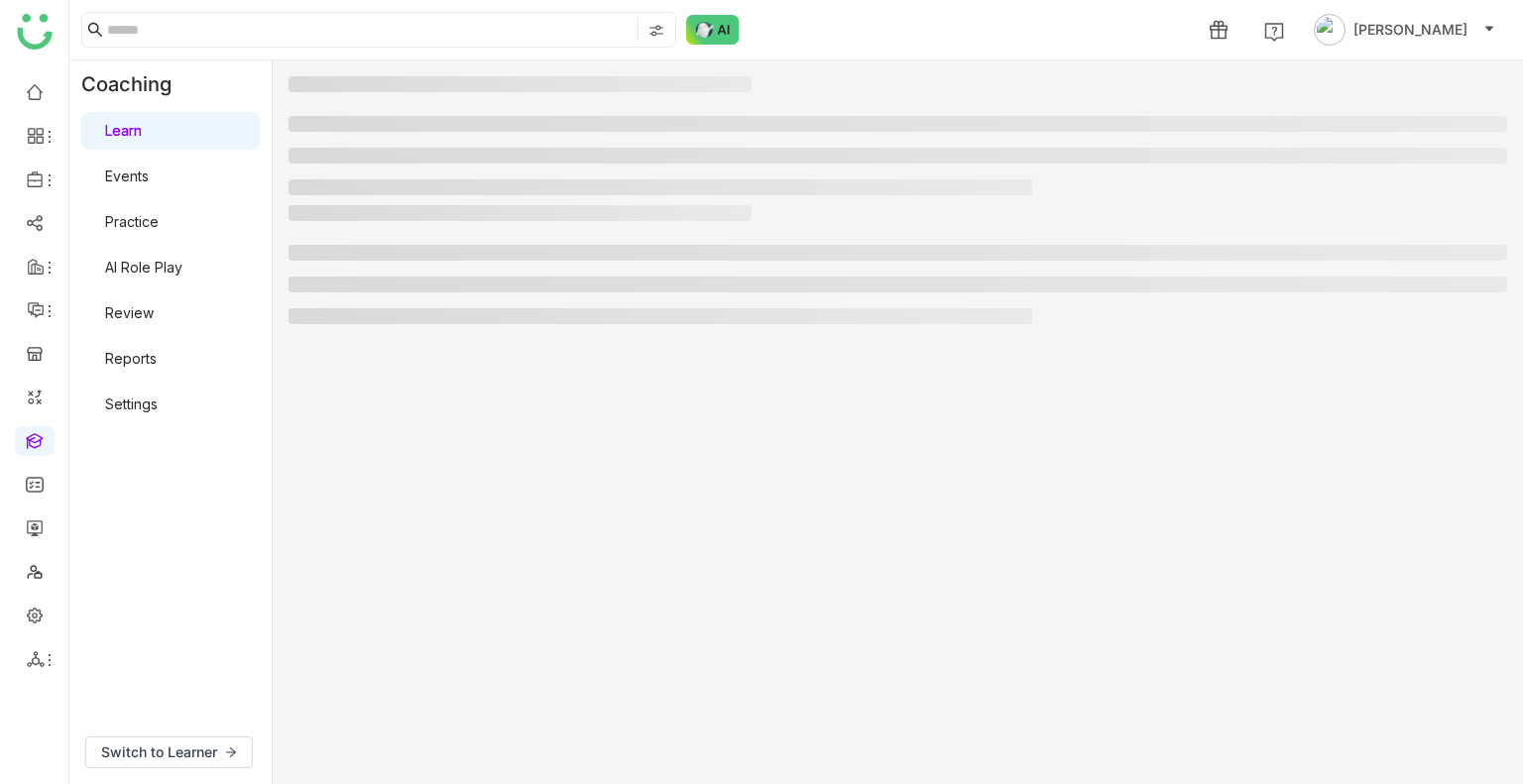 click 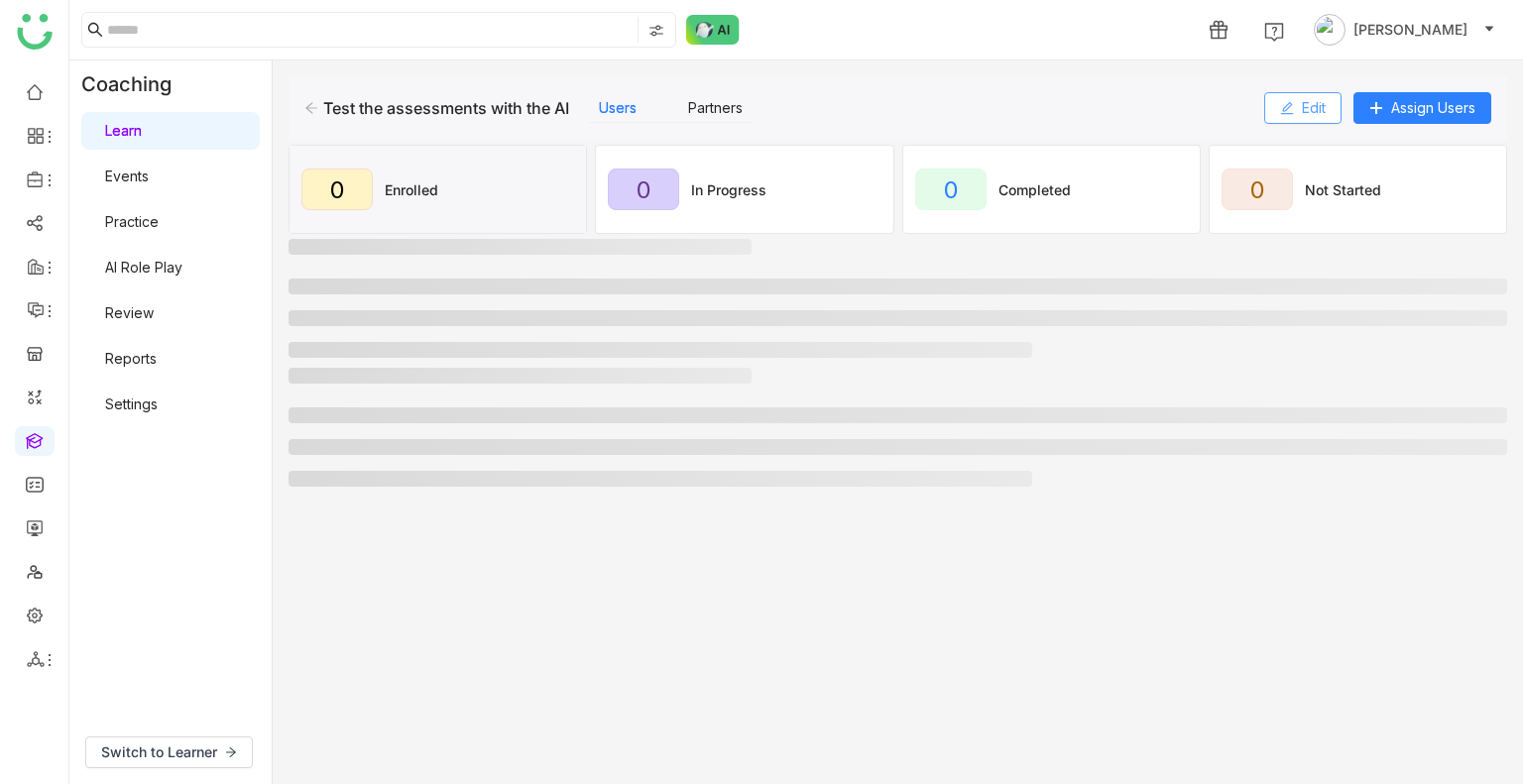 click 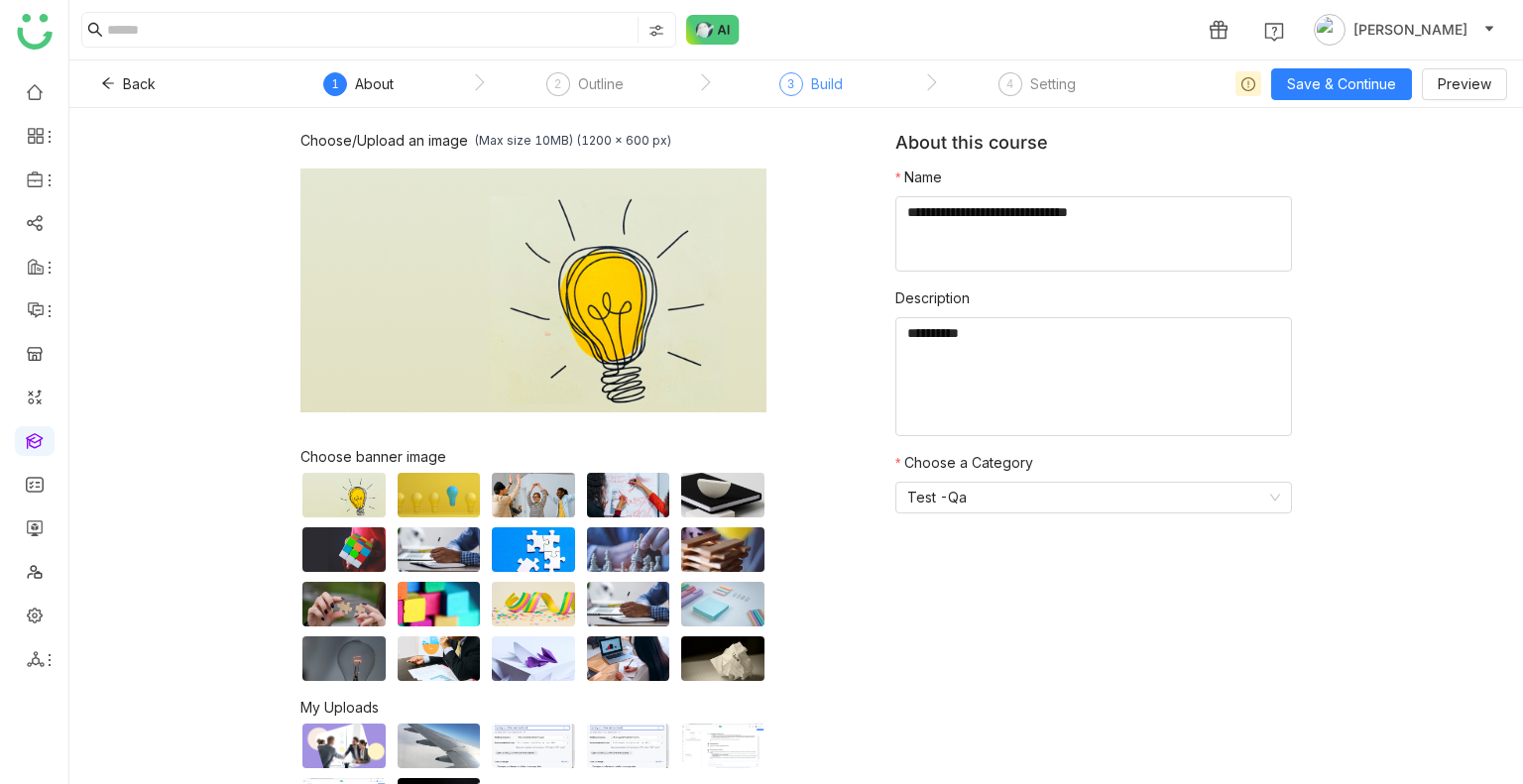 click on "Build" 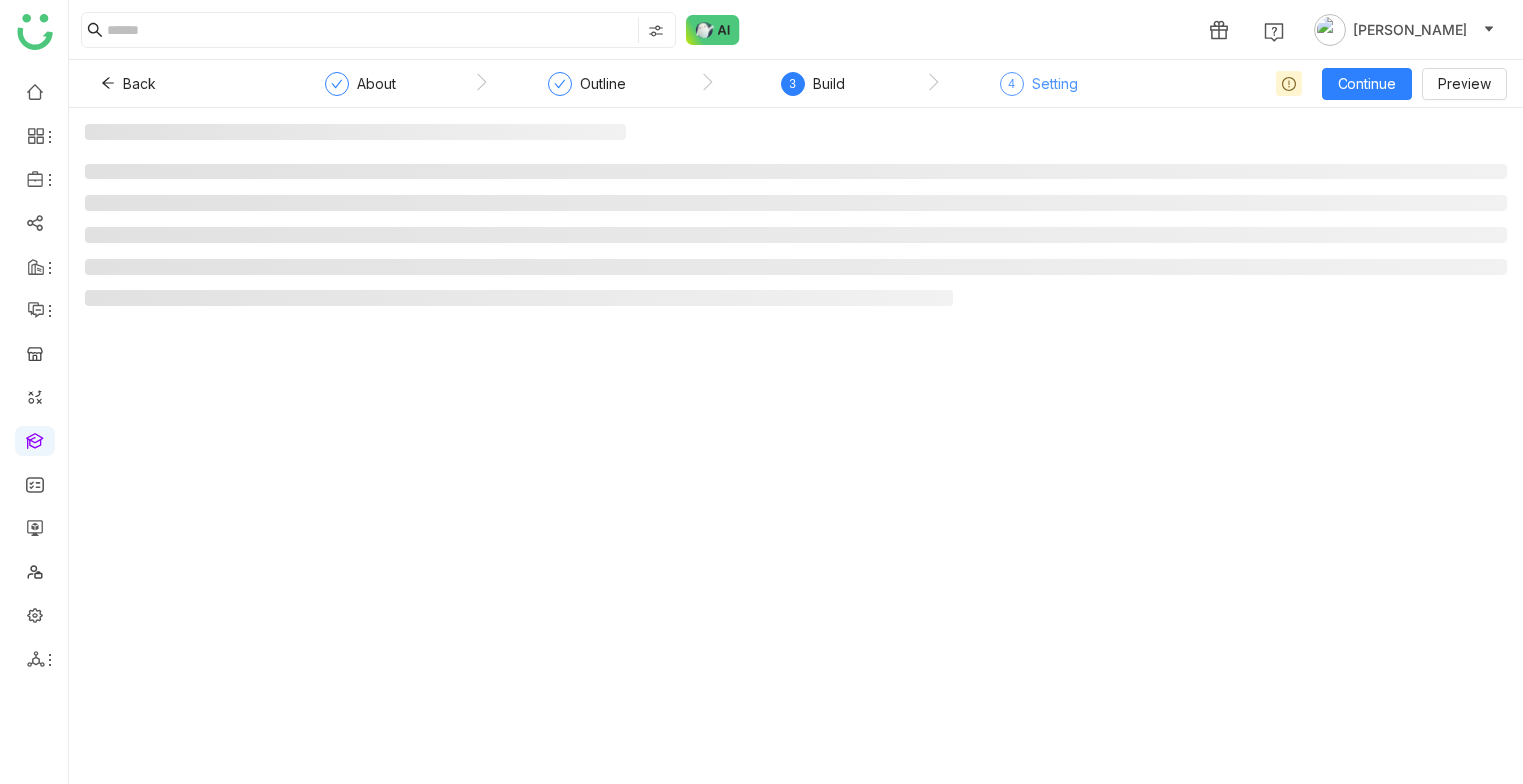 click on "Setting" 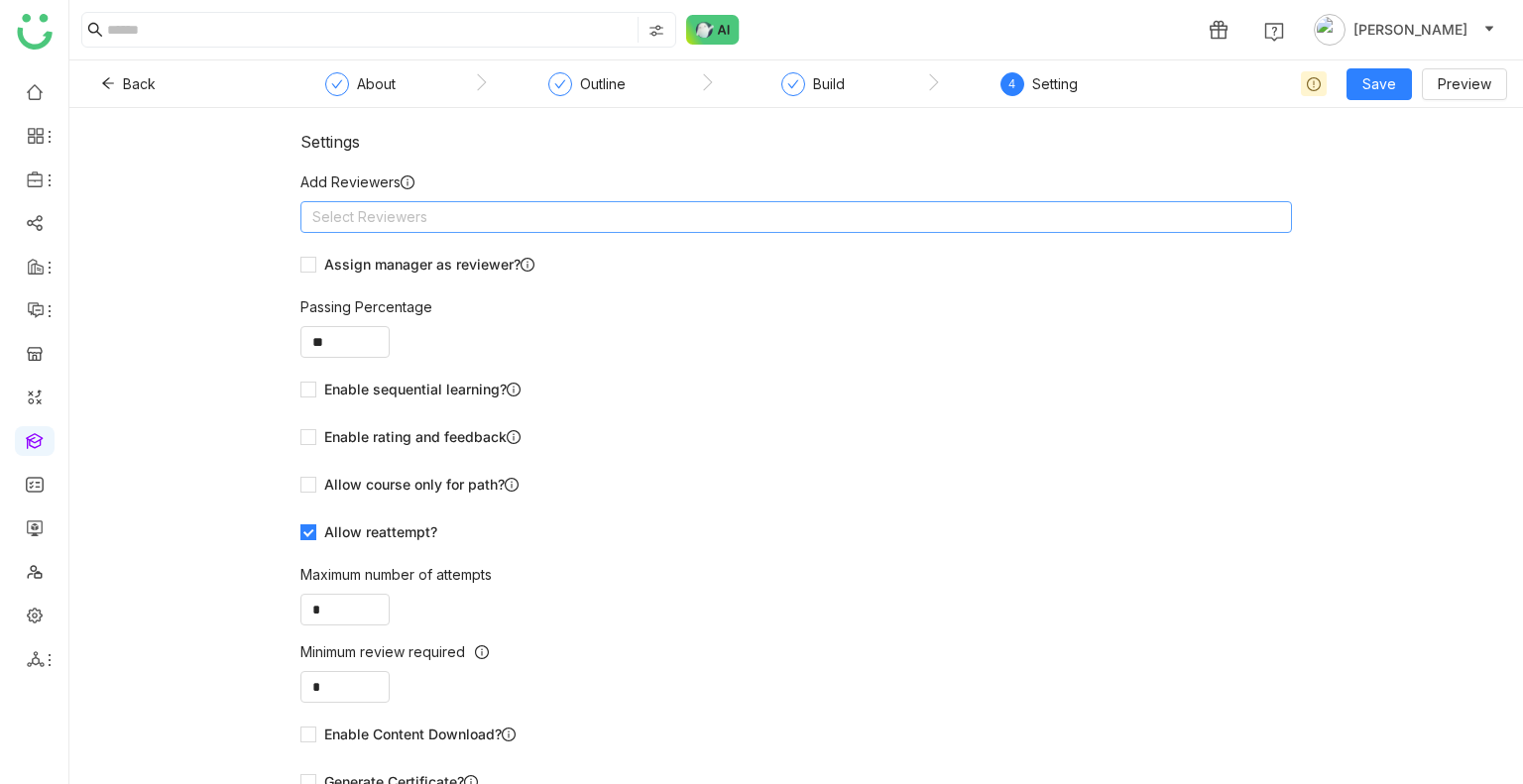 click on "Select Reviewers" 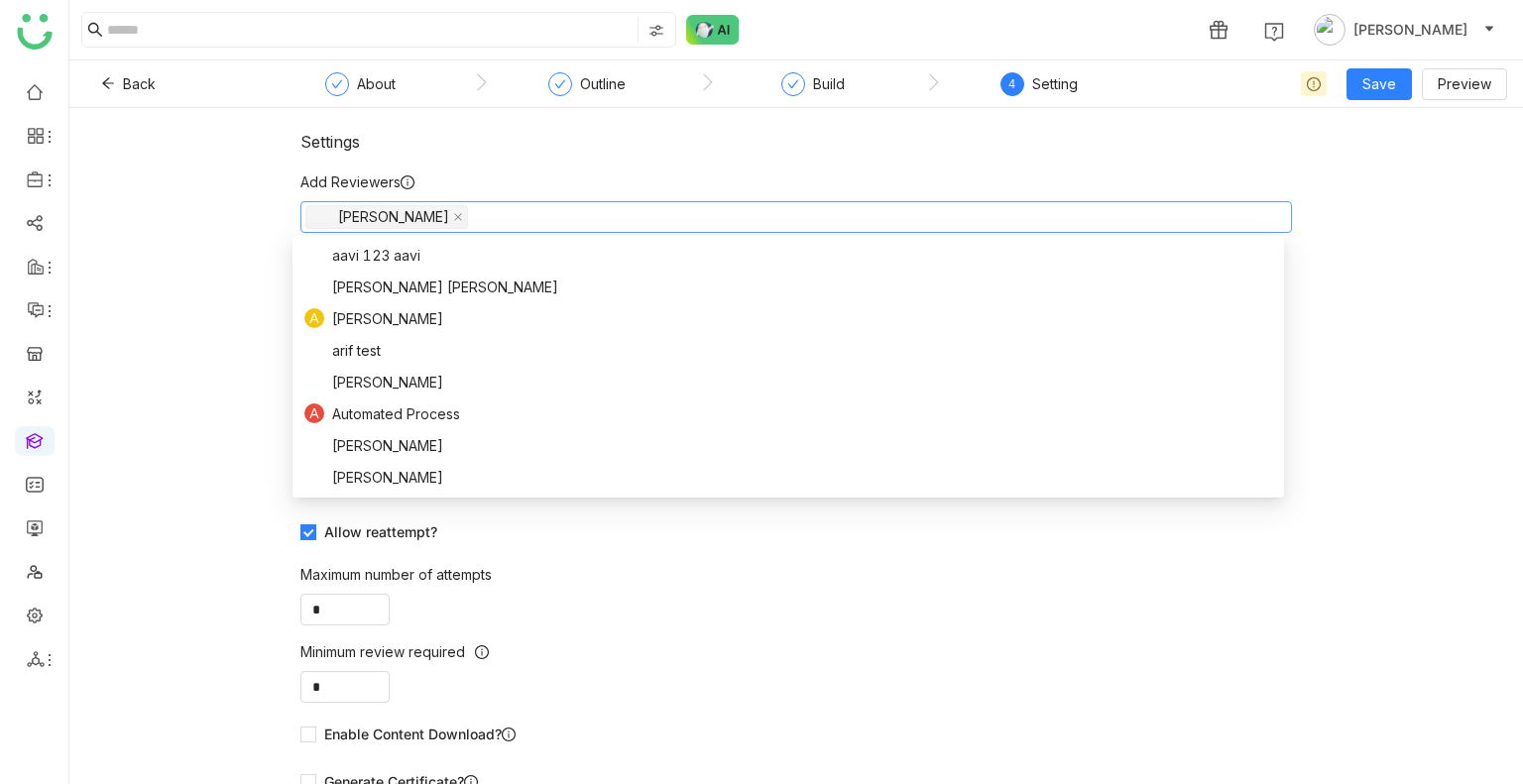 scroll, scrollTop: 0, scrollLeft: 0, axis: both 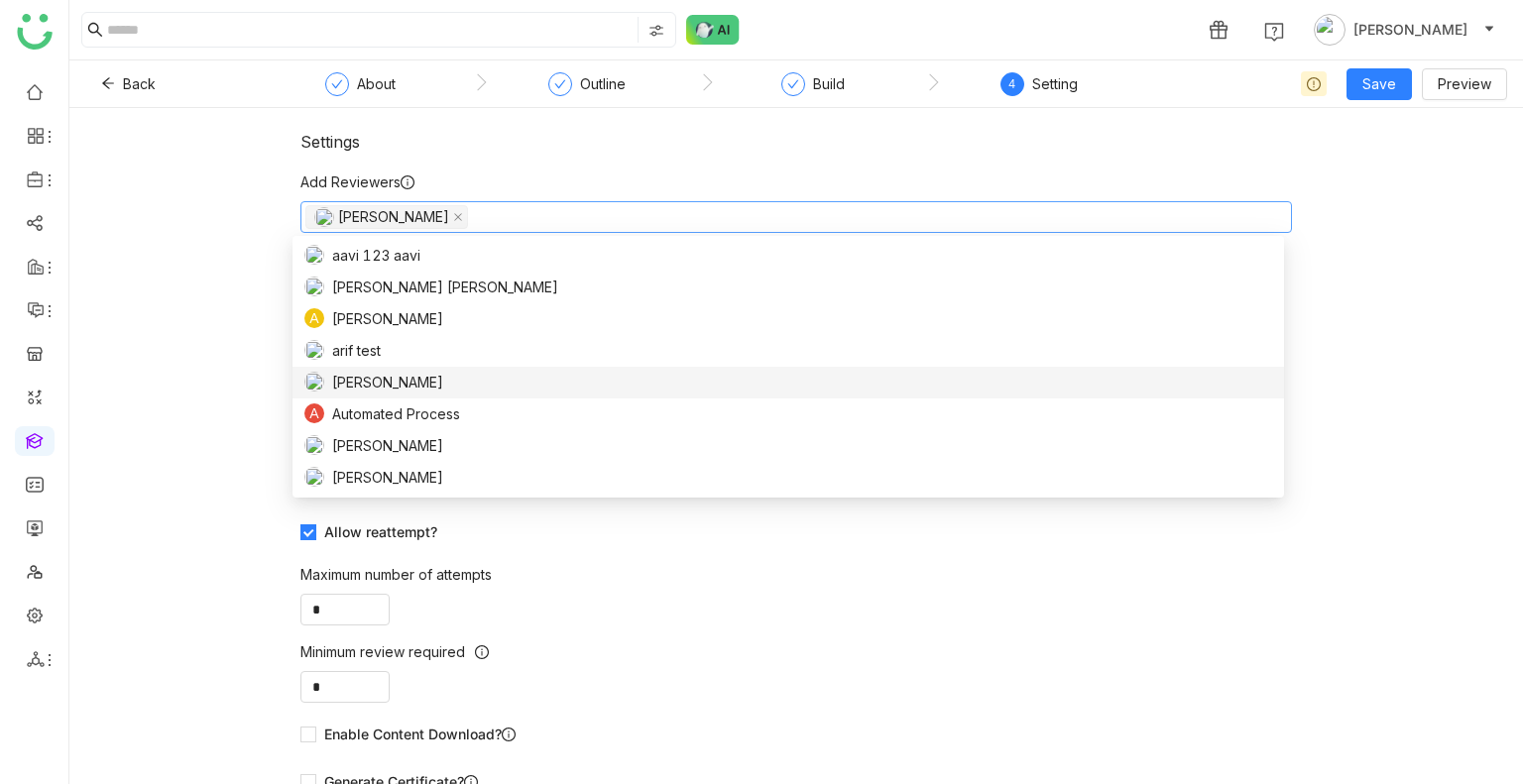 click on "Arif uddin" at bounding box center (788, 383) 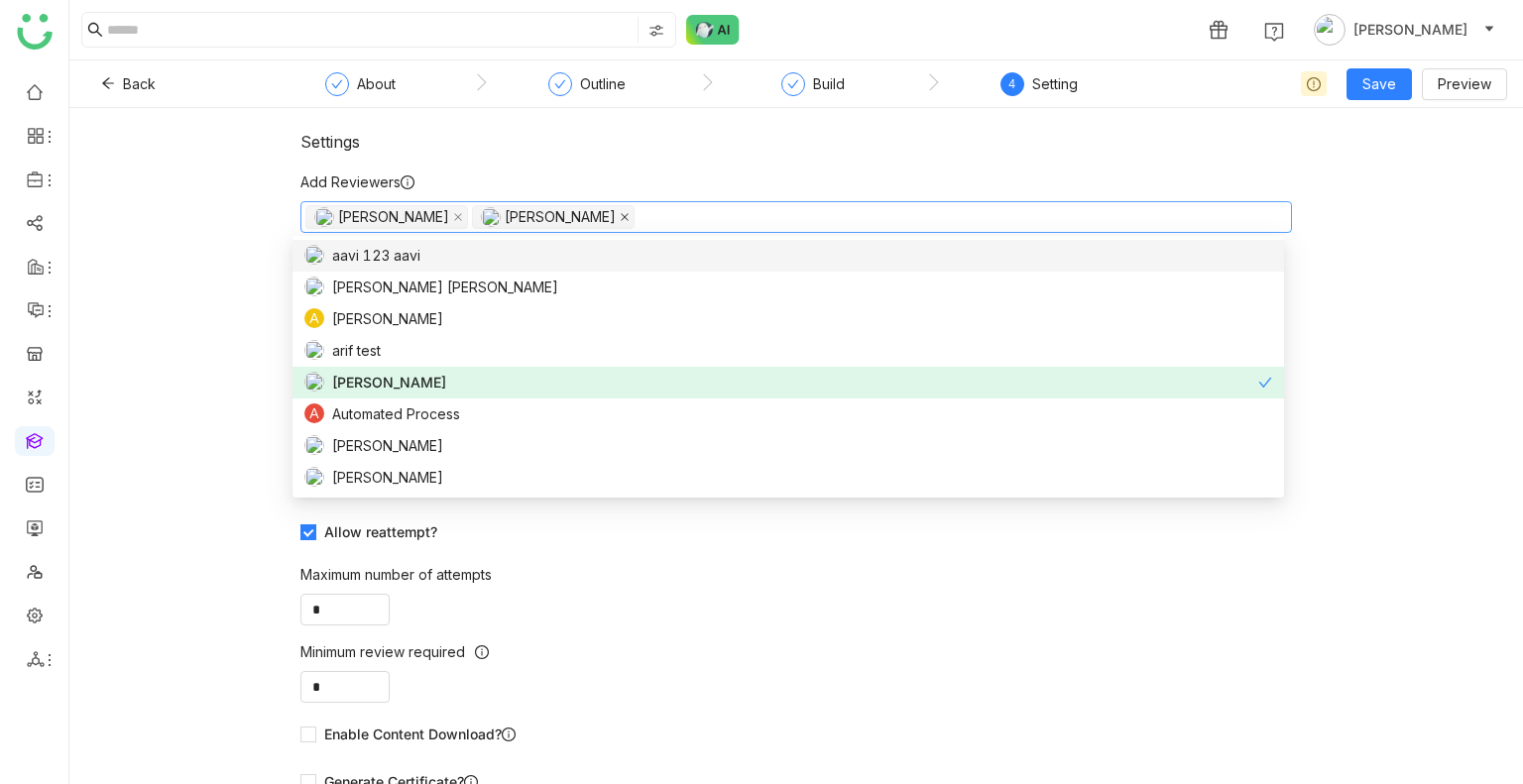 click 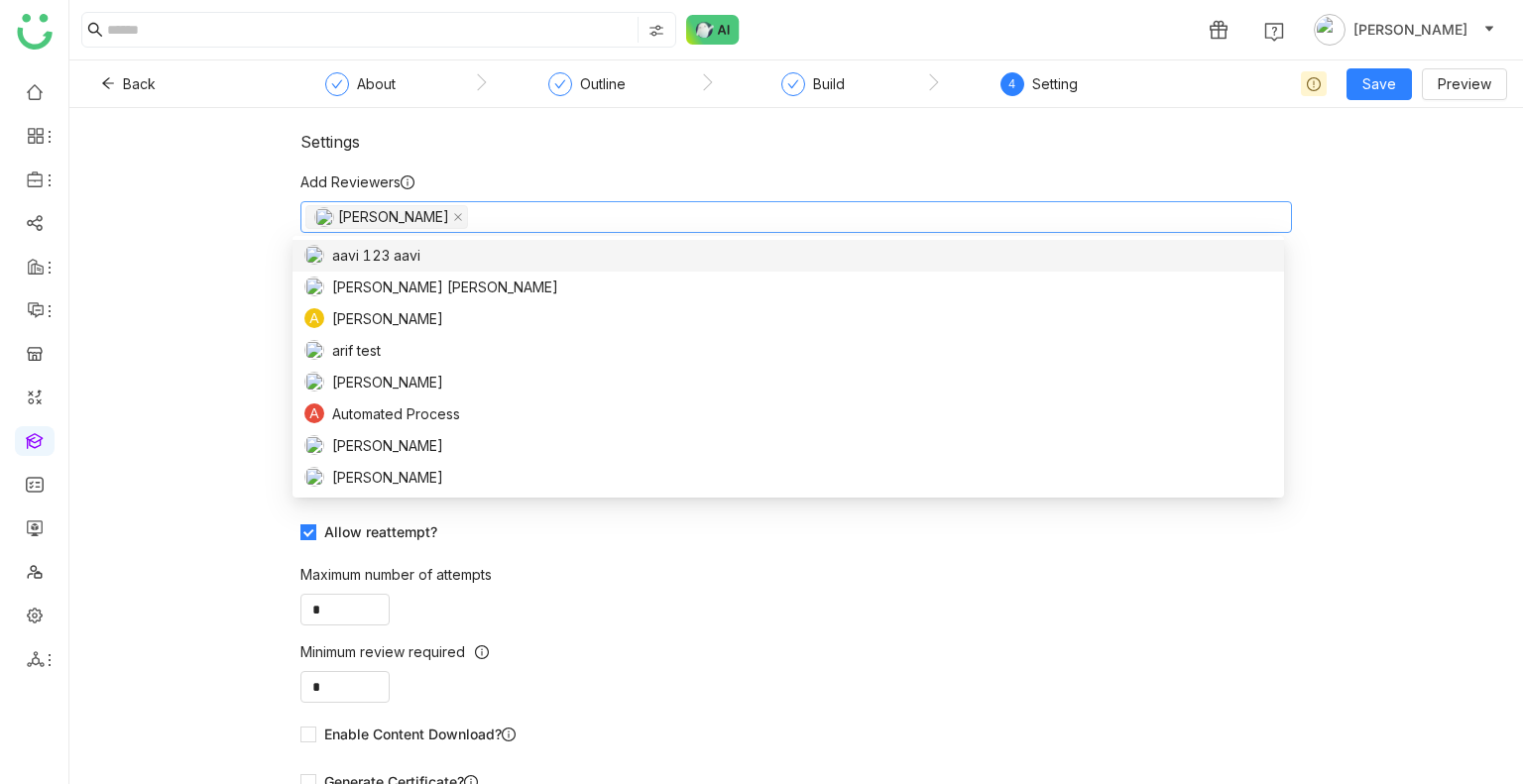 click on "Settings   Add Reviewers   Uday Bhanu    Assign manager as reviewer?   Passing Percentage  ** Enable sequential learning?   Enable rating and feedback  Allow course only for path?  Allow reattempt?  Maximum number of attempts  *  Minimum review required  *  User can mark lesson as complete?   Enable Content Download?   Generate Certificate?" 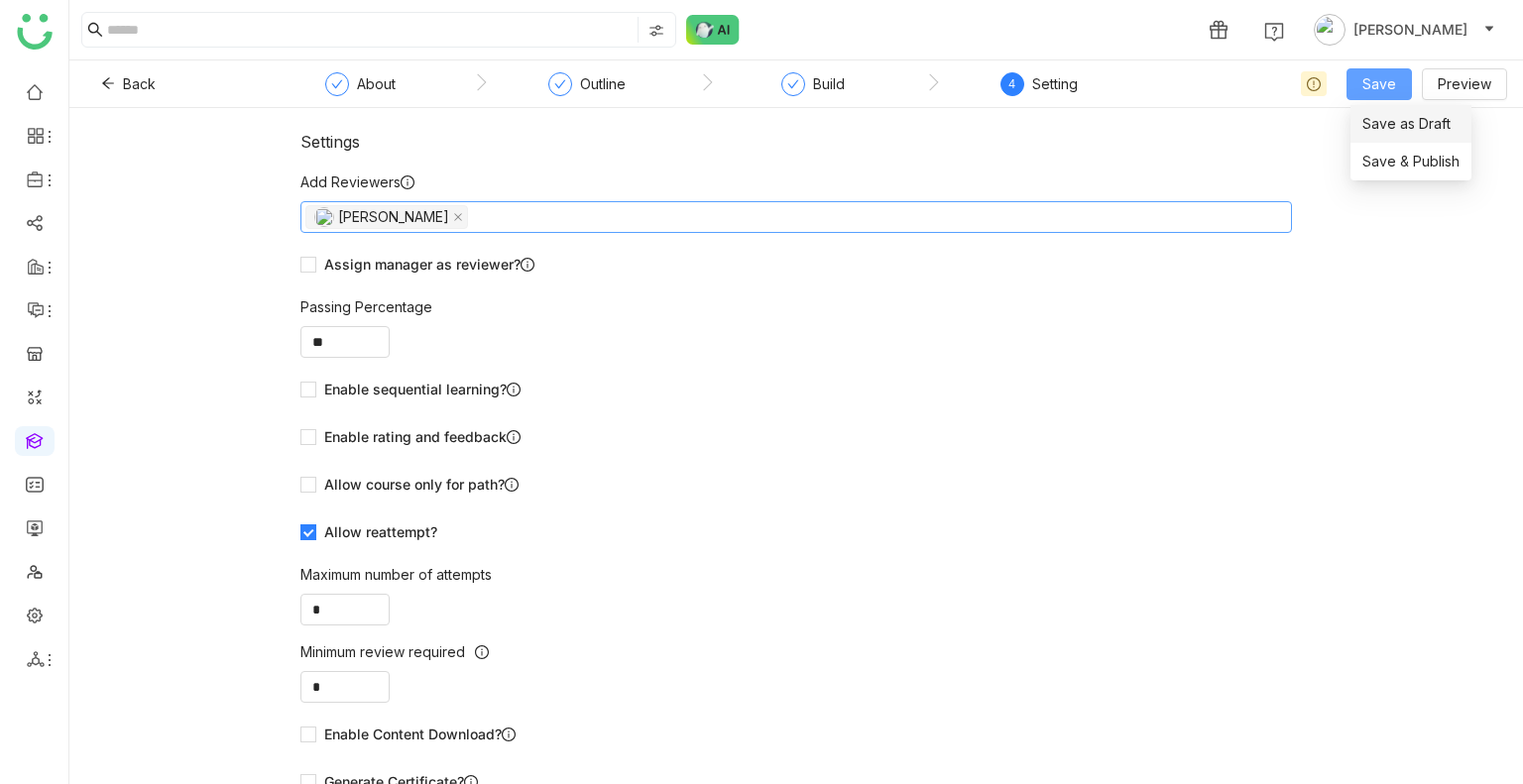 drag, startPoint x: 1364, startPoint y: 81, endPoint x: 1392, endPoint y: 130, distance: 56.435804 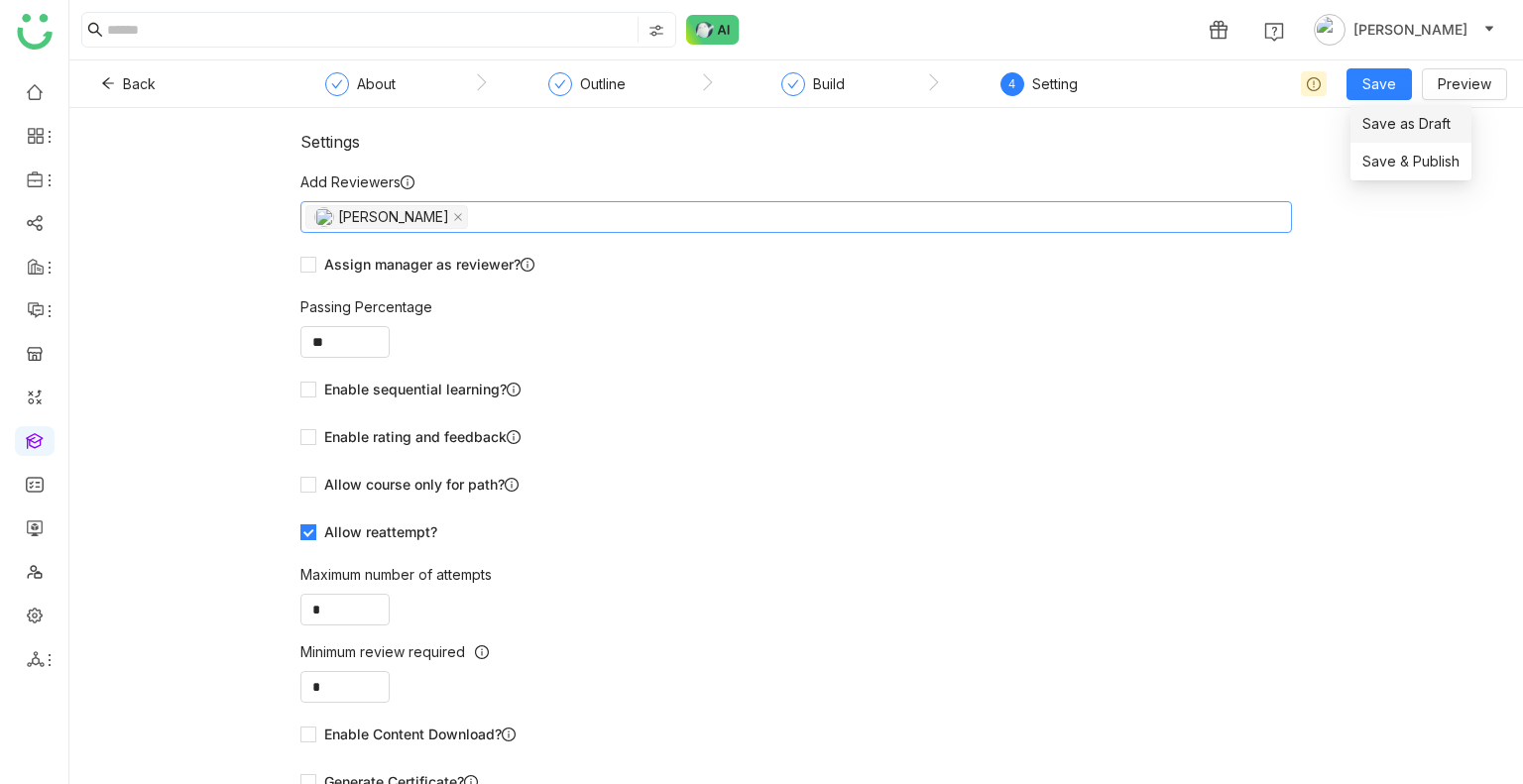 click on "Settings   Add Reviewers   Uday Bhanu    Assign manager as reviewer?   Passing Percentage  ** Enable sequential learning?   Enable rating and feedback  Allow course only for path?  Allow reattempt?  Maximum number of attempts  *  Minimum review required  *  User can mark lesson as complete?   Enable Content Download?   Generate Certificate?" 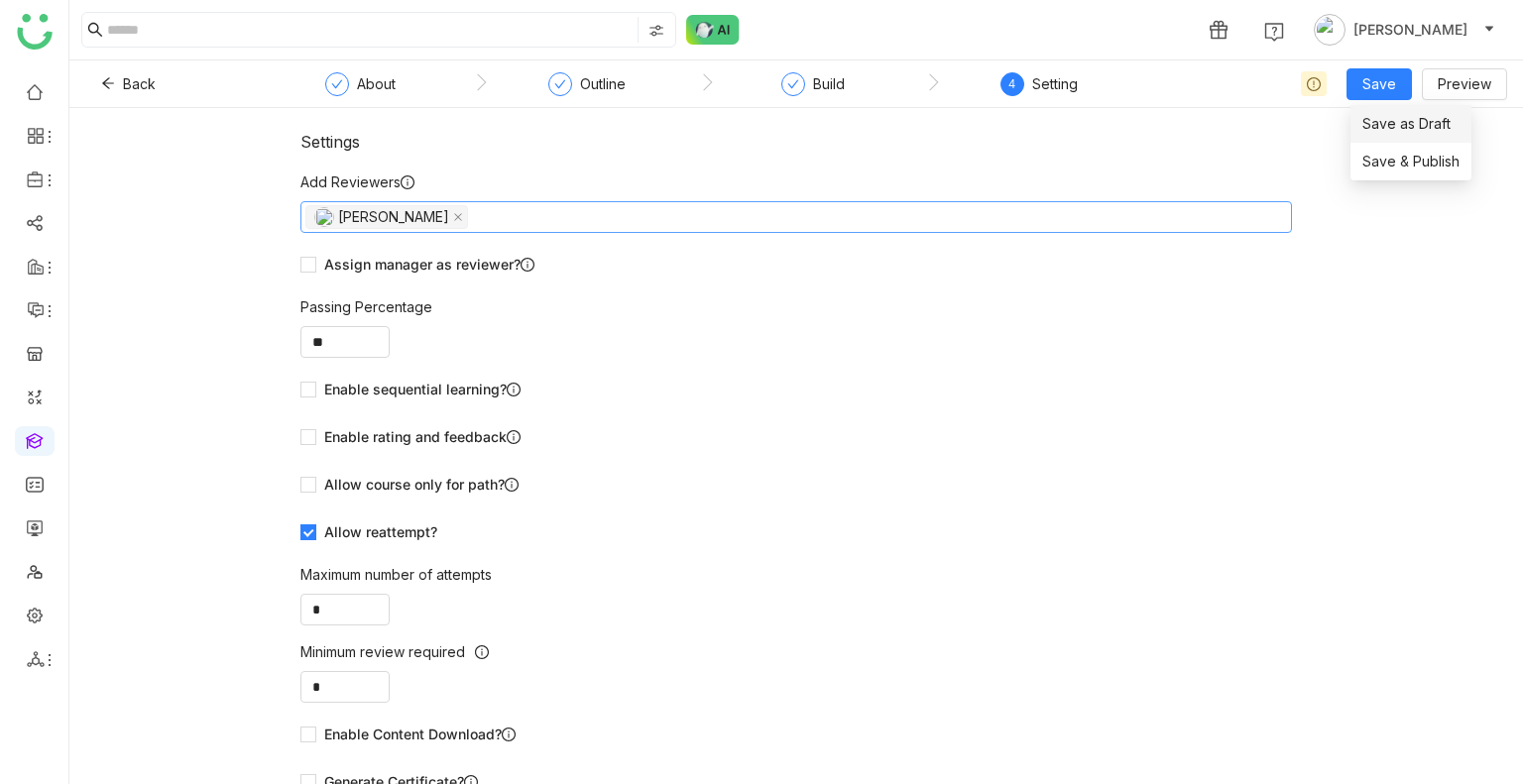 click on "Save as Draft" at bounding box center [1406, 124] 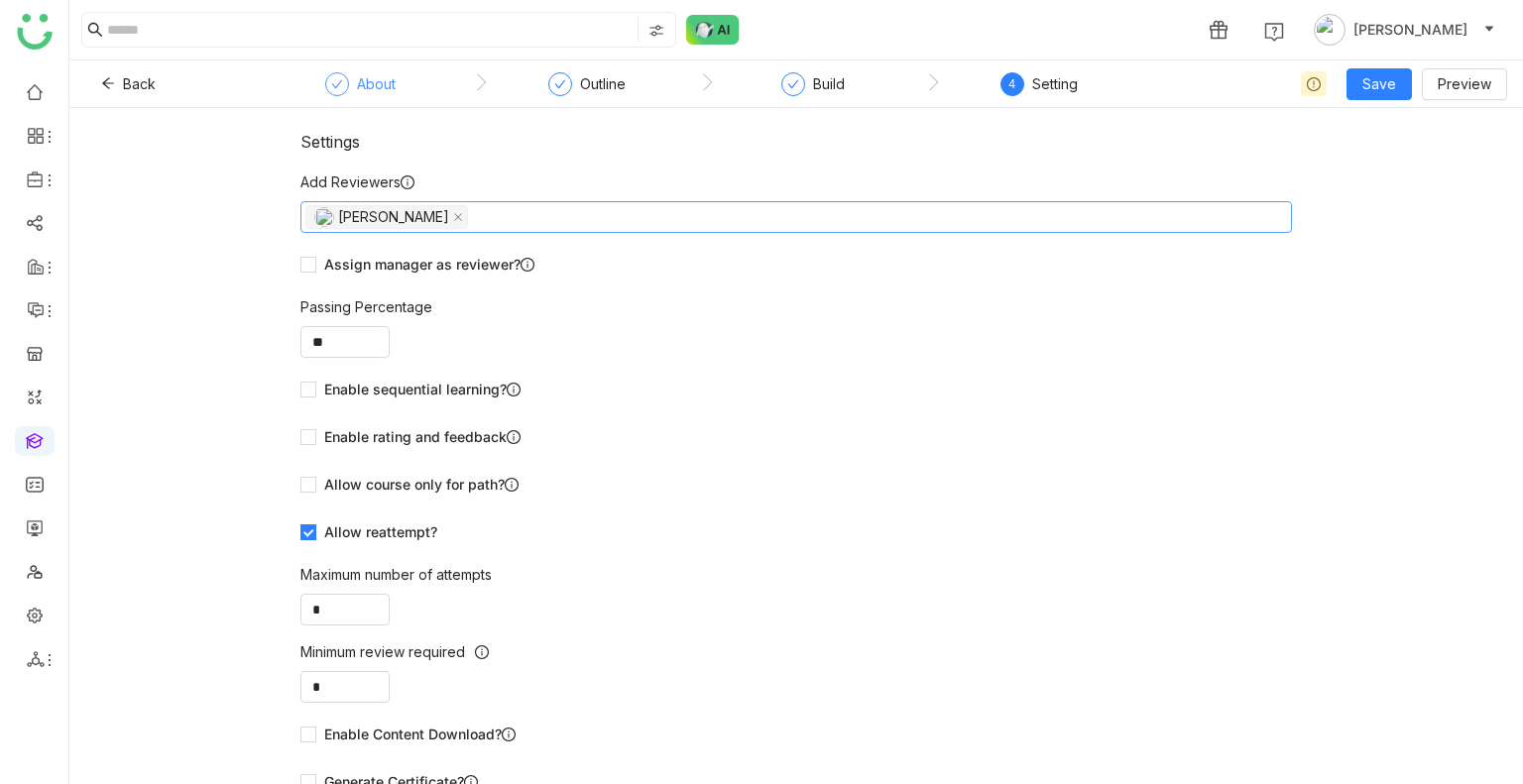 click 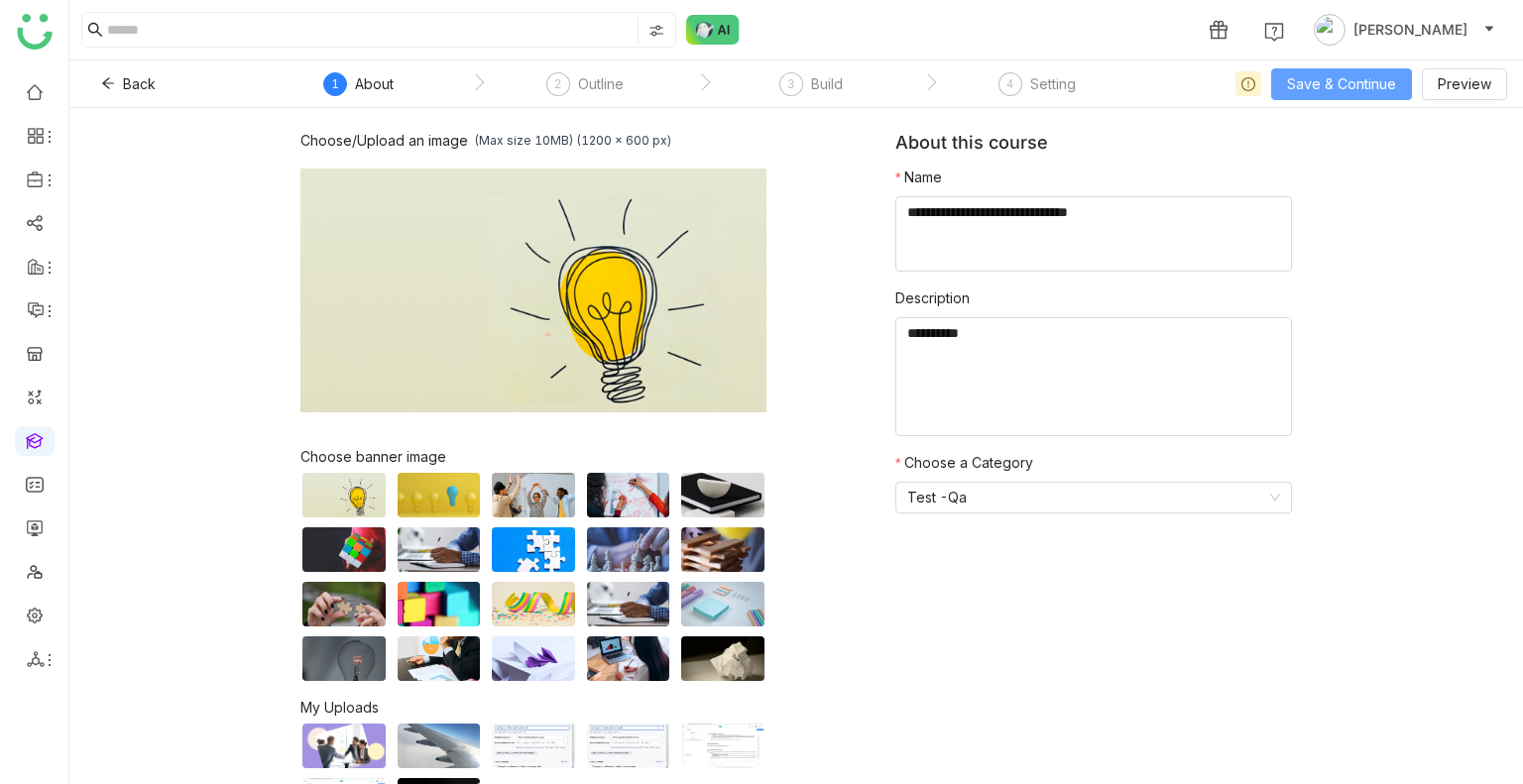 click on "Save & Continue" at bounding box center [1342, 84] 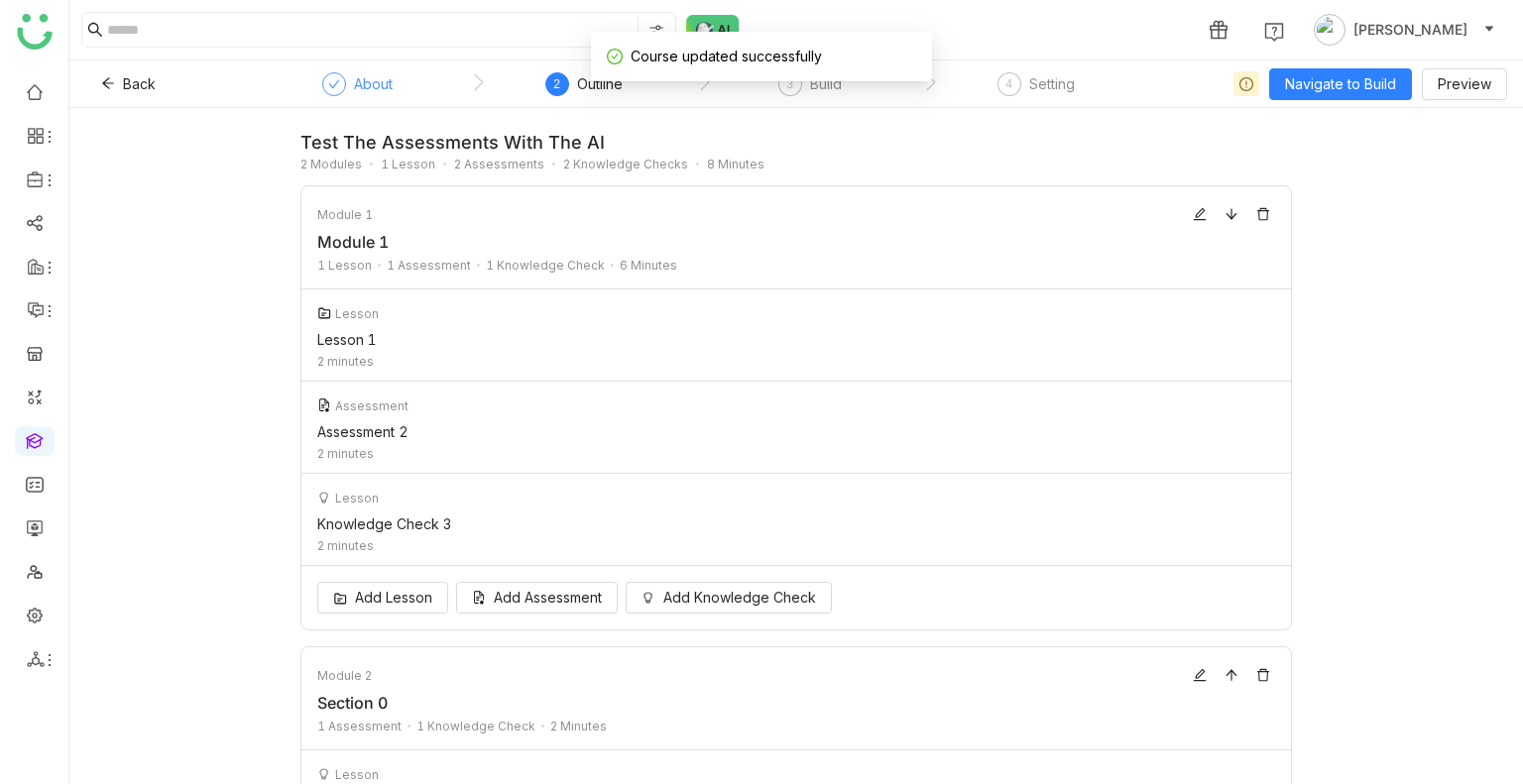 click on "About" 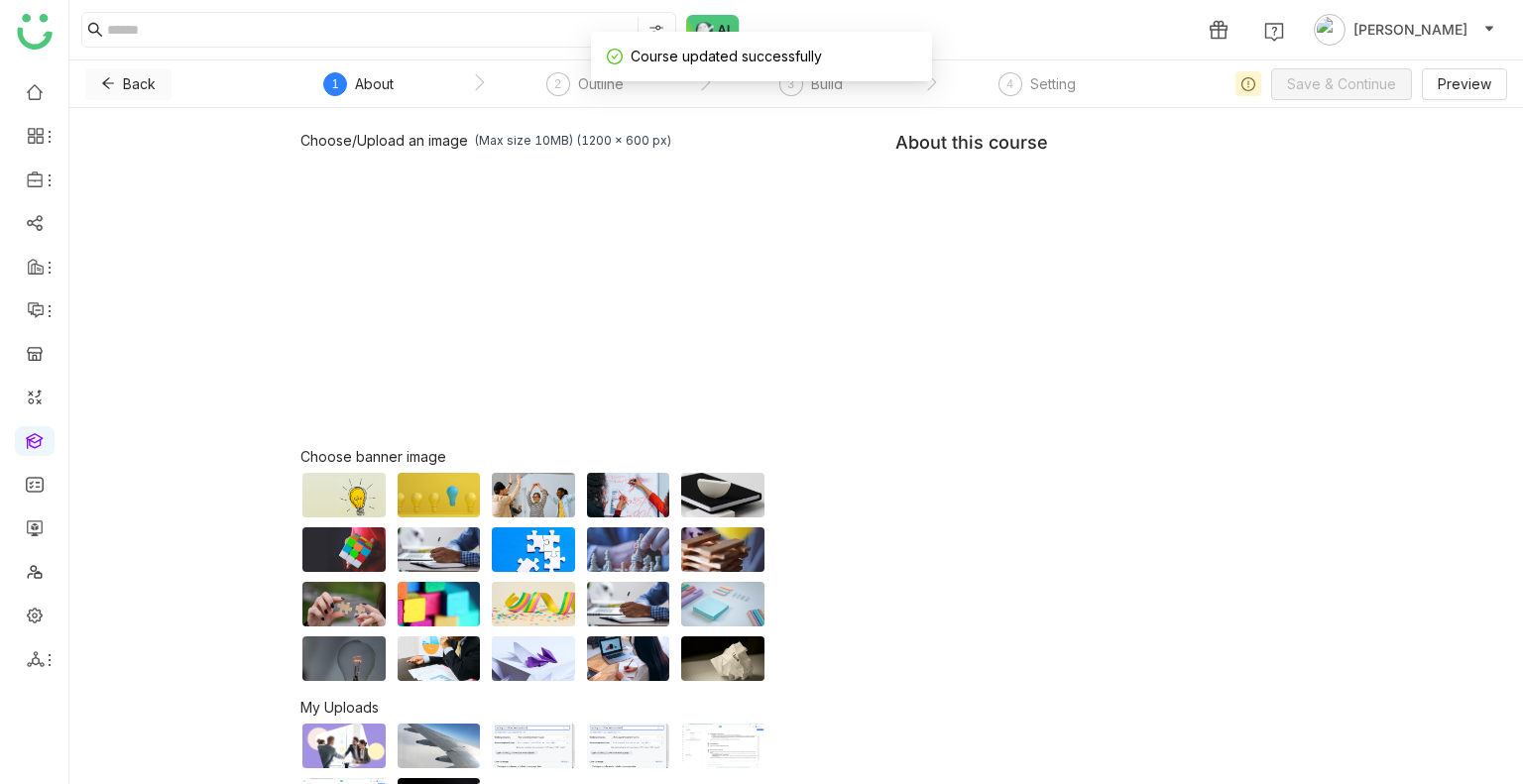 click on "Back" 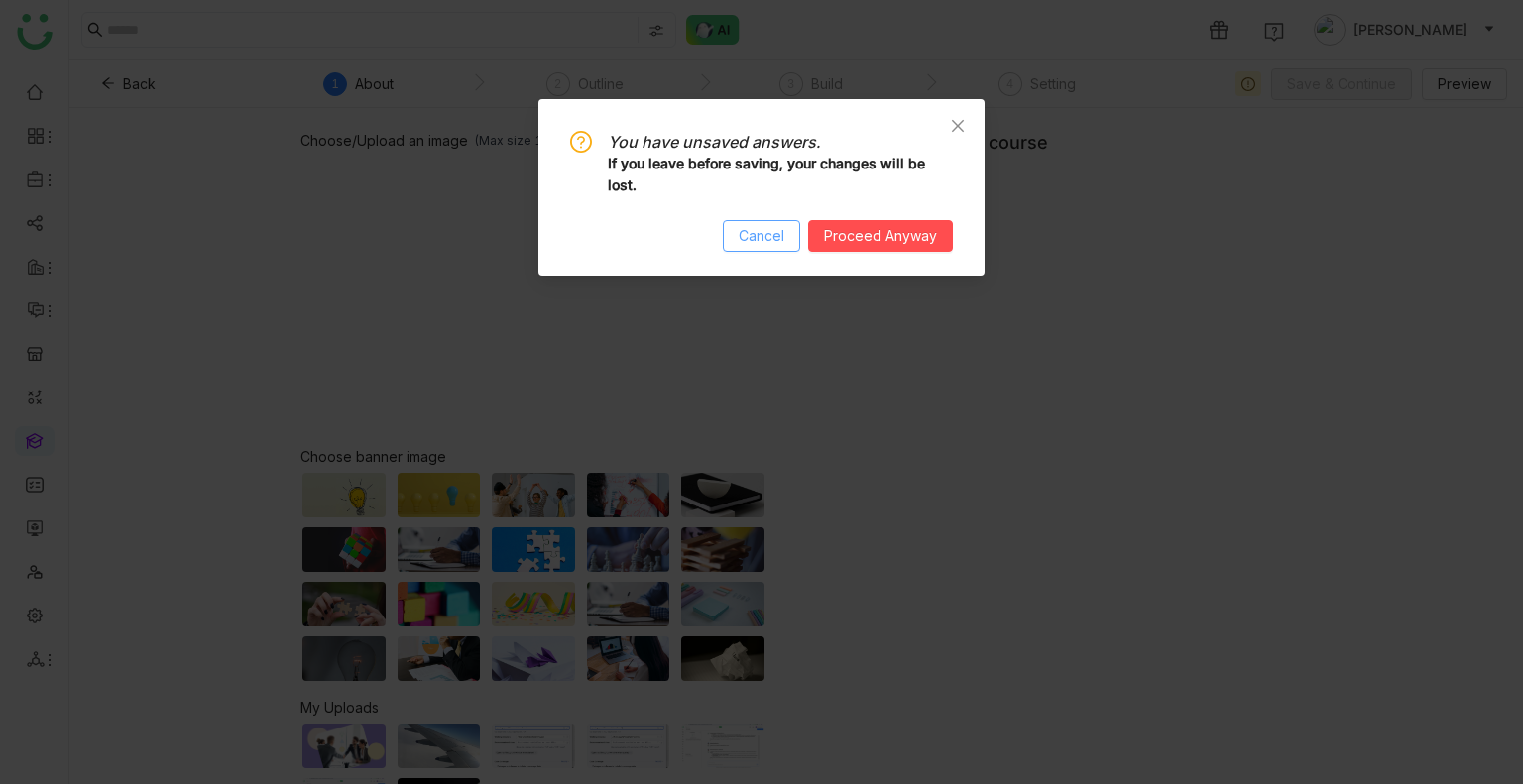 click on "Cancel" at bounding box center (762, 236) 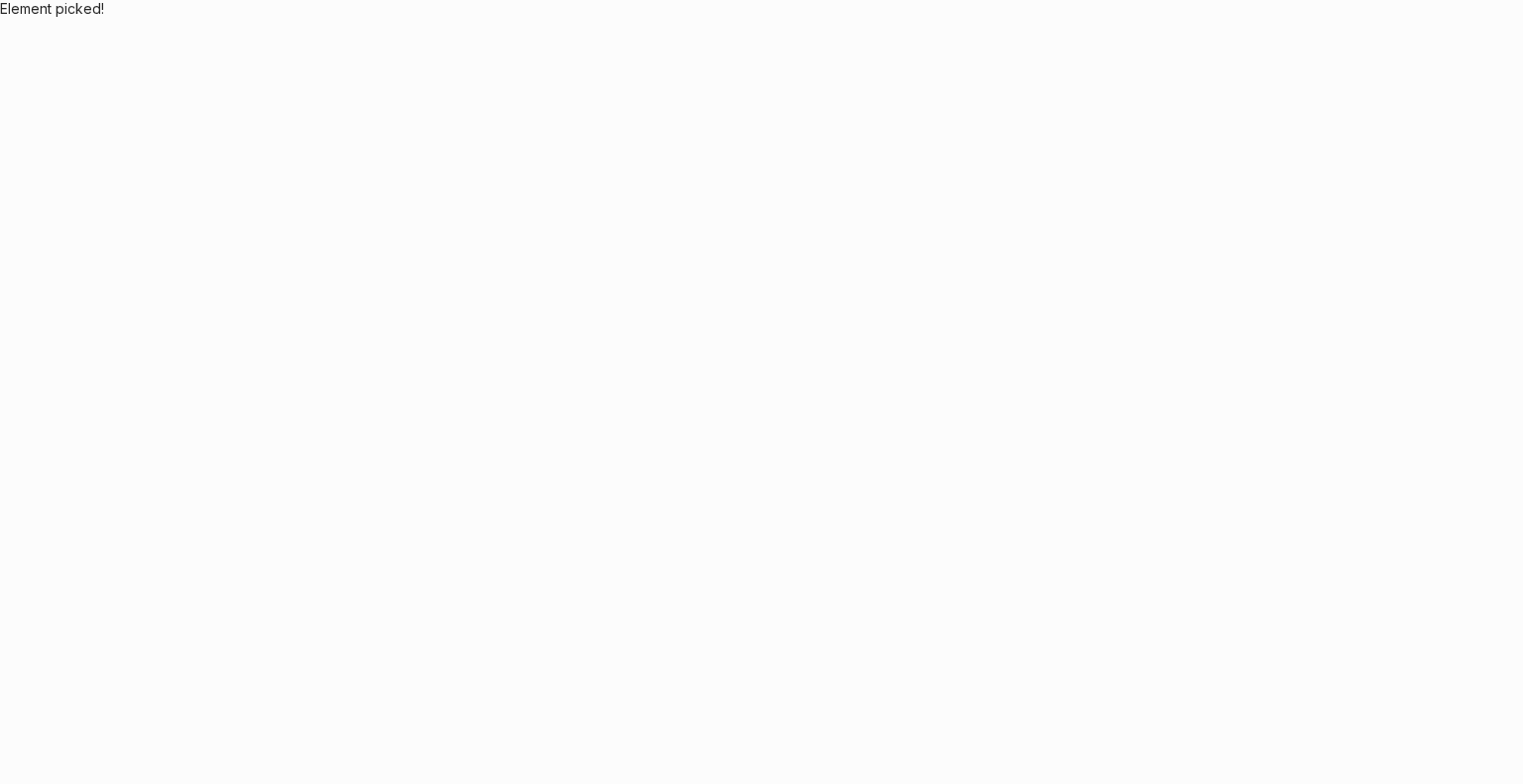 scroll, scrollTop: 0, scrollLeft: 0, axis: both 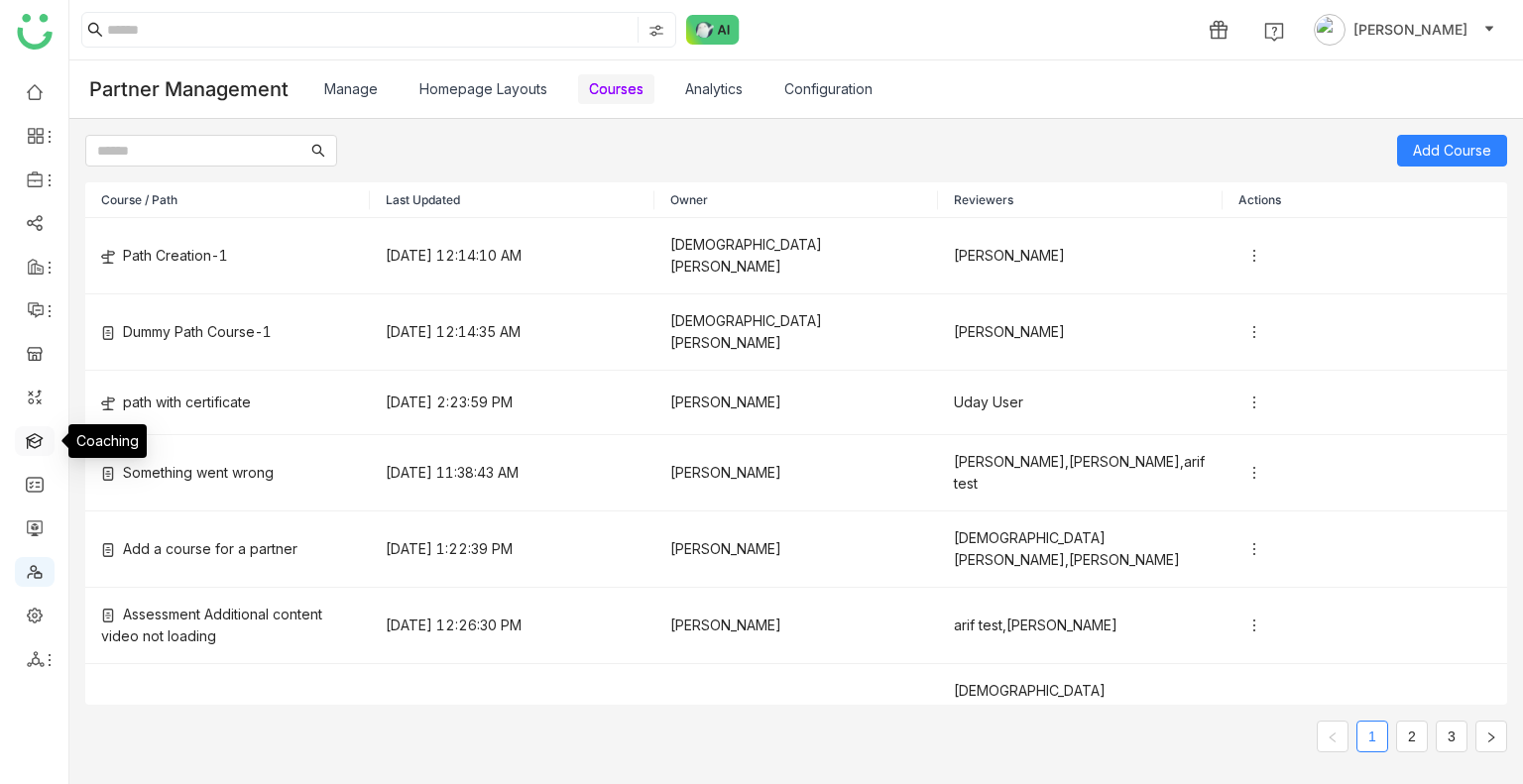 click at bounding box center [35, 439] 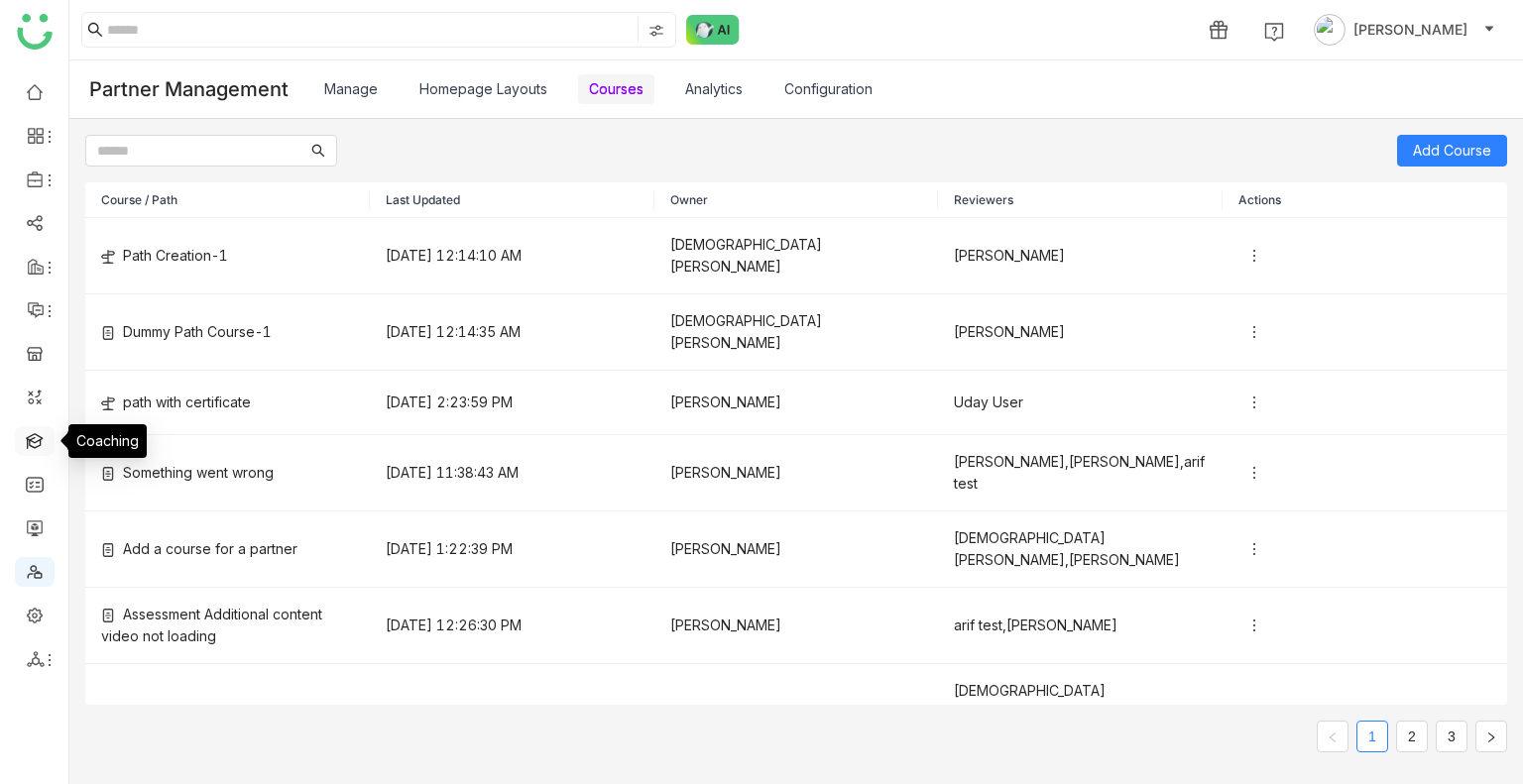 click at bounding box center (35, 439) 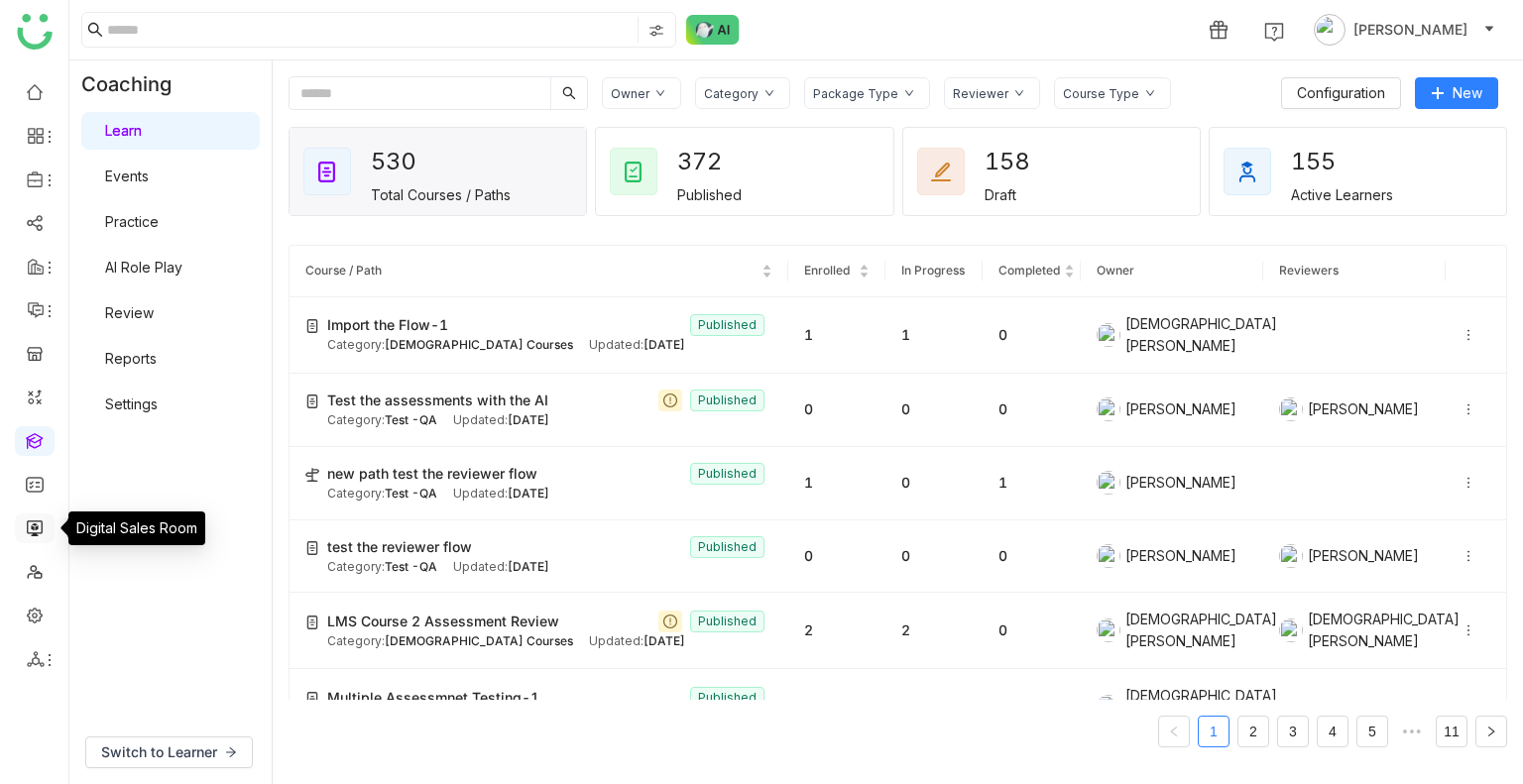 click at bounding box center (35, 526) 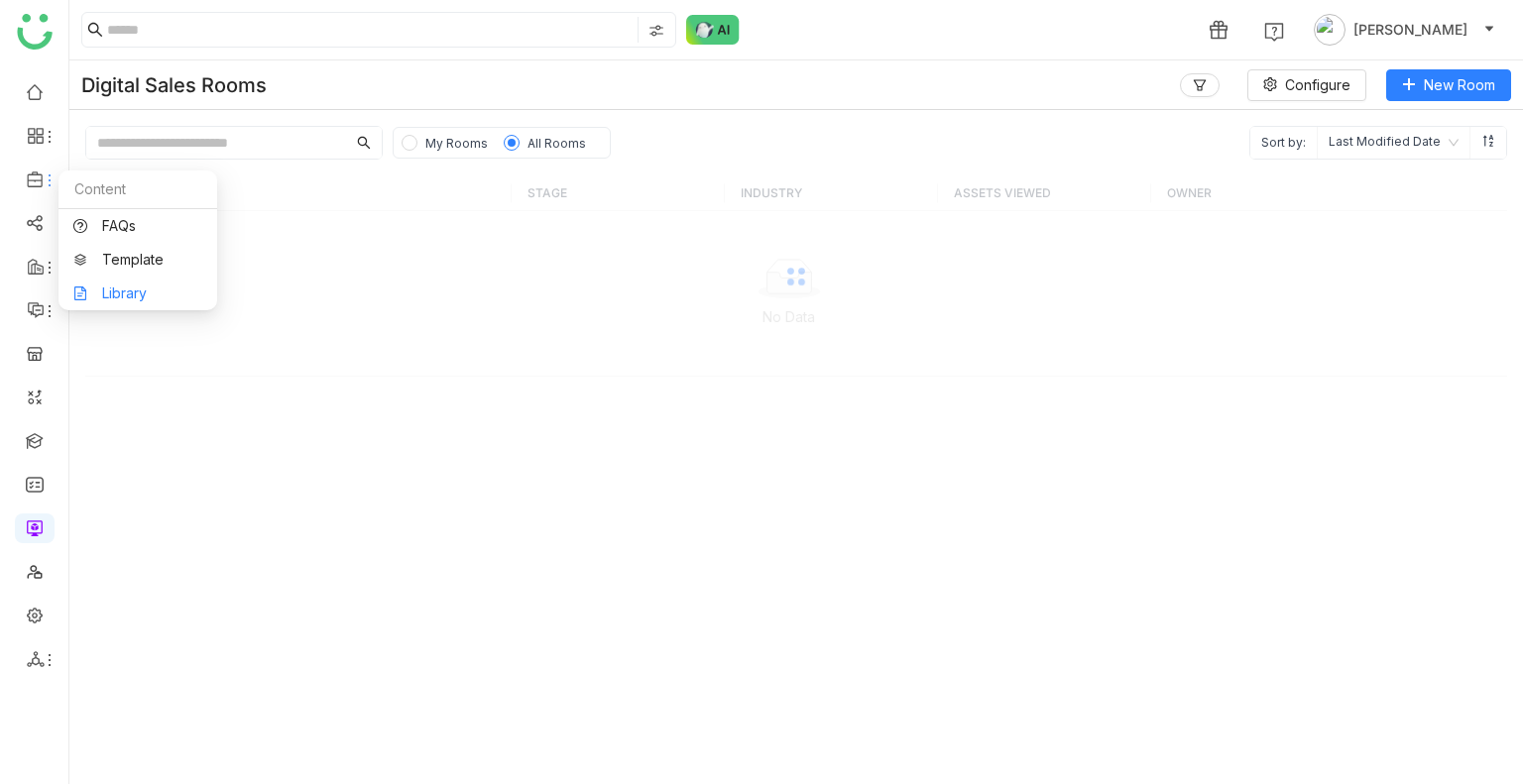 click on "Library" at bounding box center (138, 293) 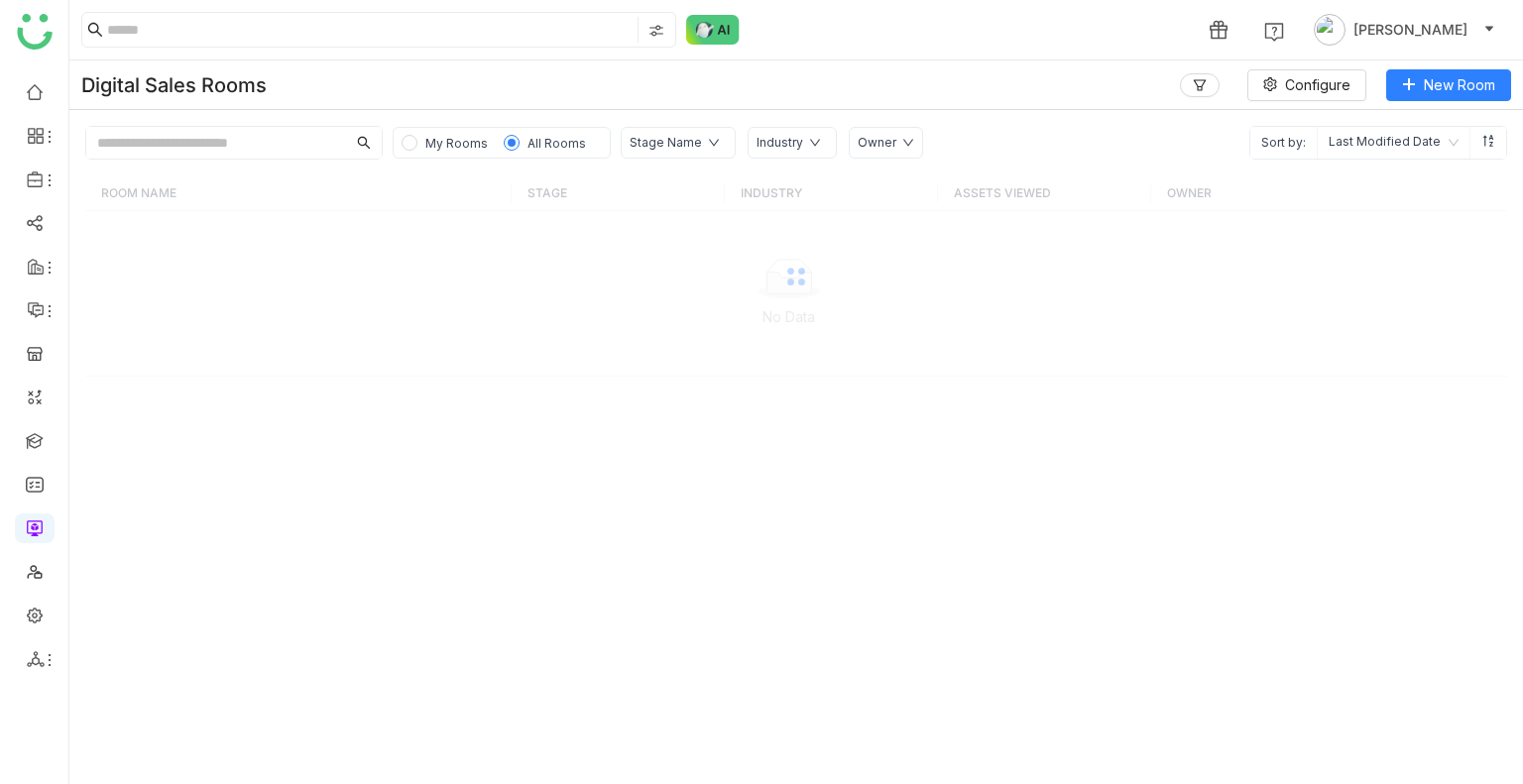 click 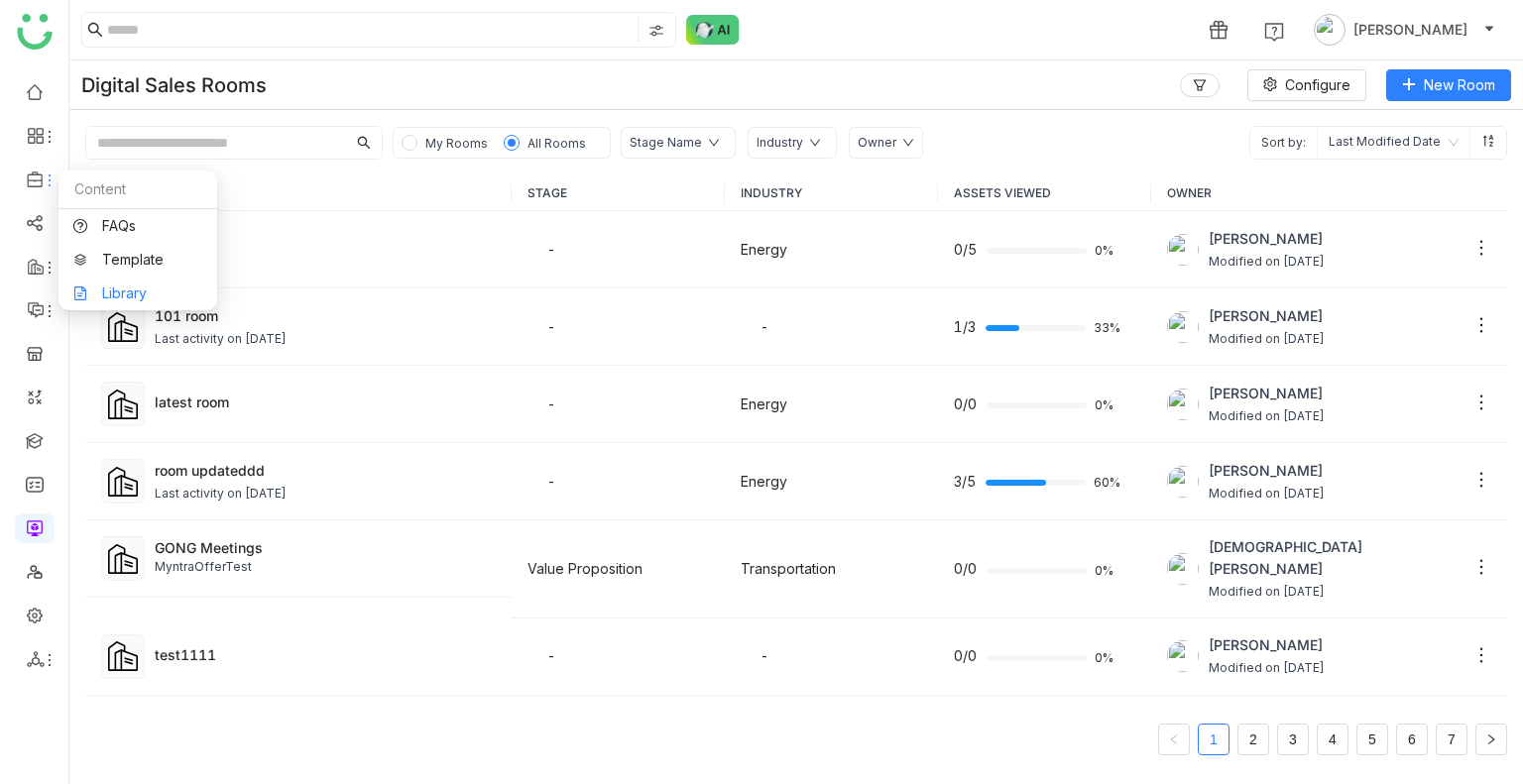 click on "Library" at bounding box center (138, 293) 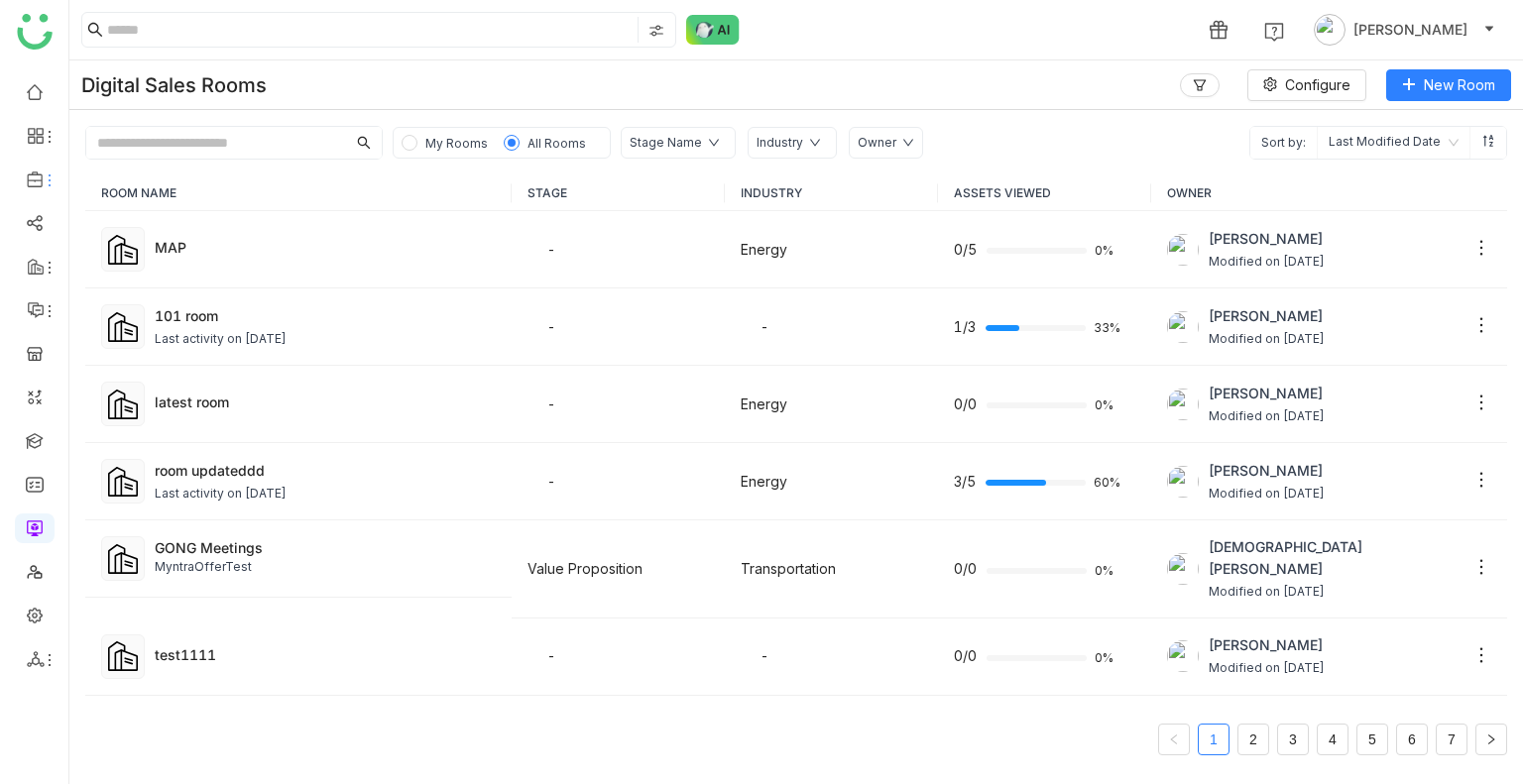 click on "1 Uday Bhanu Digital Sales Rooms   Configure   New Room  My Rooms All Rooms Stage Name Industry Owner Sort by:  Last Modified Date  ROOM NAME STAGE INDUSTRY ASSETS VIEWED OWNER MAP  - Energy 0/5  0%  Uday Bhanu  Modified on Jul 28, 2025 101 room  Last activity on Jul 30, 2025  - - 1/3  33%  Arif uddin  Modified on Jul 28, 2025 latest room  - Energy 0/0  0%  Uday Bhanu  Modified on Jul 28, 2025 room updateddd  Last activity on Jul 28, 2025  - Energy 3/5  60%  Uday Bhanu  Modified on Jul 28, 2025 GONG Meetings MyntraOfferTest Value Proposition Transportation 0/0  0%  Vishnu Vardhan  Modified on Jul 28, 2025 test1111 - - 0/0  0%  Uday Bhanu  Modified on Jul 28, 2025 check the  tabs   cloneable - Energy 0/5  0%  Uday Bhanu  Modified on Jul 28, 2025 DSR Banner Room | Smooth  Last activity on Jul 03, 2025  - - 1/6  17%  Azam Hussain  Modified on Jul 28, 2025 API No Entity1753691013385 - - 0/0" at bounding box center (762, 392) 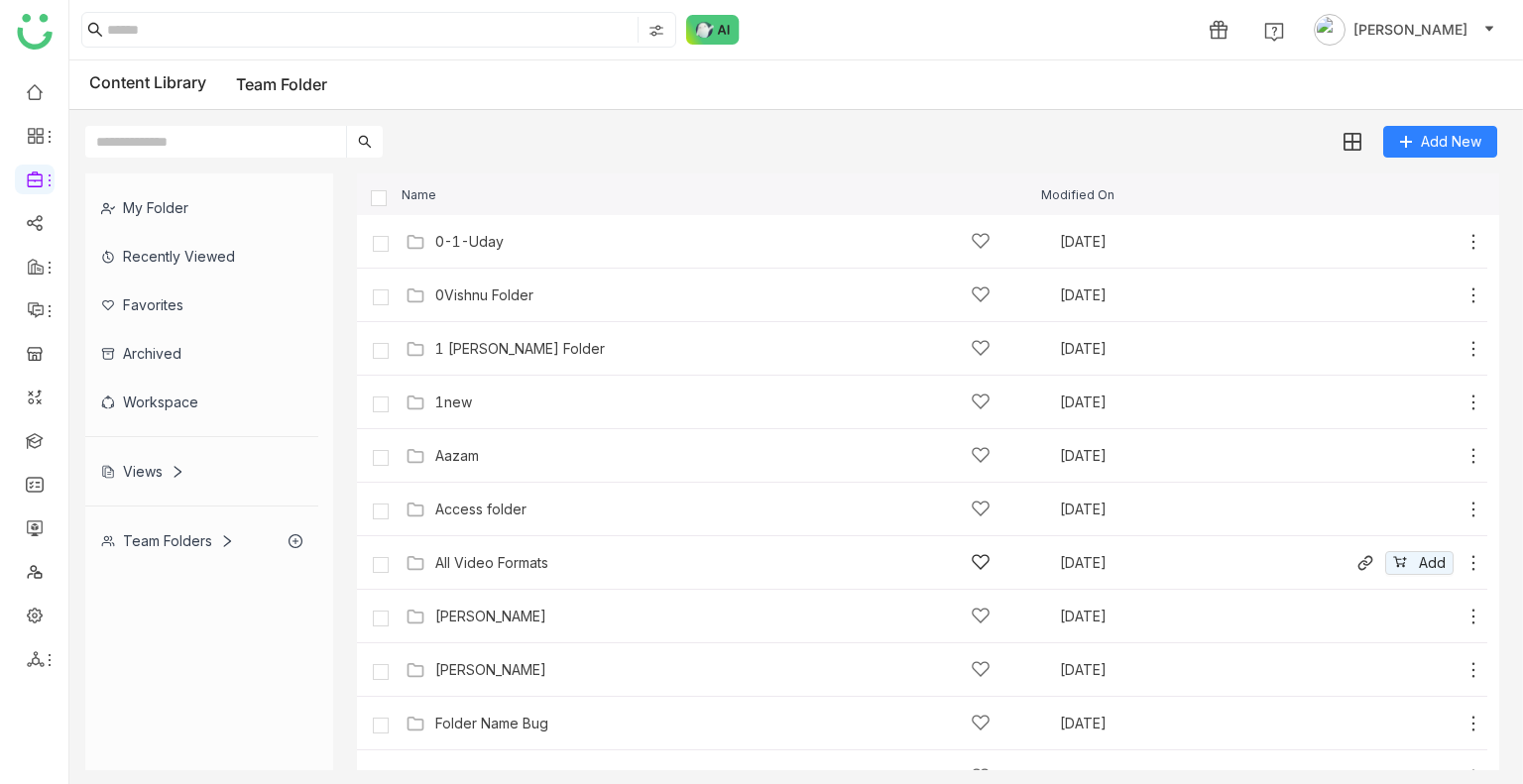 scroll, scrollTop: 675, scrollLeft: 0, axis: vertical 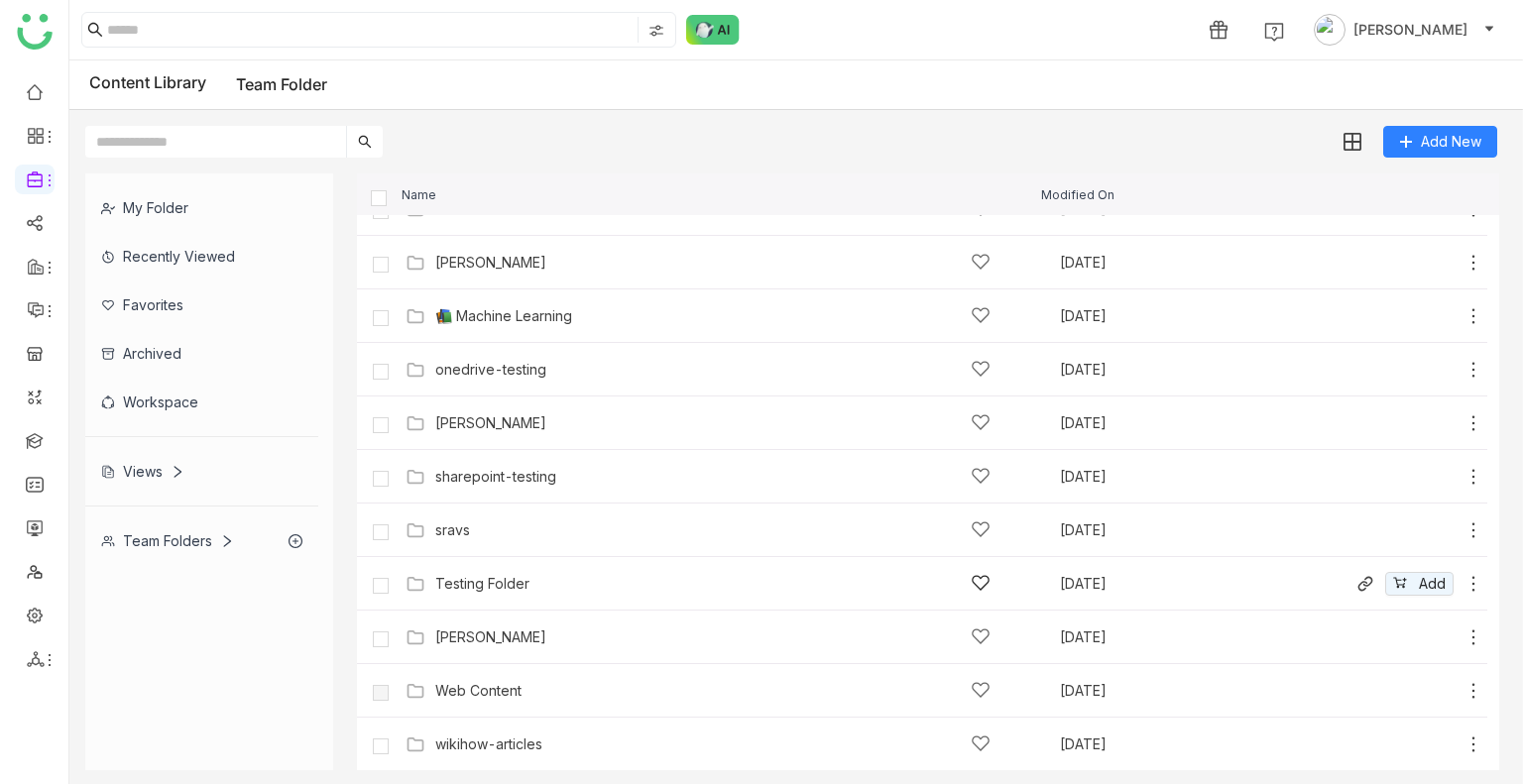 click on "Testing Folder   Jun 16, 2025
Add" 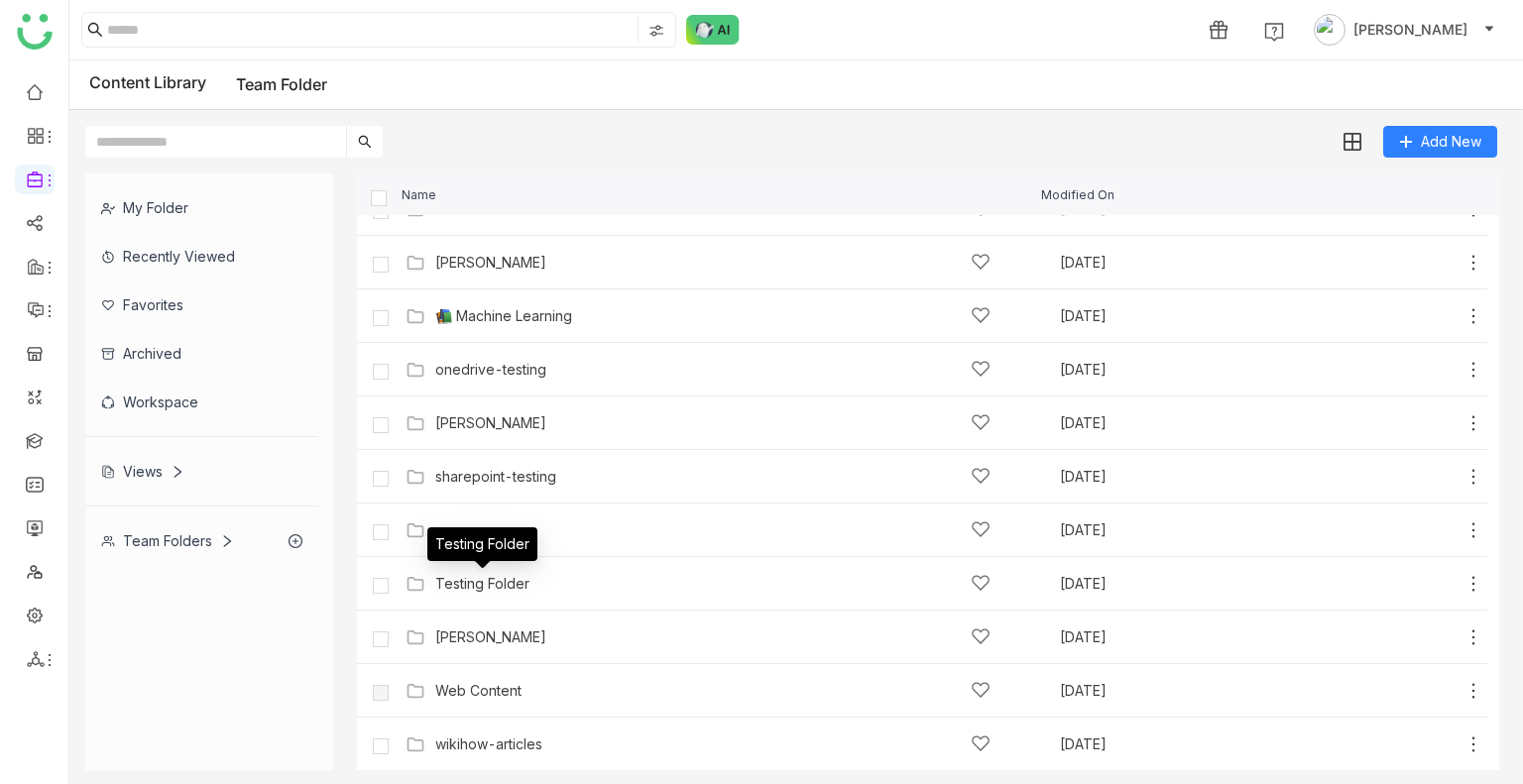 click on "Testing Folder" at bounding box center (482, 551) 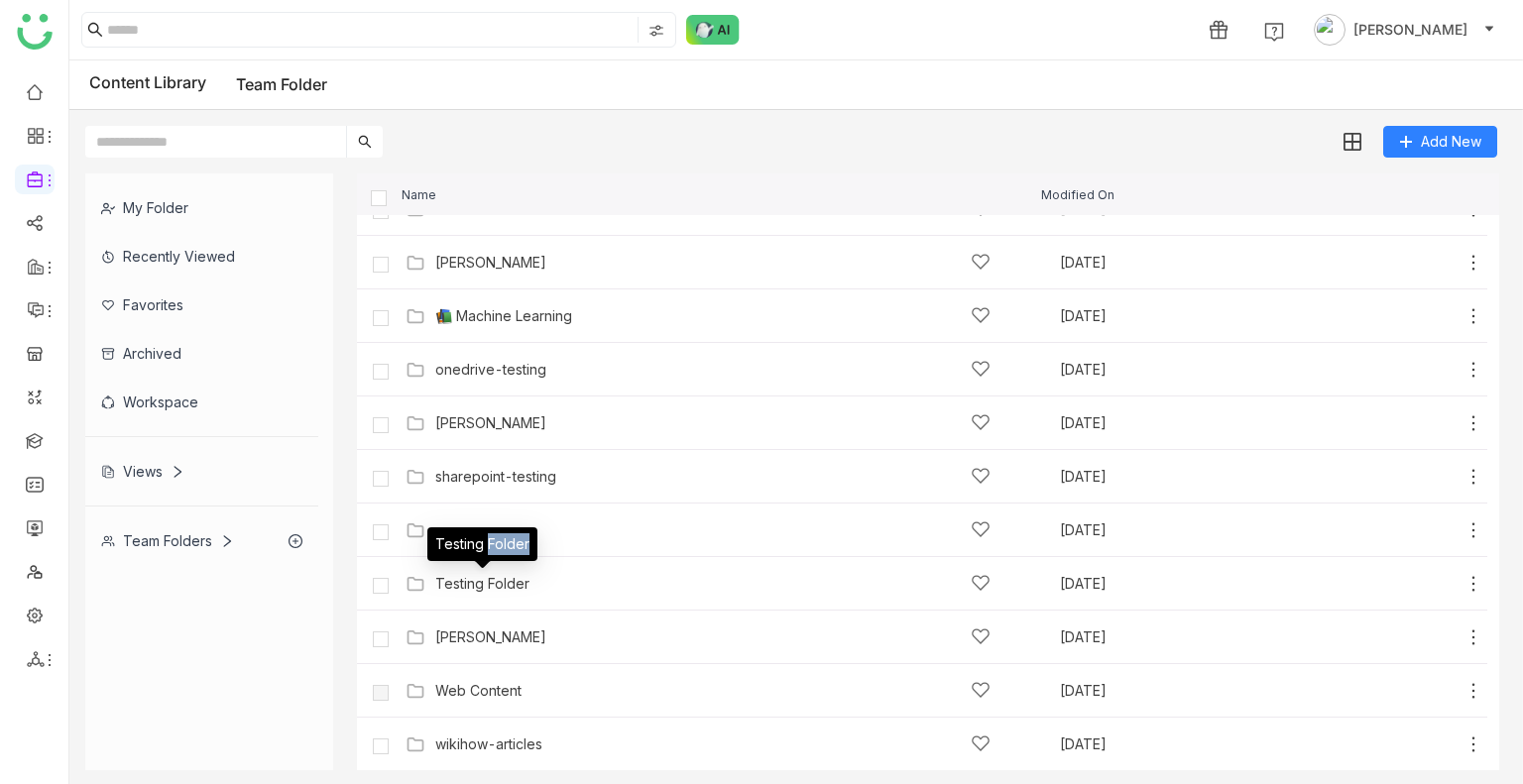 click on "Testing Folder" at bounding box center (482, 551) 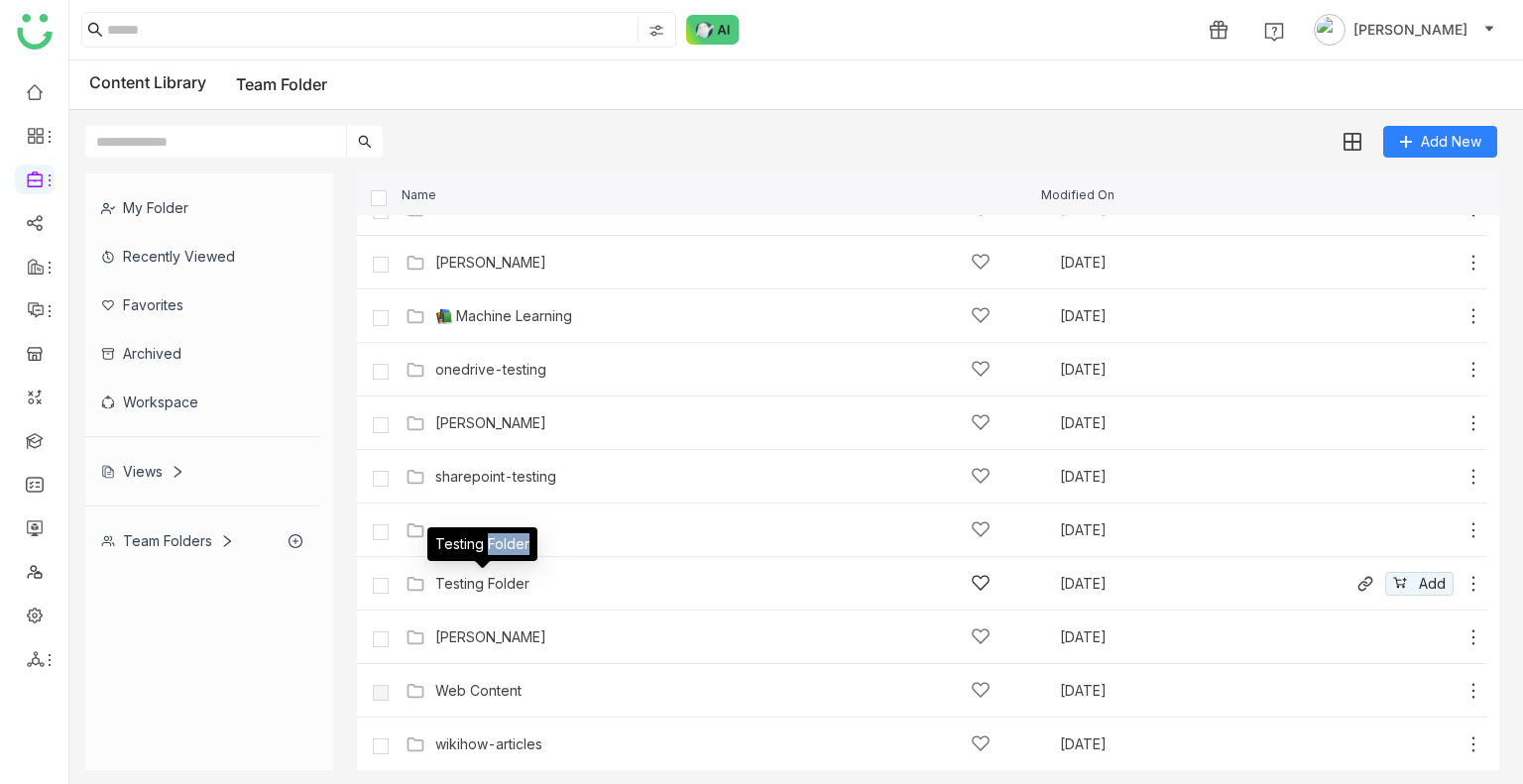 click on "Testing Folder" 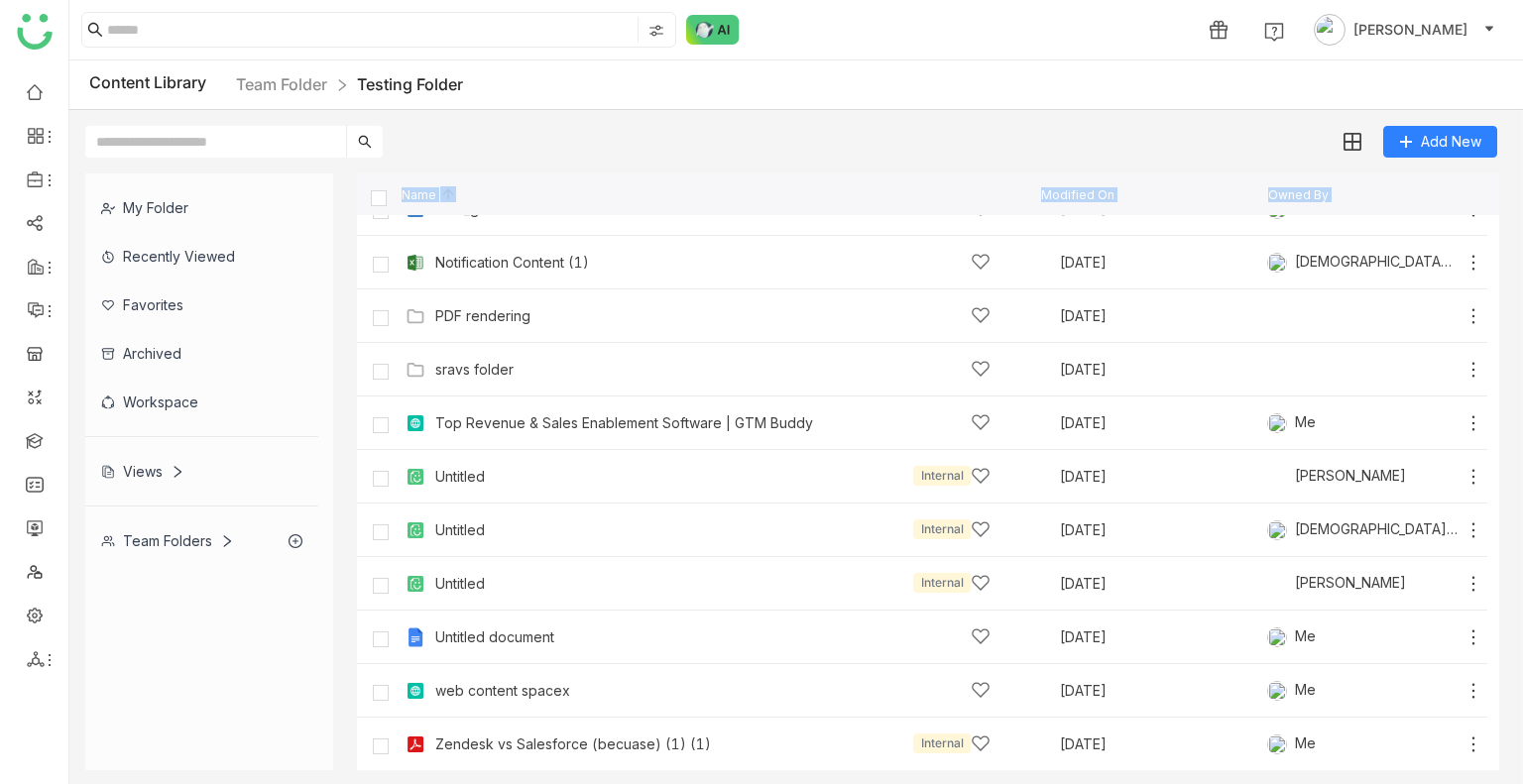 scroll, scrollTop: 0, scrollLeft: 0, axis: both 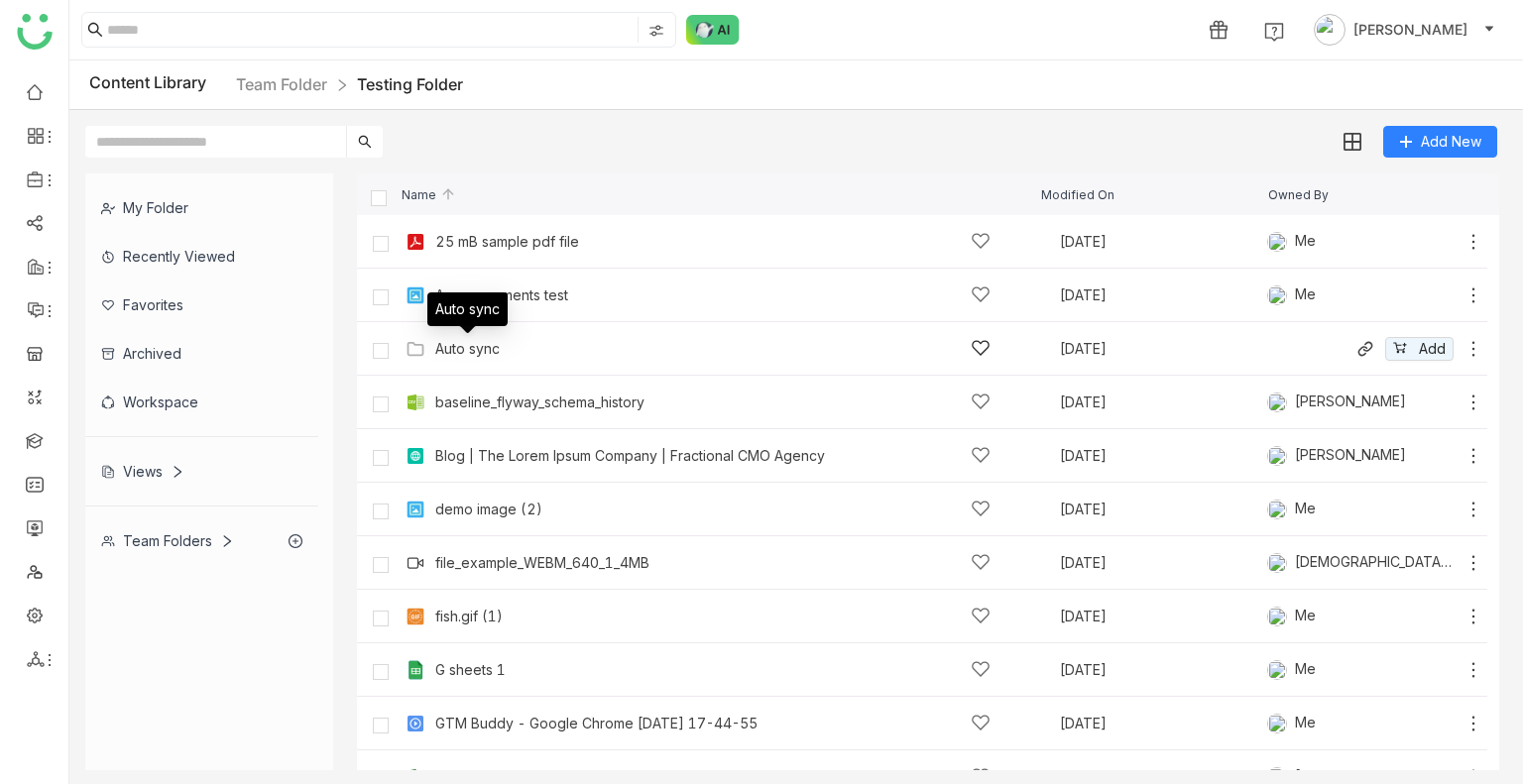 click on "Auto sync" at bounding box center [467, 316] 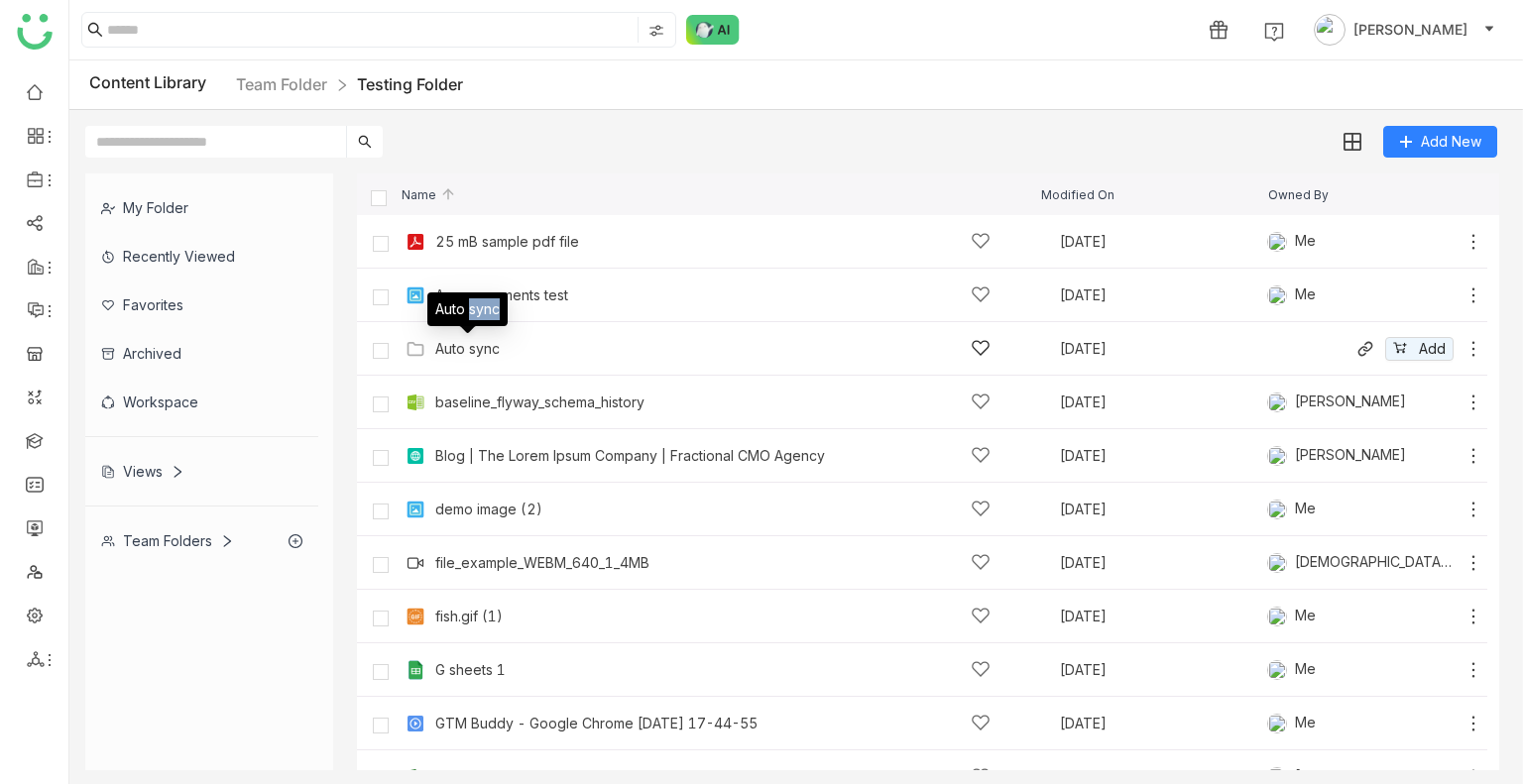 click on "Auto sync" at bounding box center (467, 316) 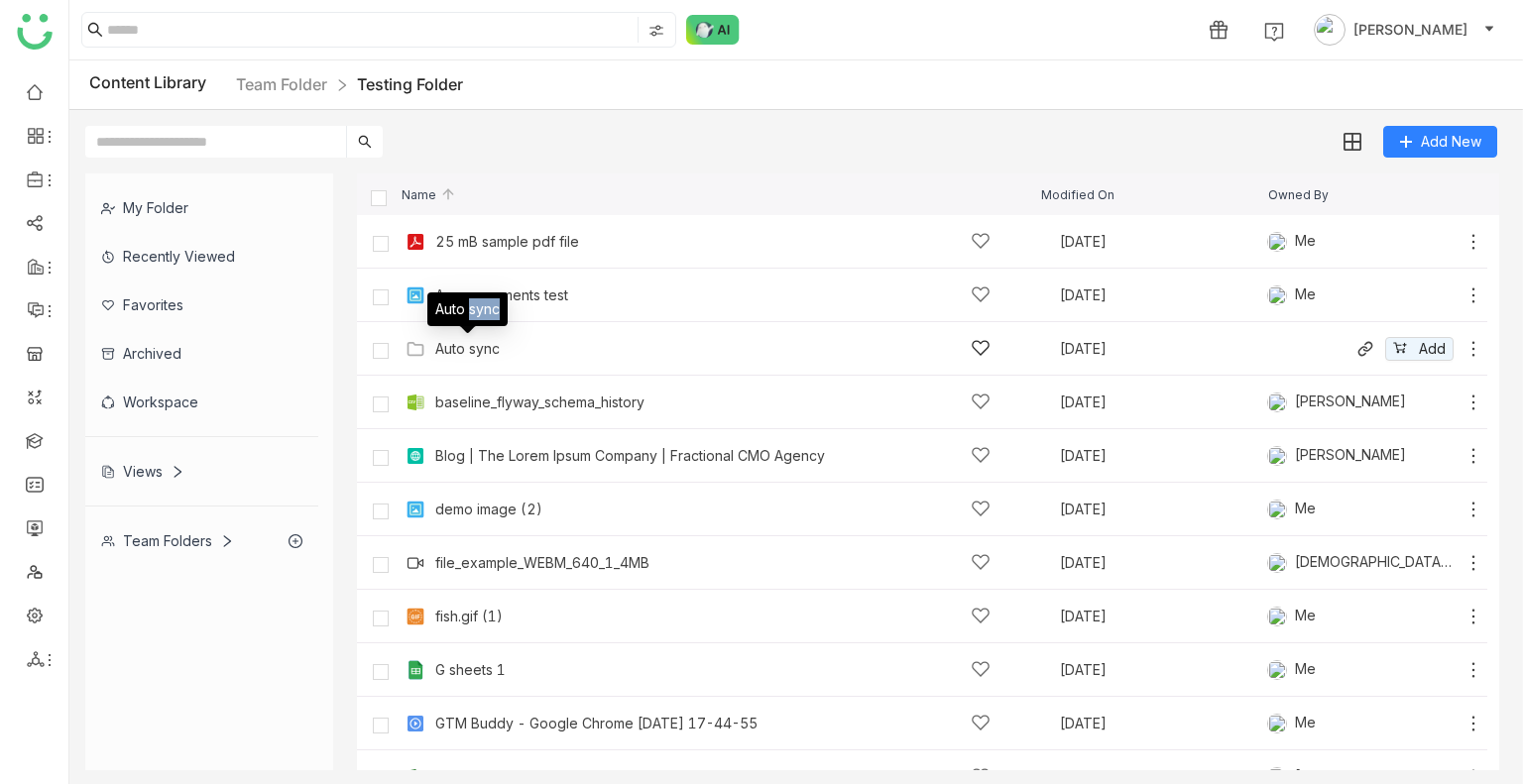 click on "Auto sync" 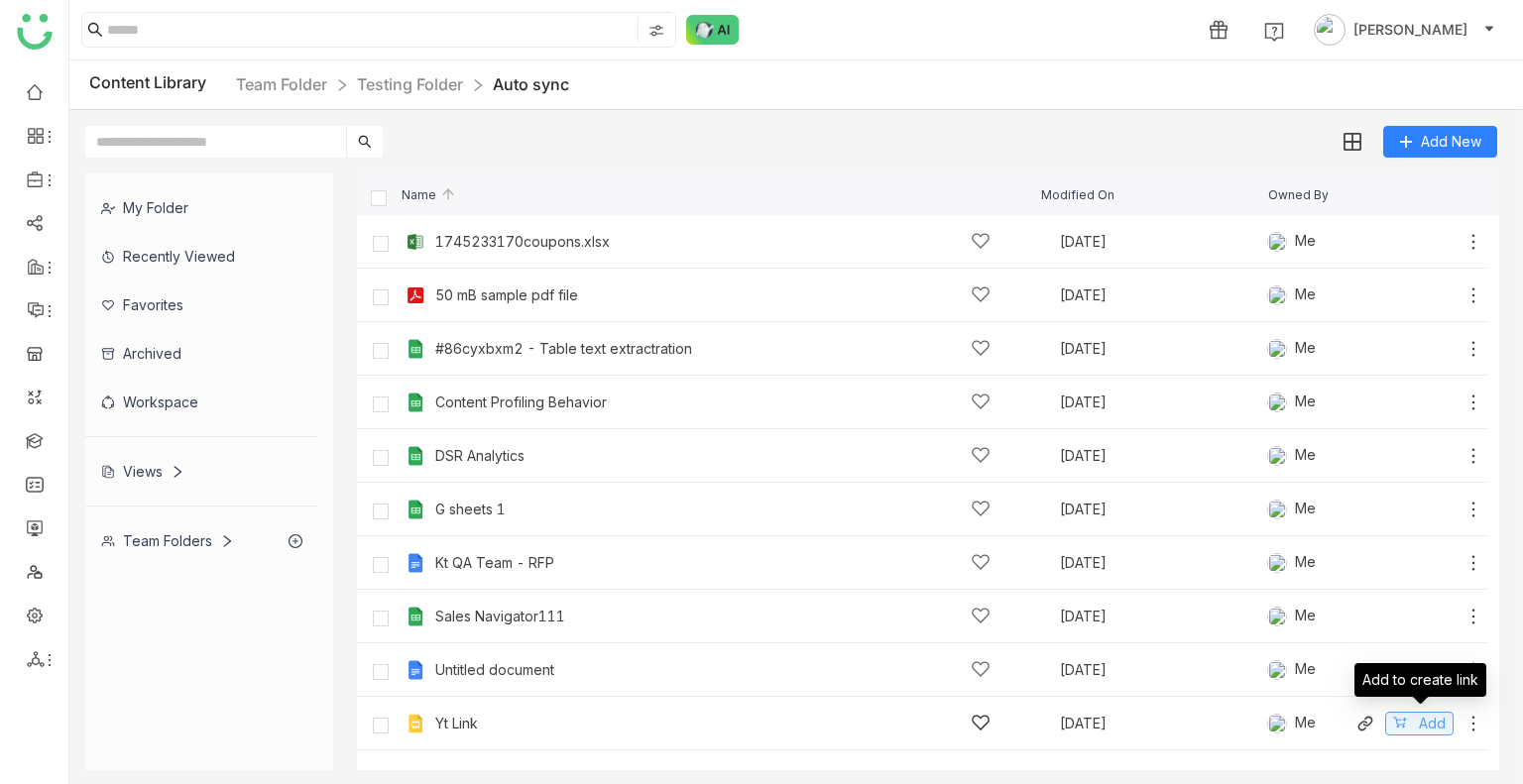 click on "Add" 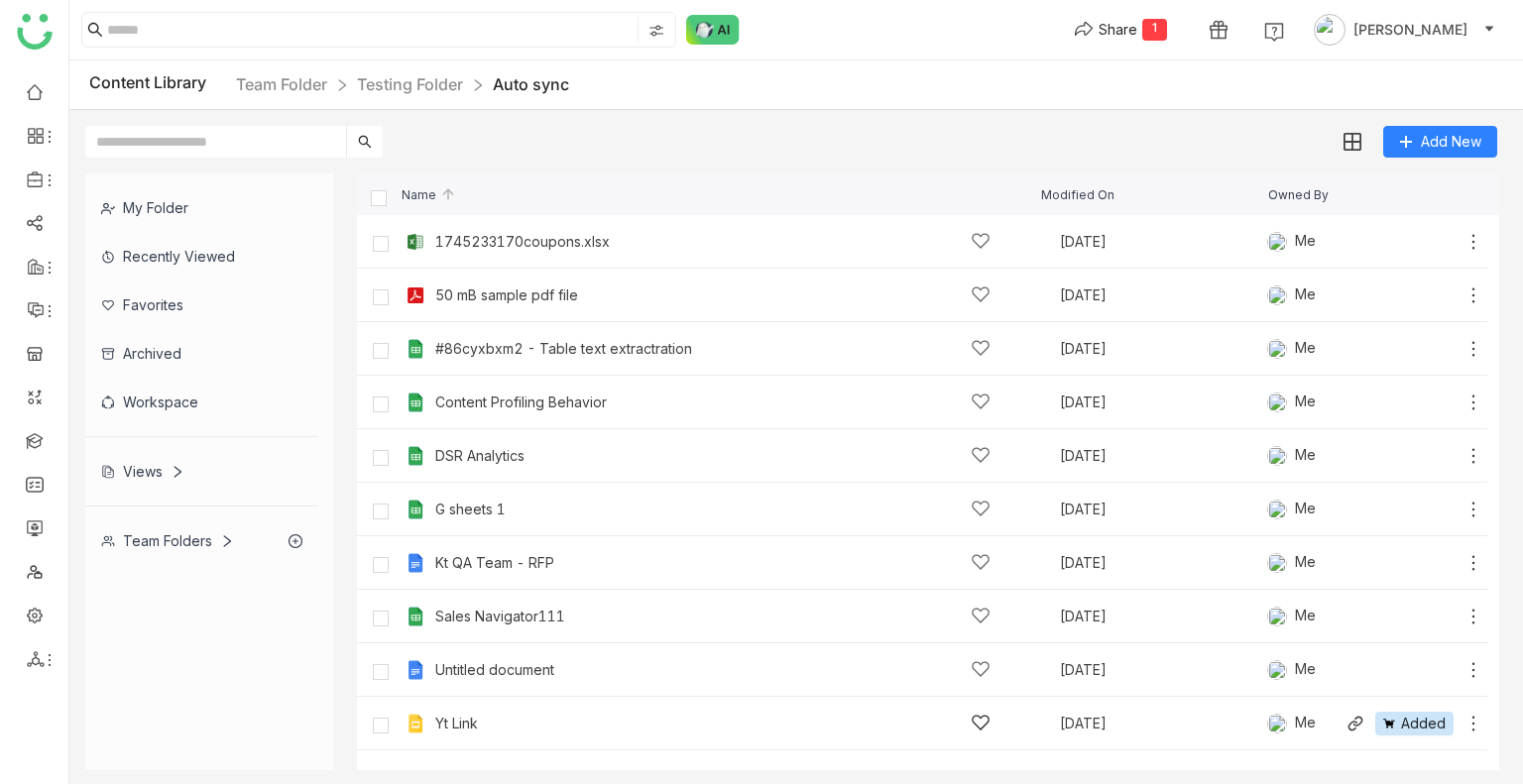 click on "Yt Link" 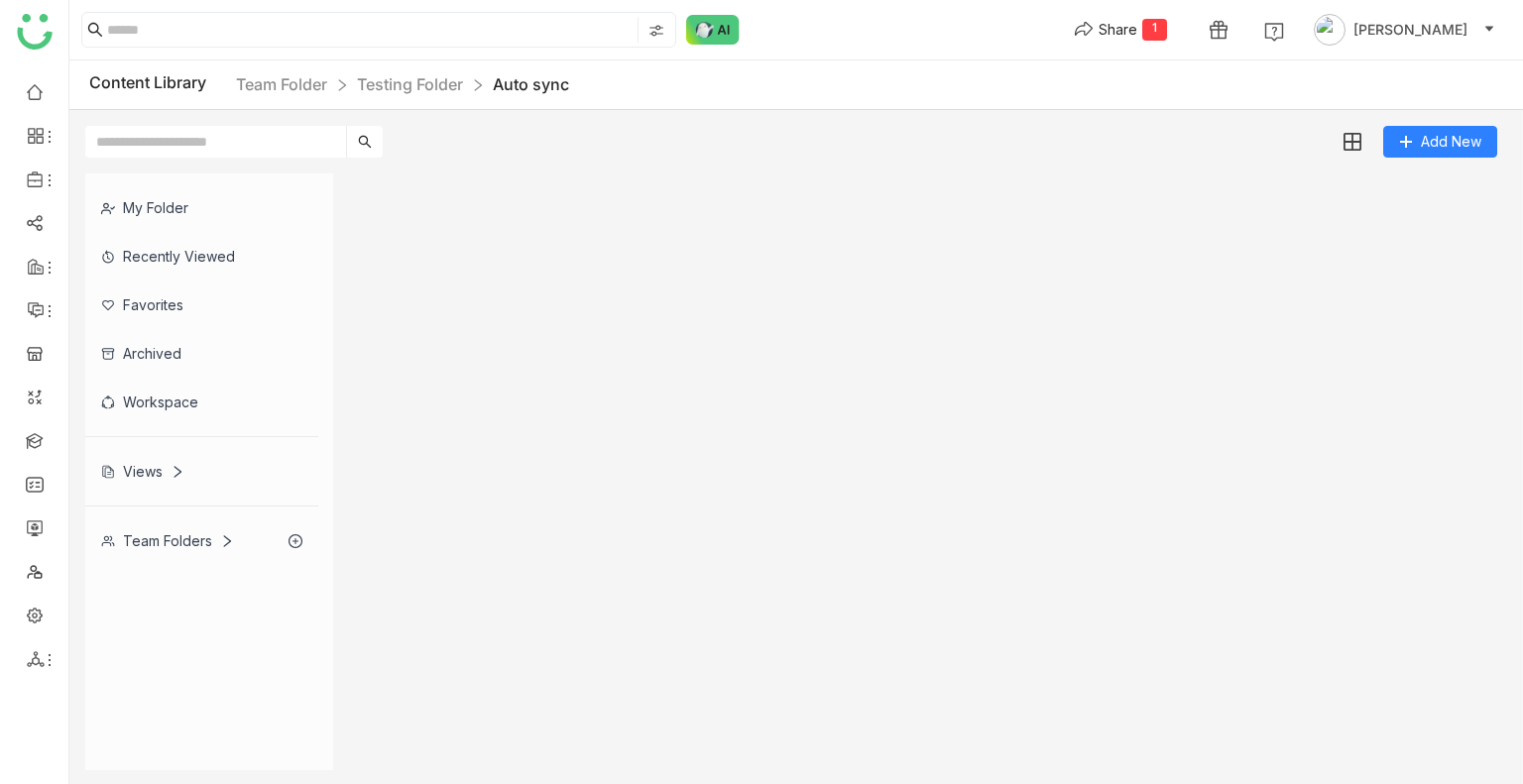 click 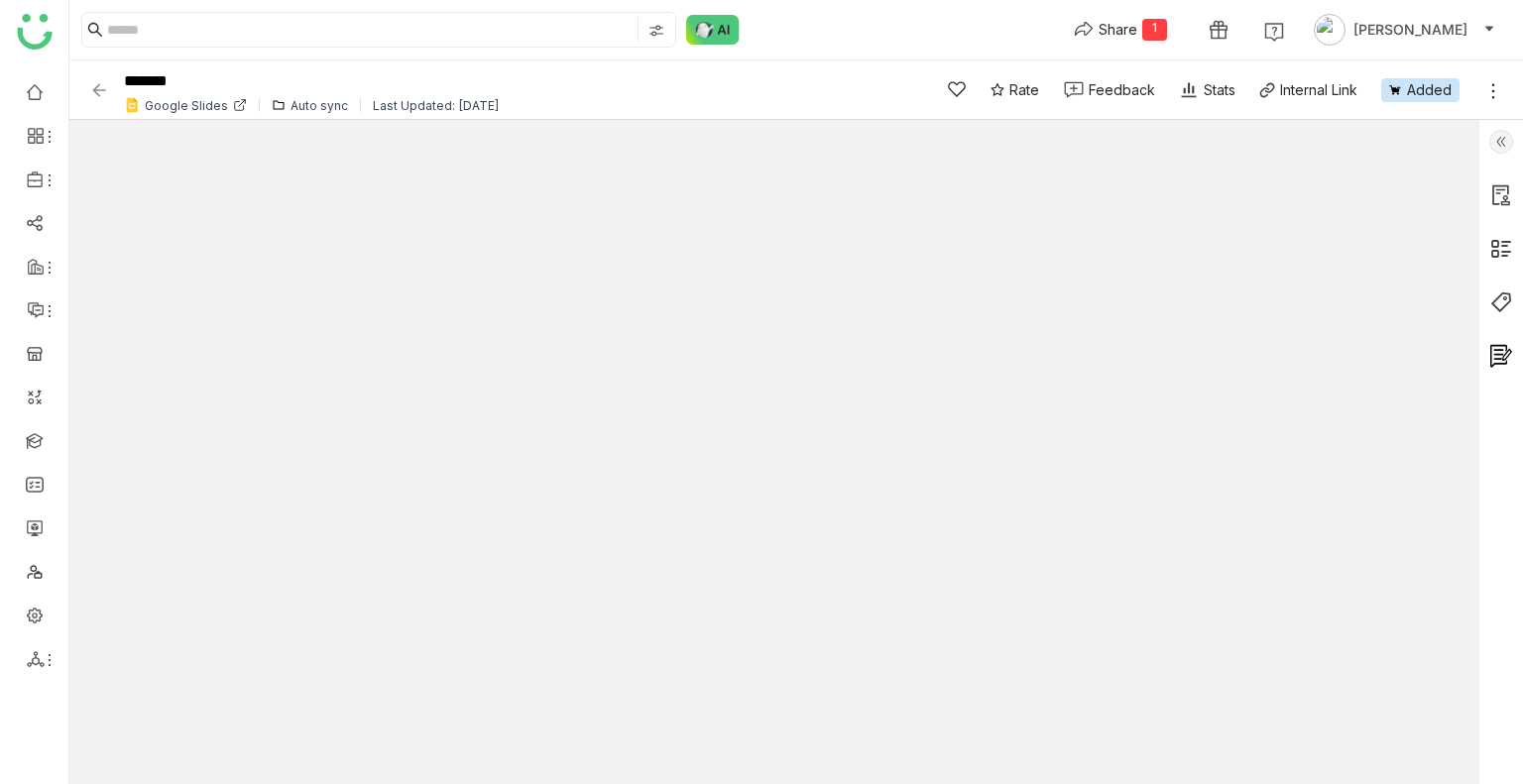 click on "Share  1  1 Uday Bhanu" 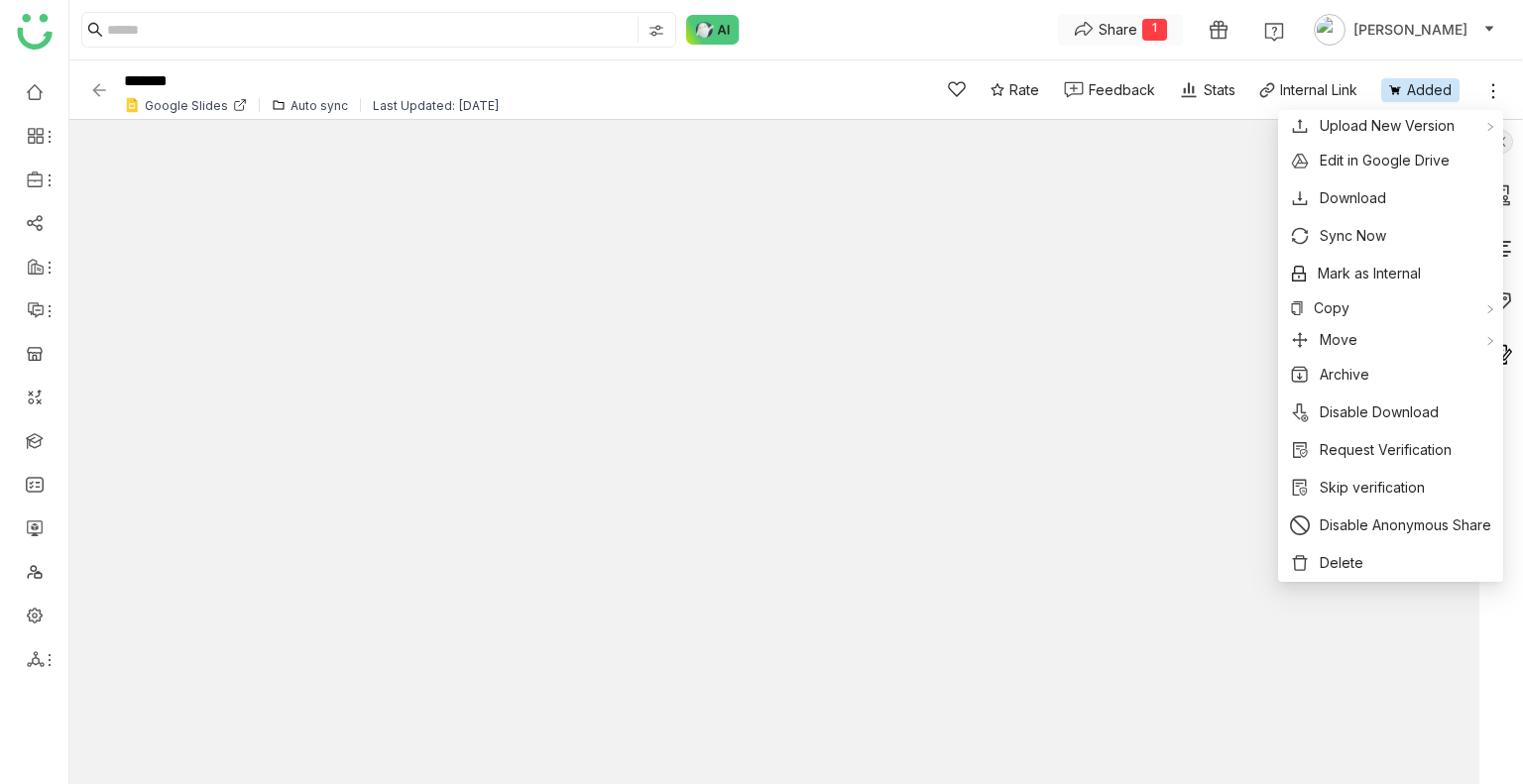 click on "Share" 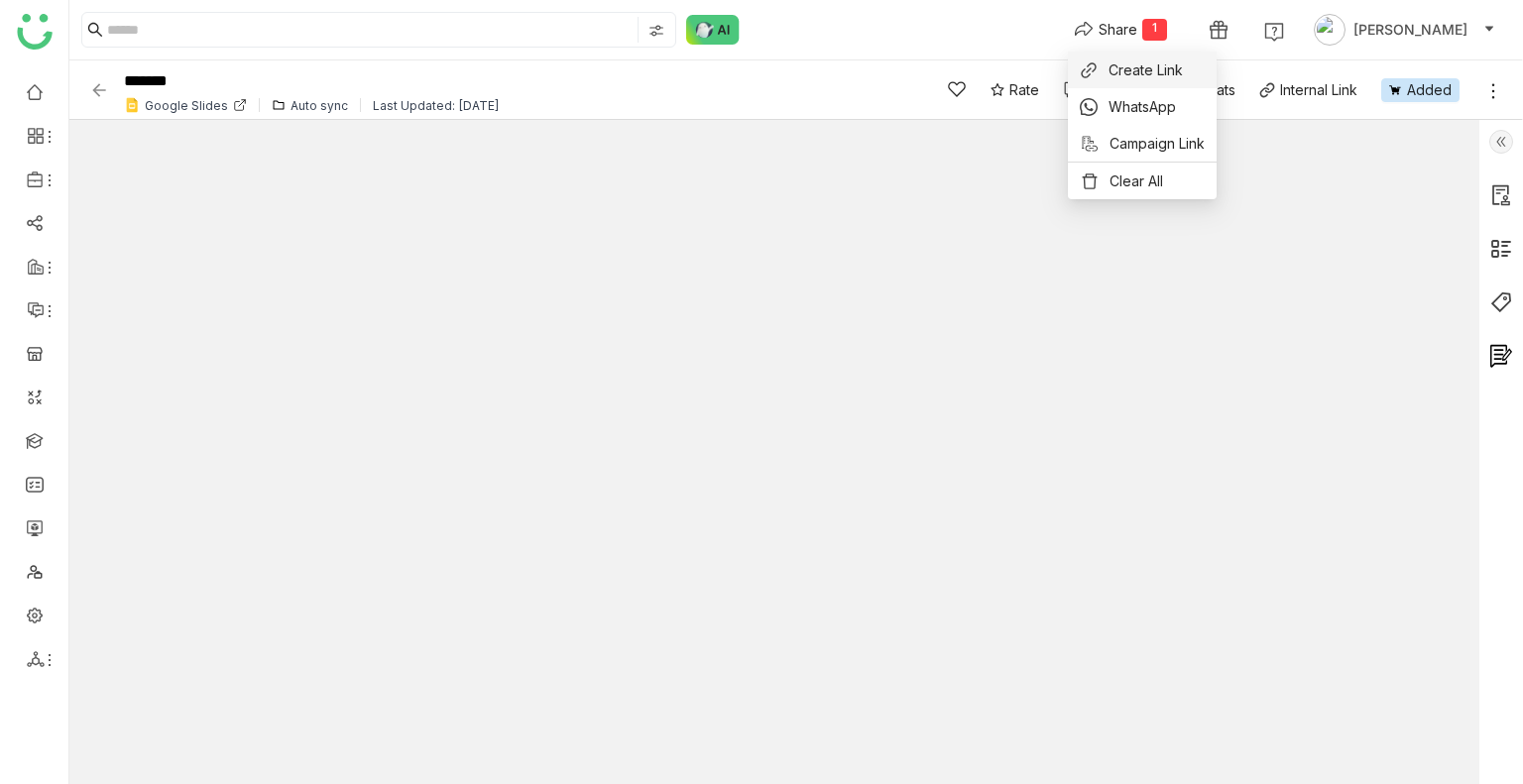 click on "Create Link" at bounding box center [1142, 69] 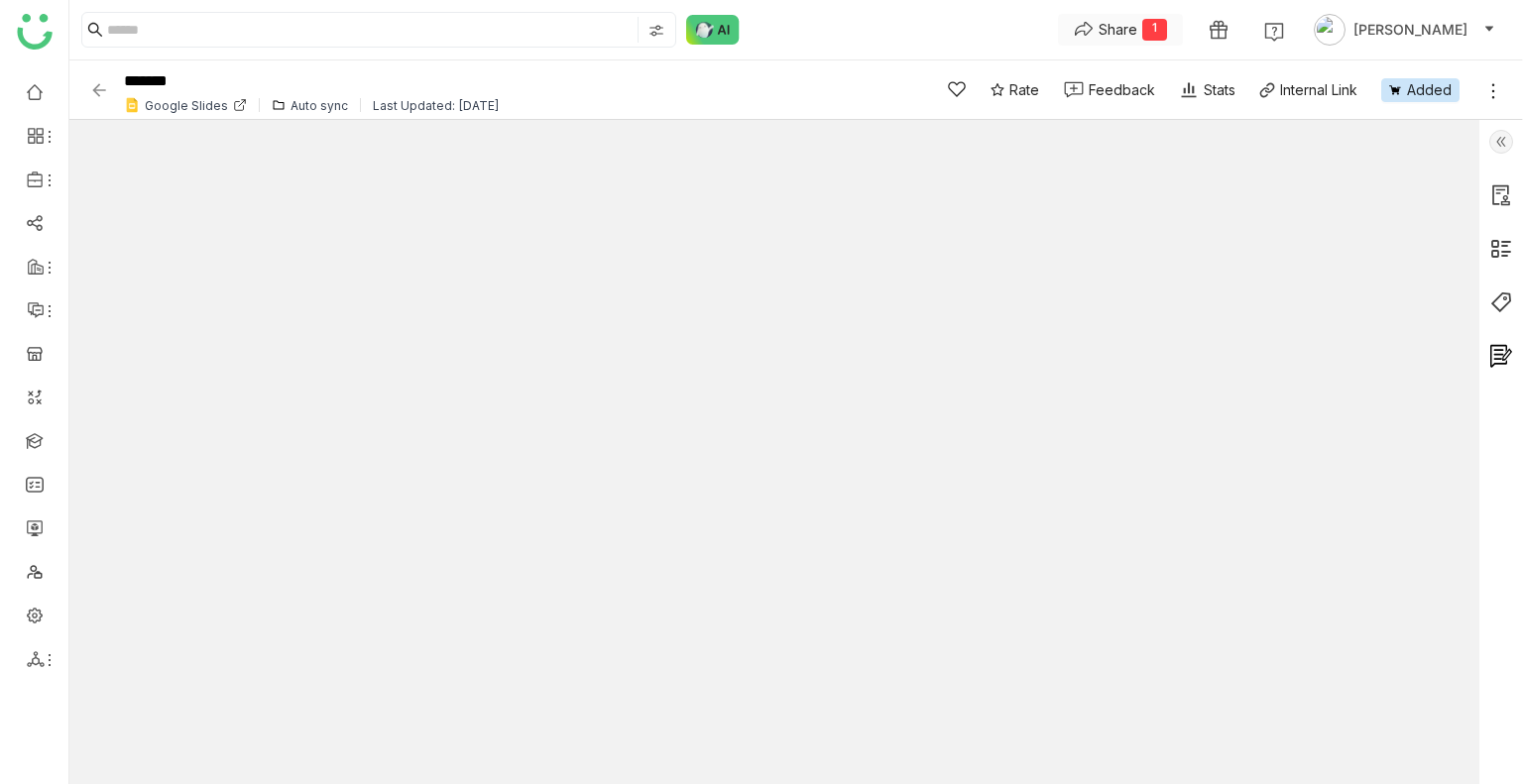click on "Share" 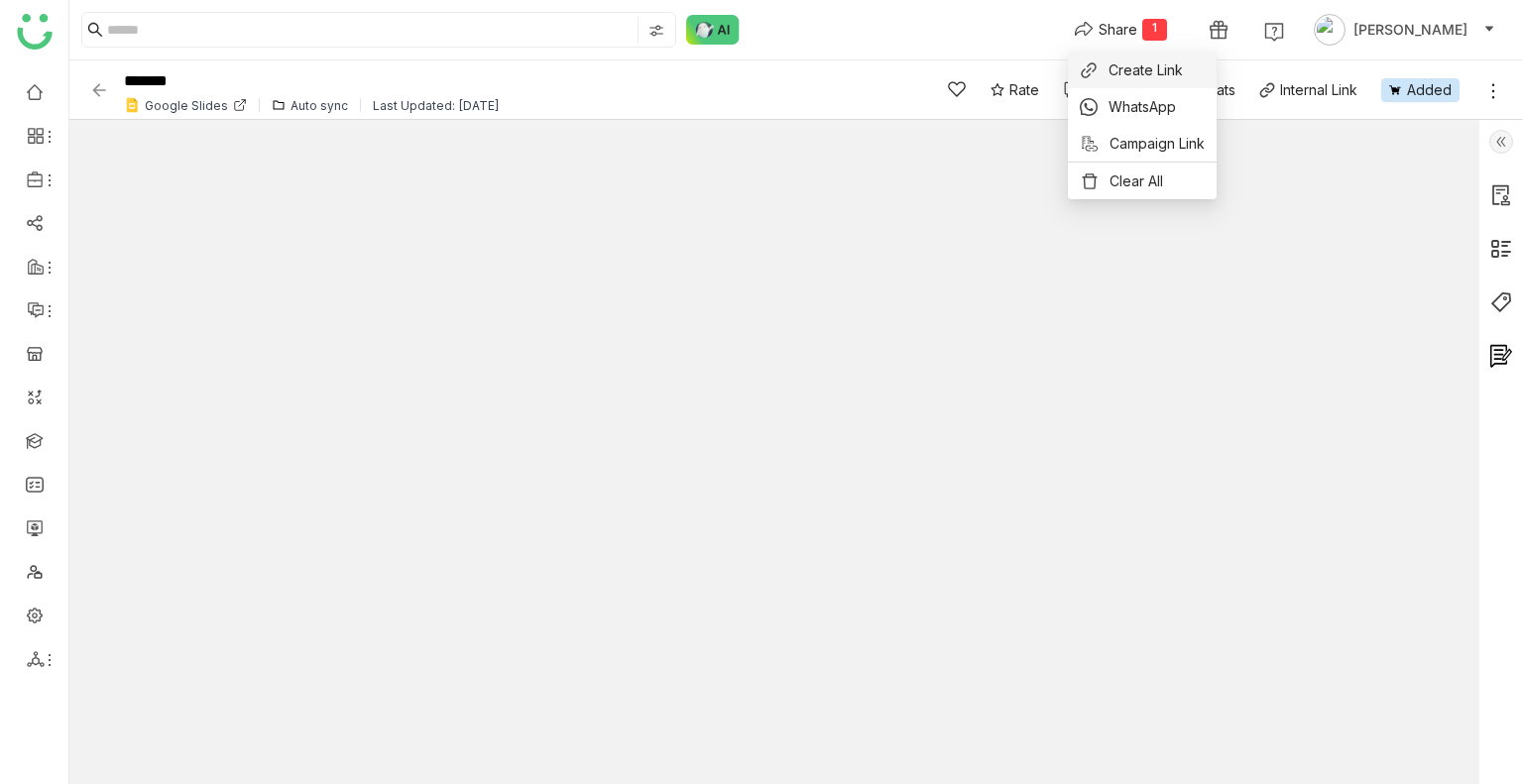 click on "Create Link" at bounding box center [1145, 69] 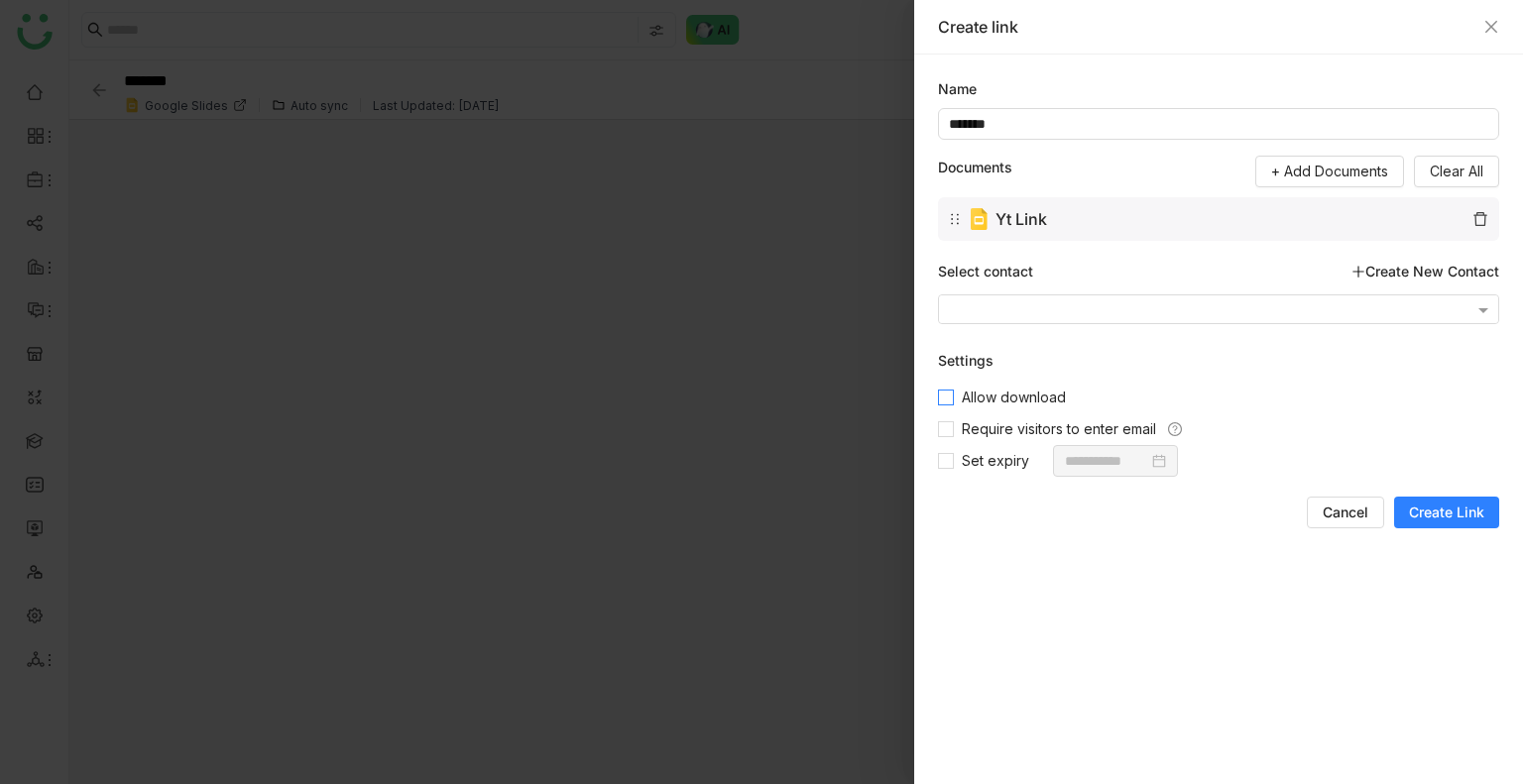 click on "Allow download" at bounding box center [1013, 397] 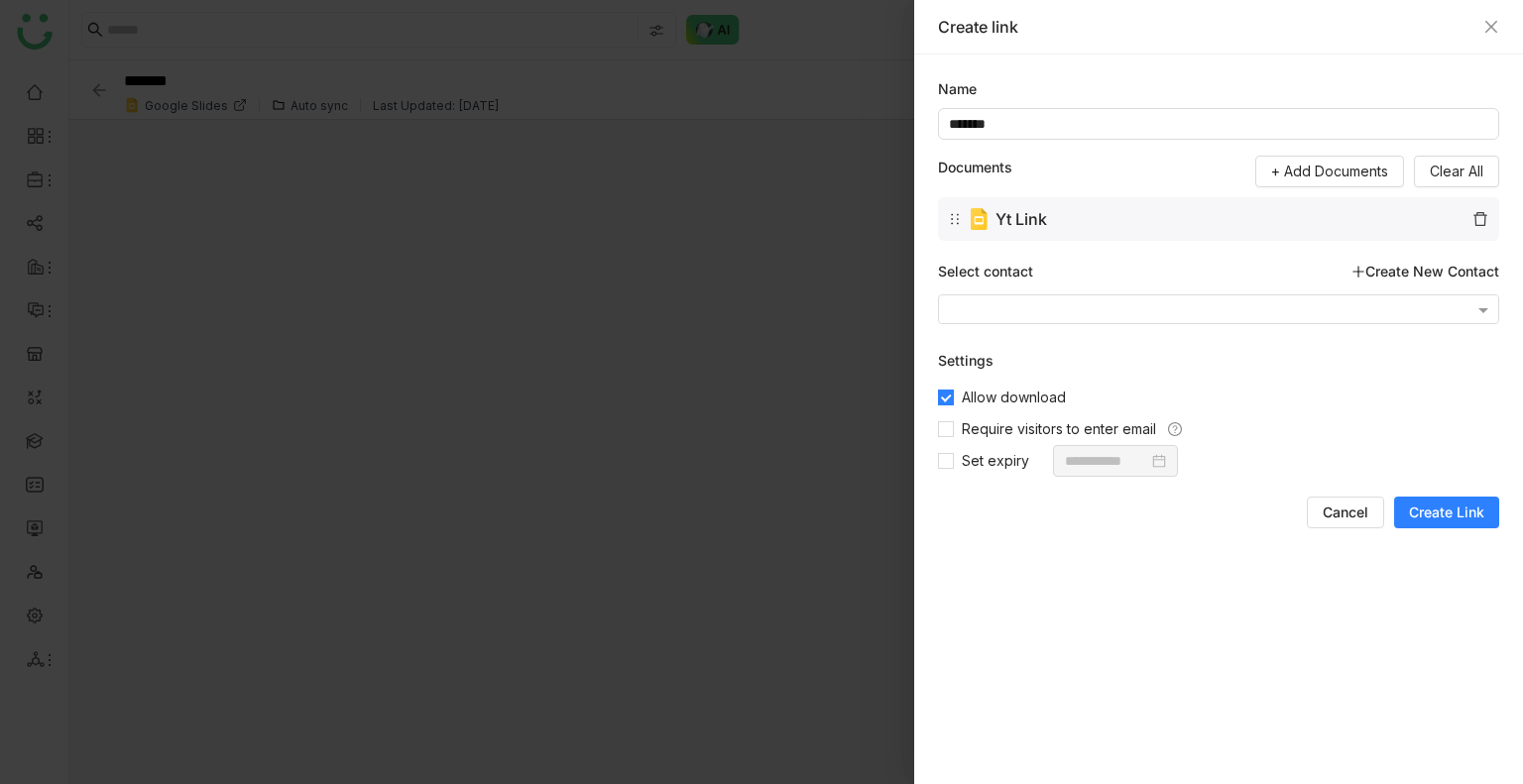 click on "Create Link" at bounding box center [1447, 512] 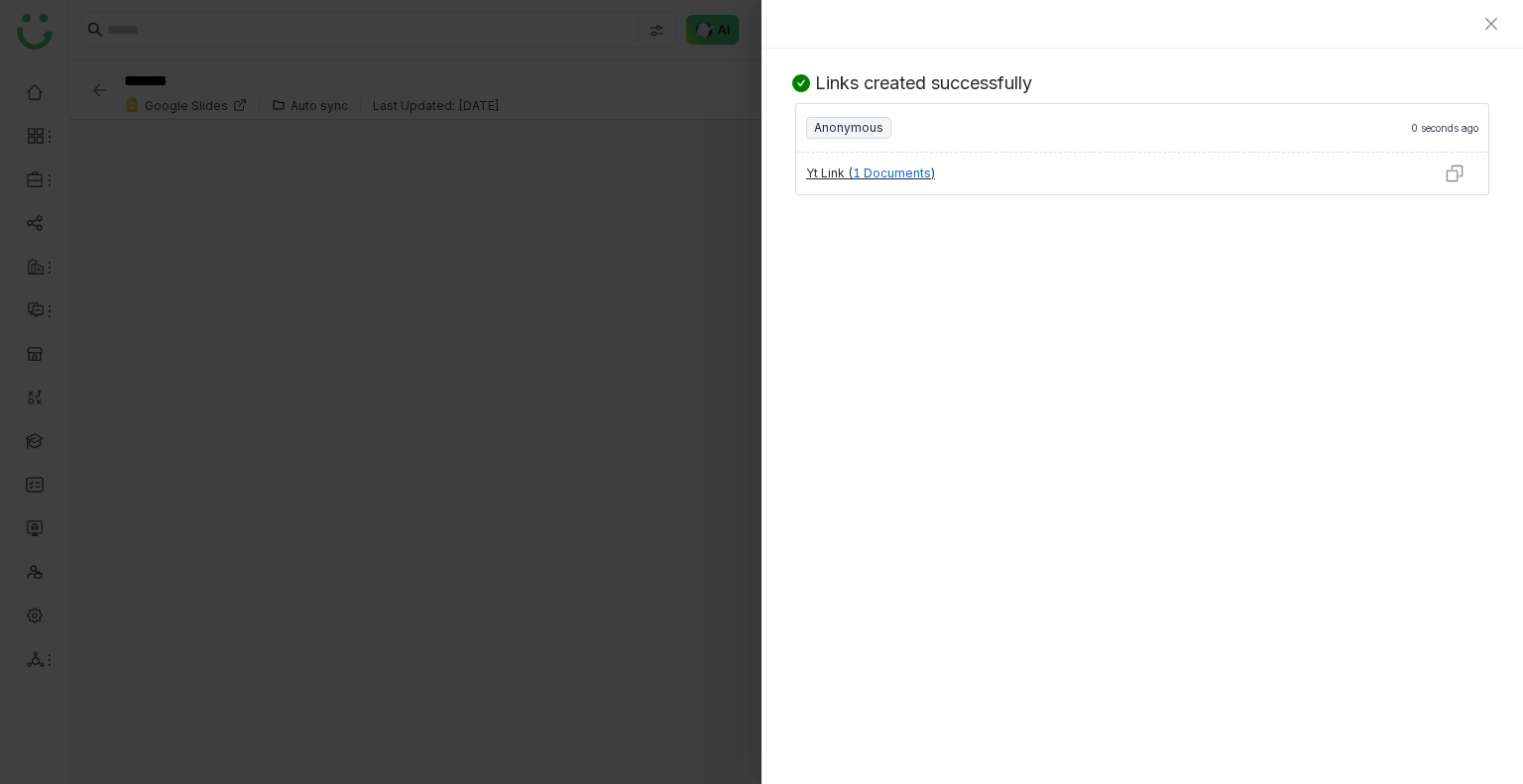 click on "Links created successfully  Anonymous  0 seconds ago   Yt Link (  1 Documents  )" at bounding box center [1142, 416] 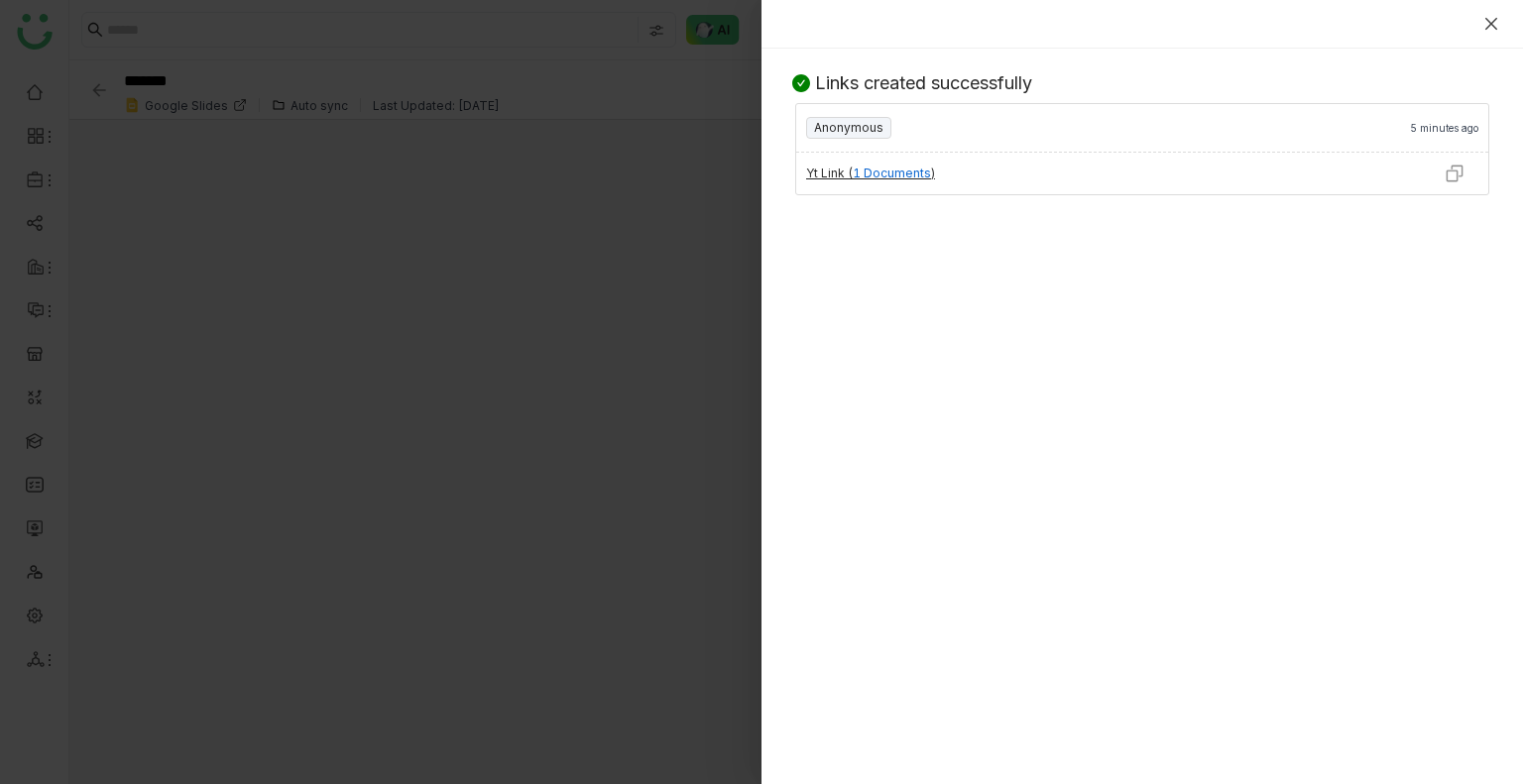 click 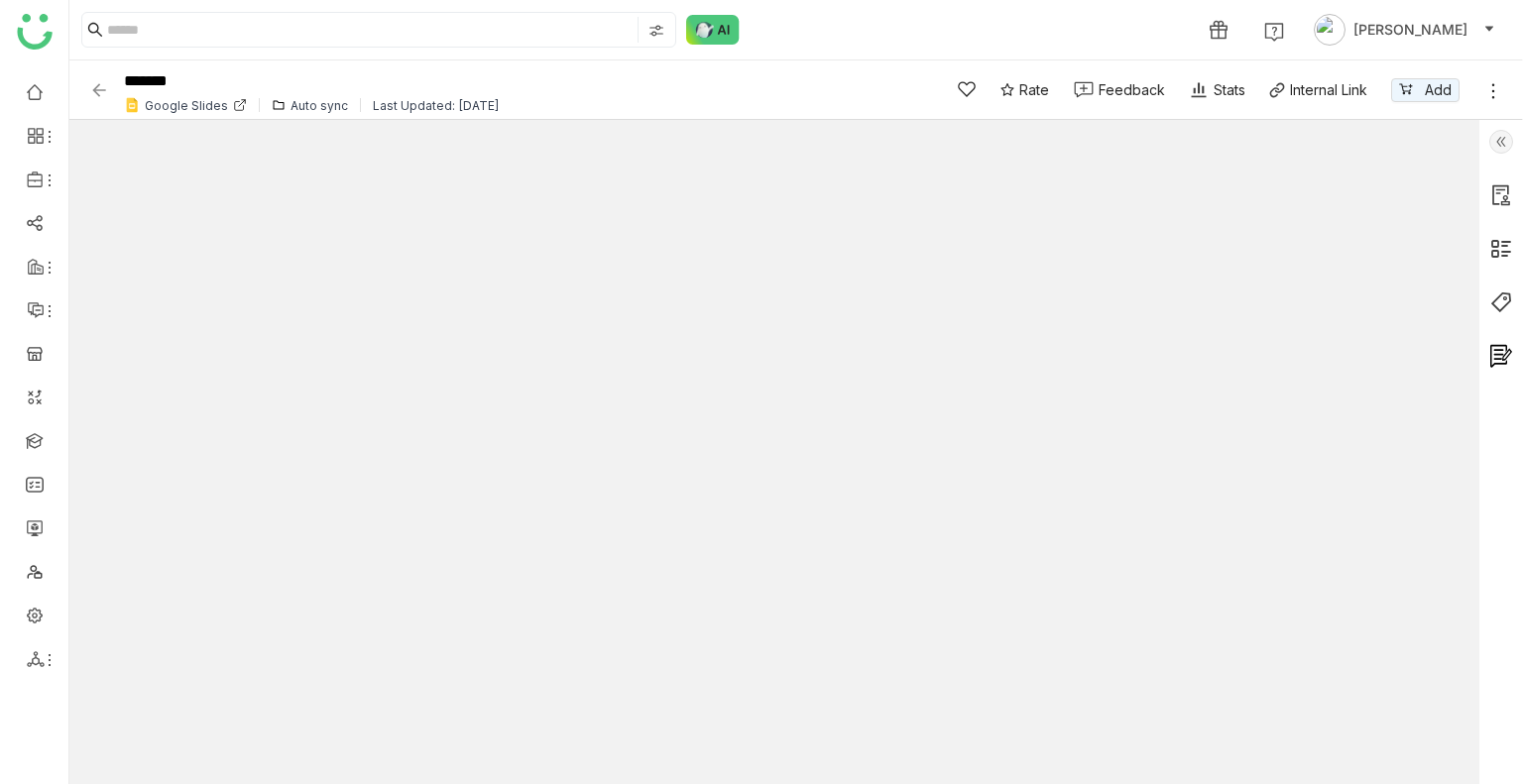click 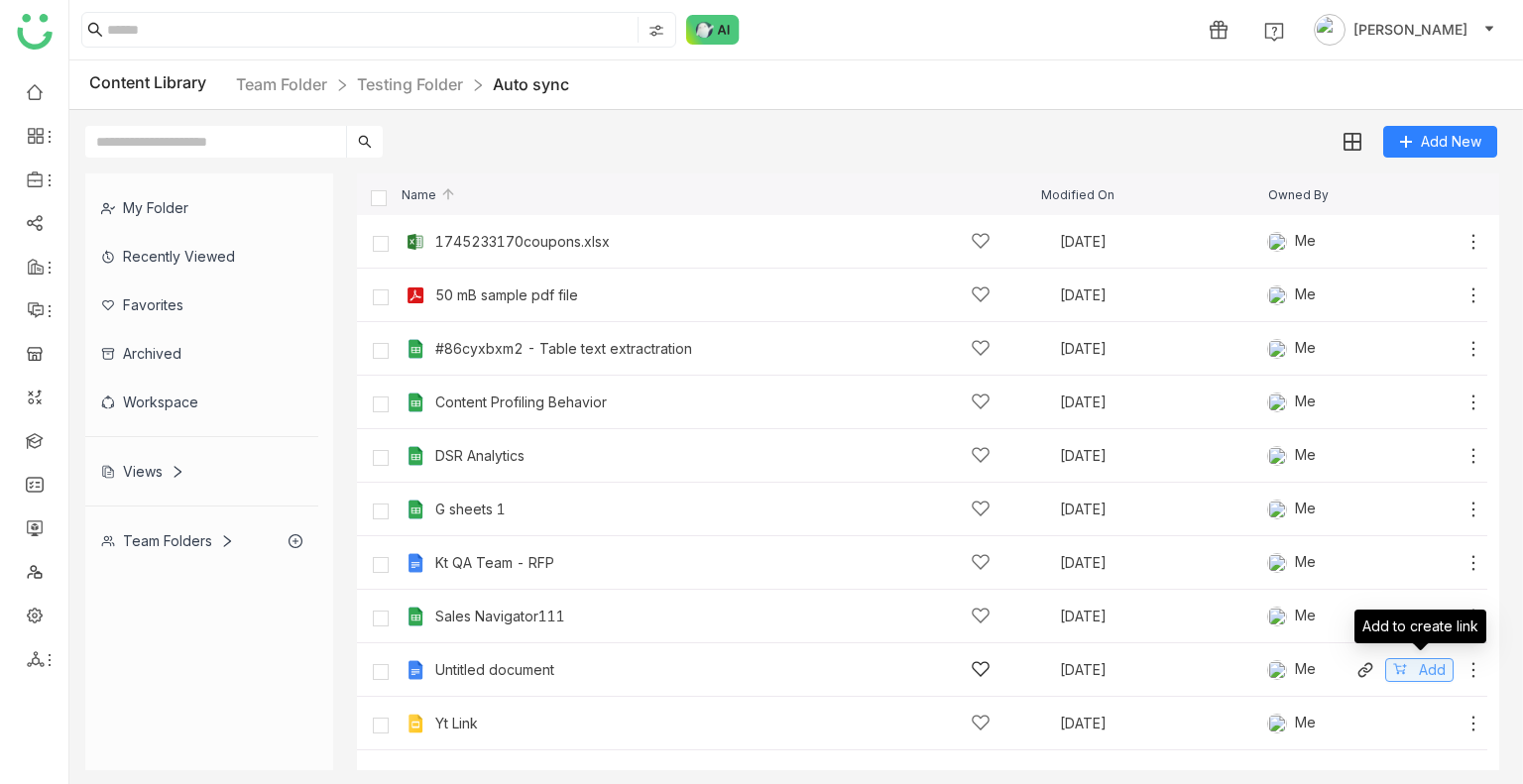click on "Add" 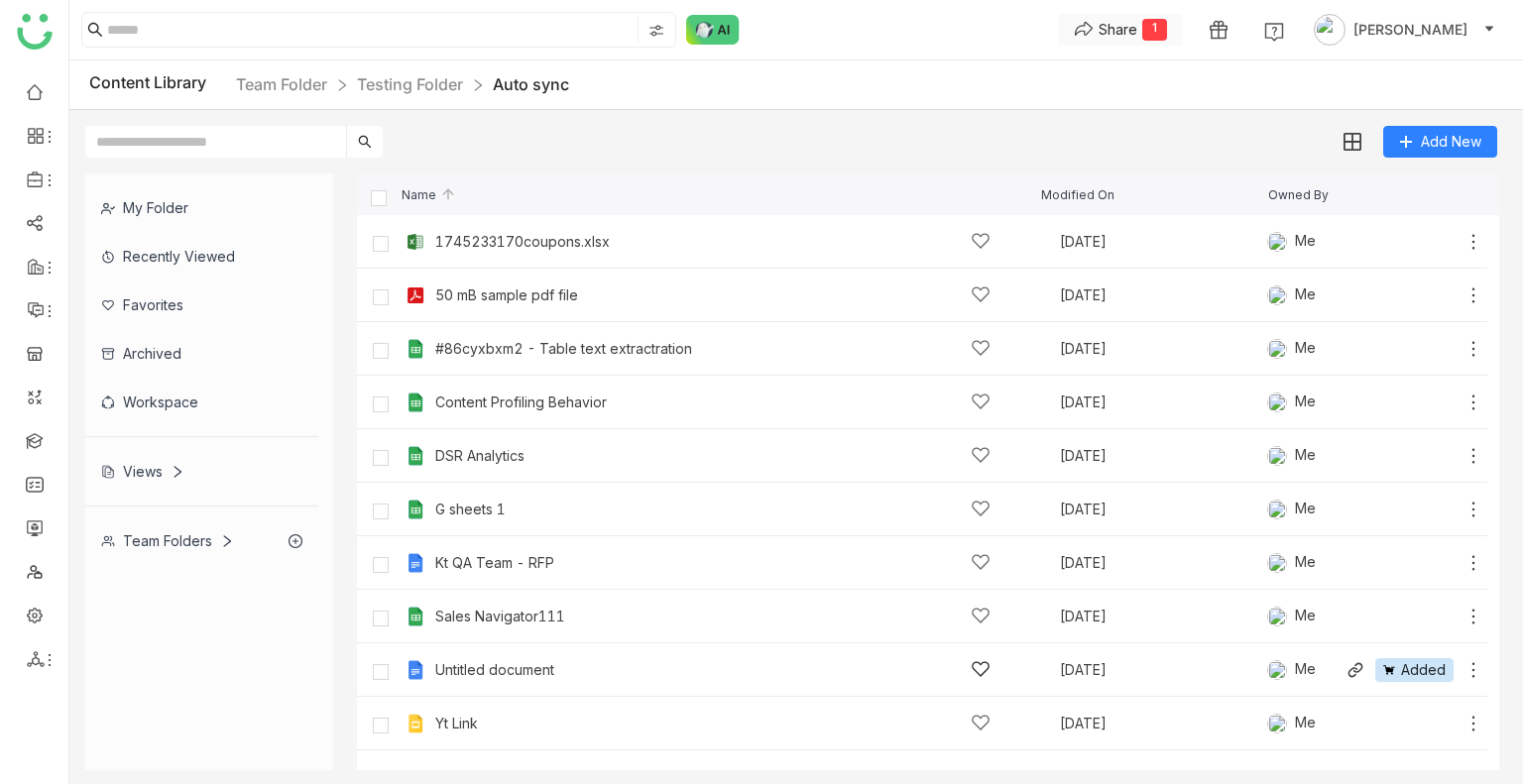 click on "Share" 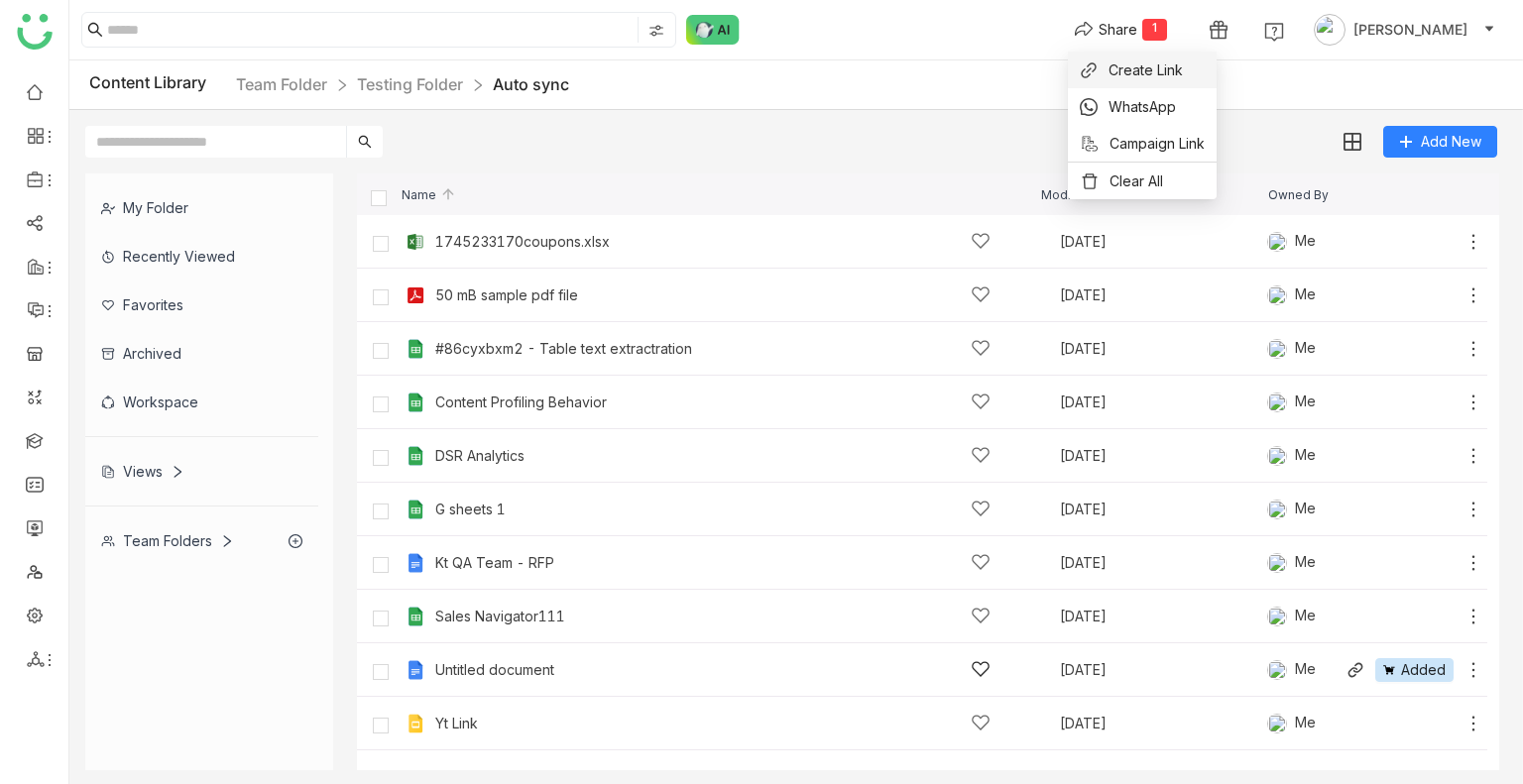 click on "Create Link" at bounding box center (1145, 69) 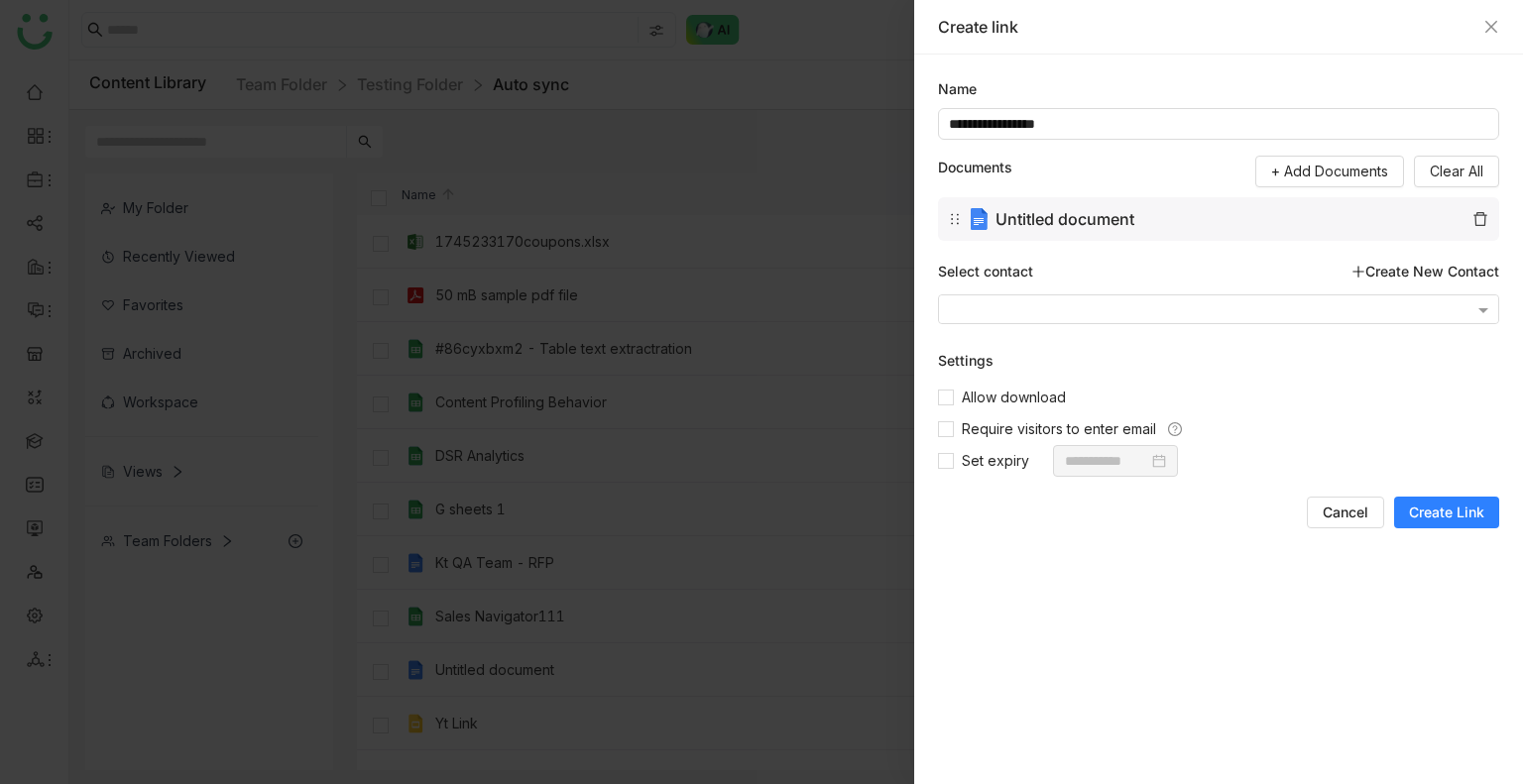 click on "Create Link" at bounding box center (1447, 512) 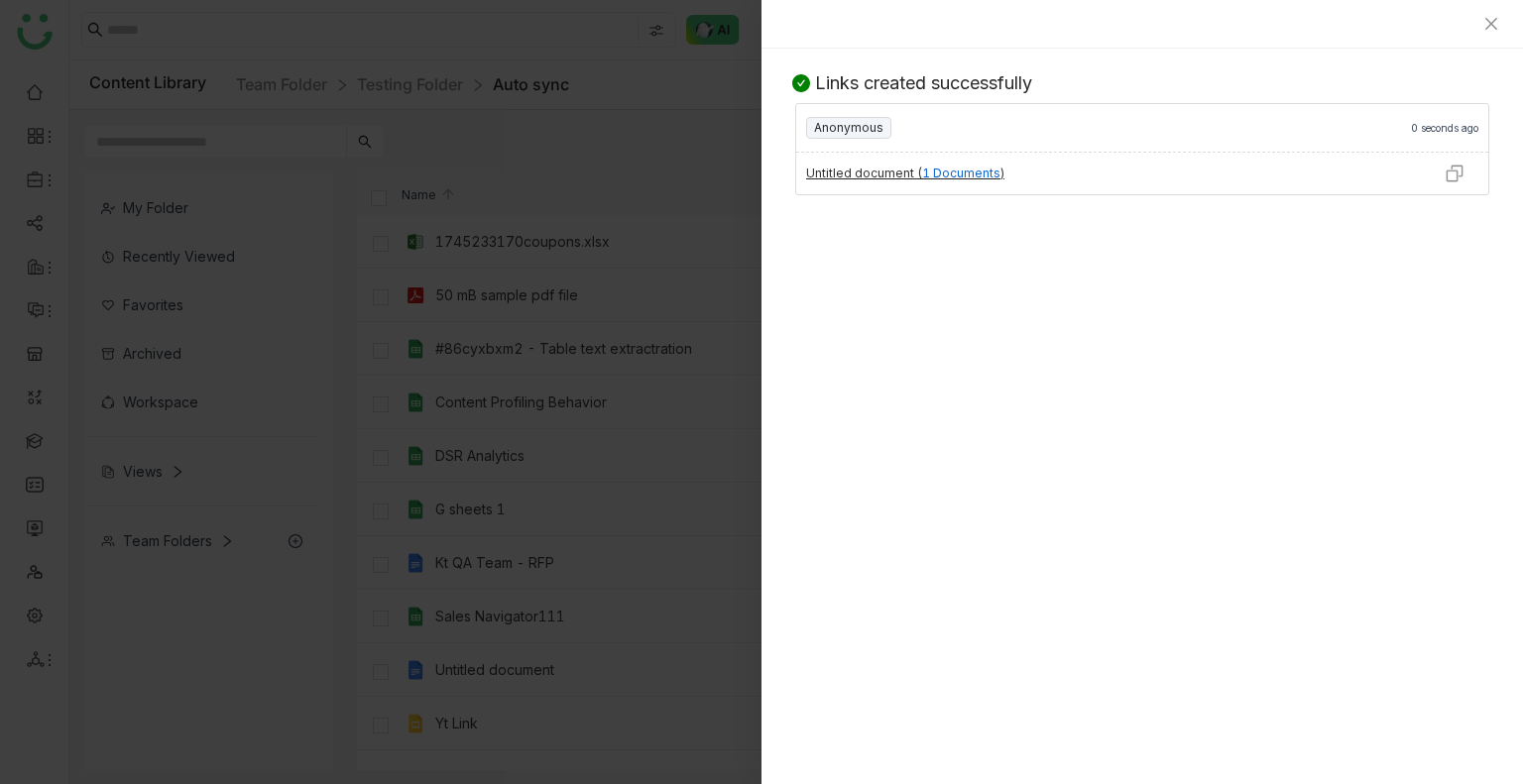 click at bounding box center (1455, 173) 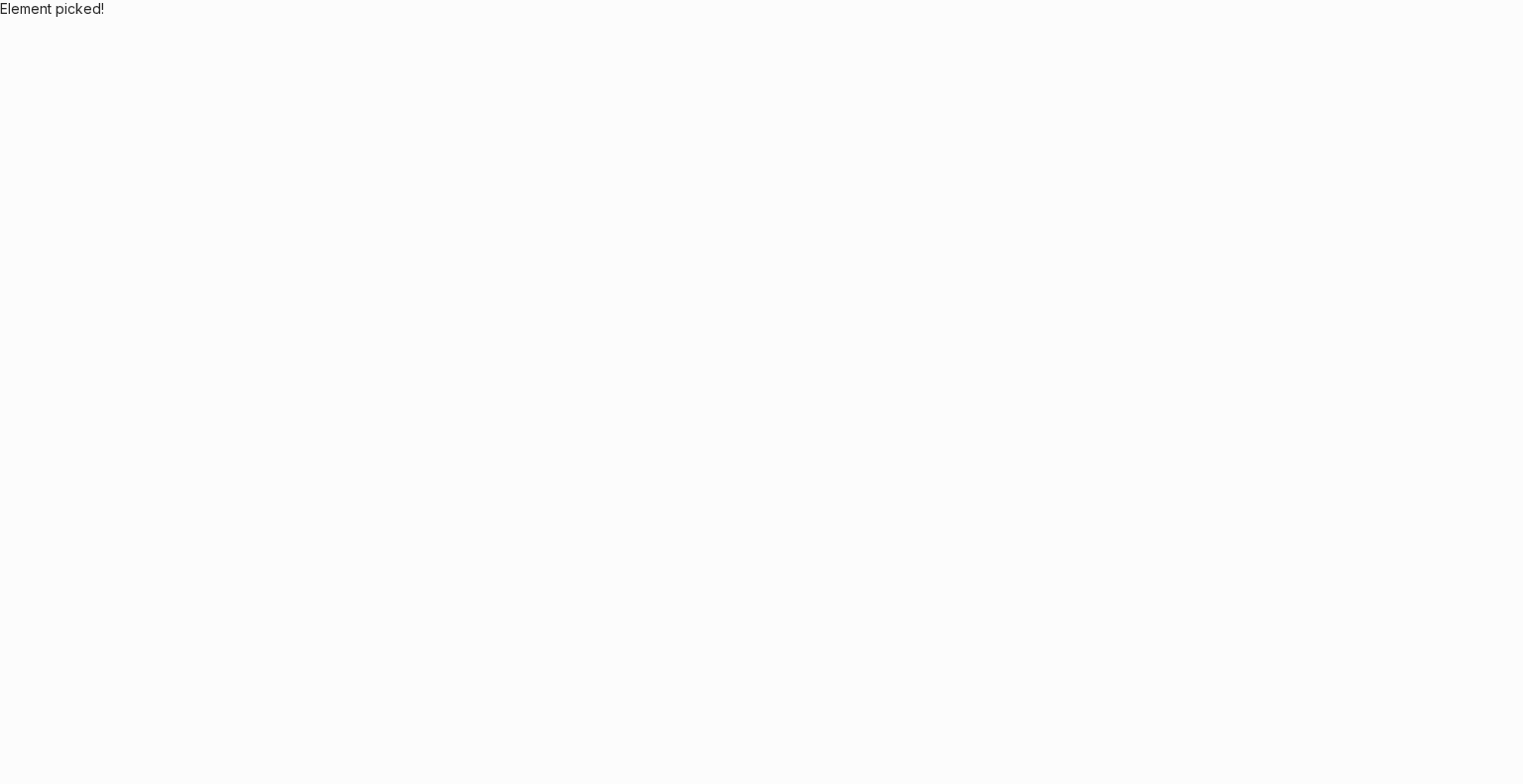 scroll, scrollTop: 0, scrollLeft: 0, axis: both 